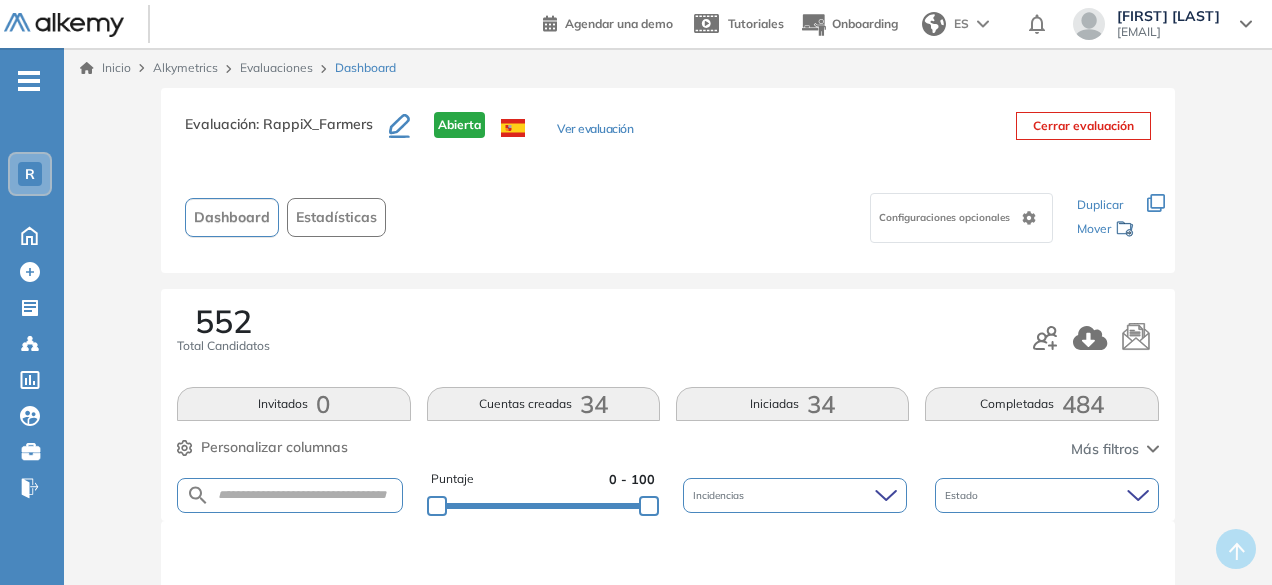 scroll, scrollTop: 0, scrollLeft: 0, axis: both 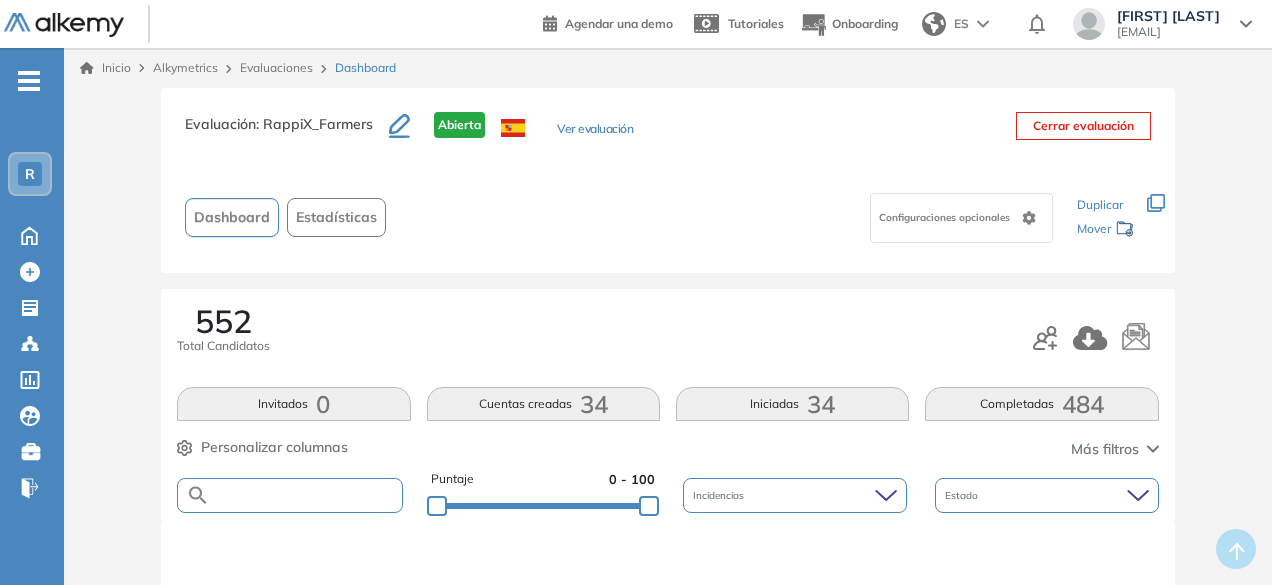 click at bounding box center [305, 495] 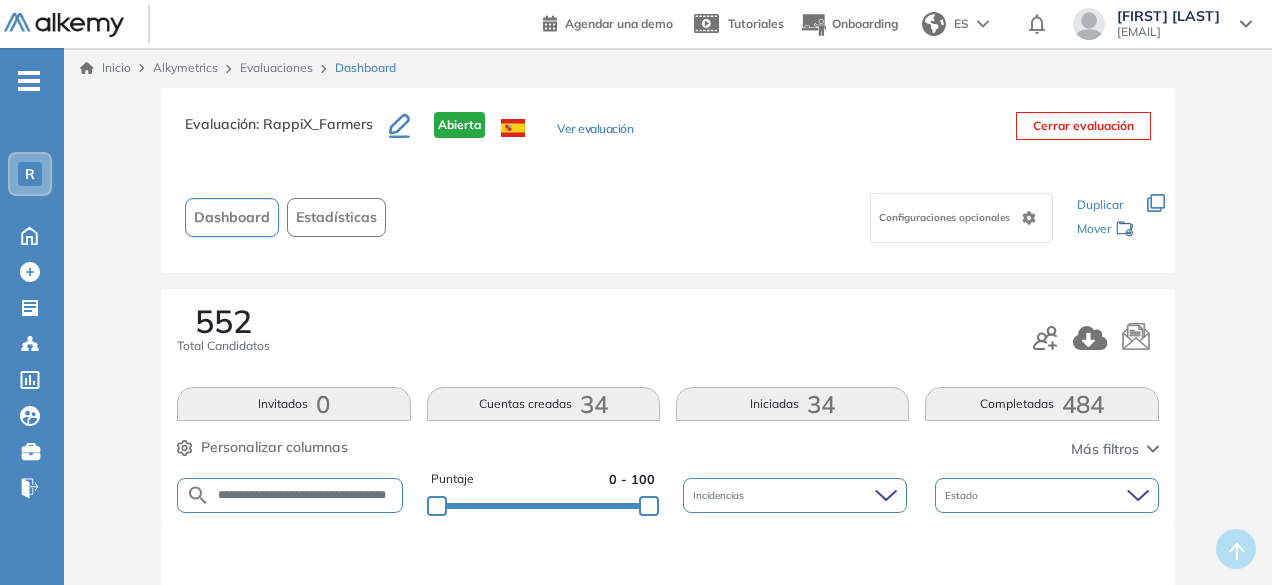 scroll, scrollTop: 0, scrollLeft: 52, axis: horizontal 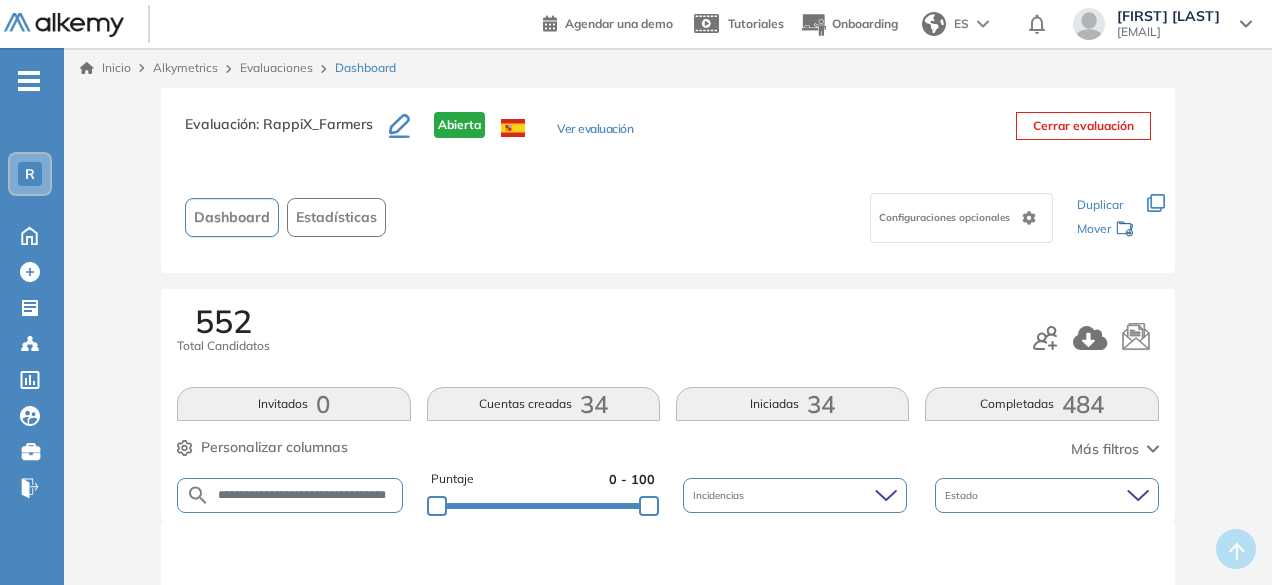 type on "**********" 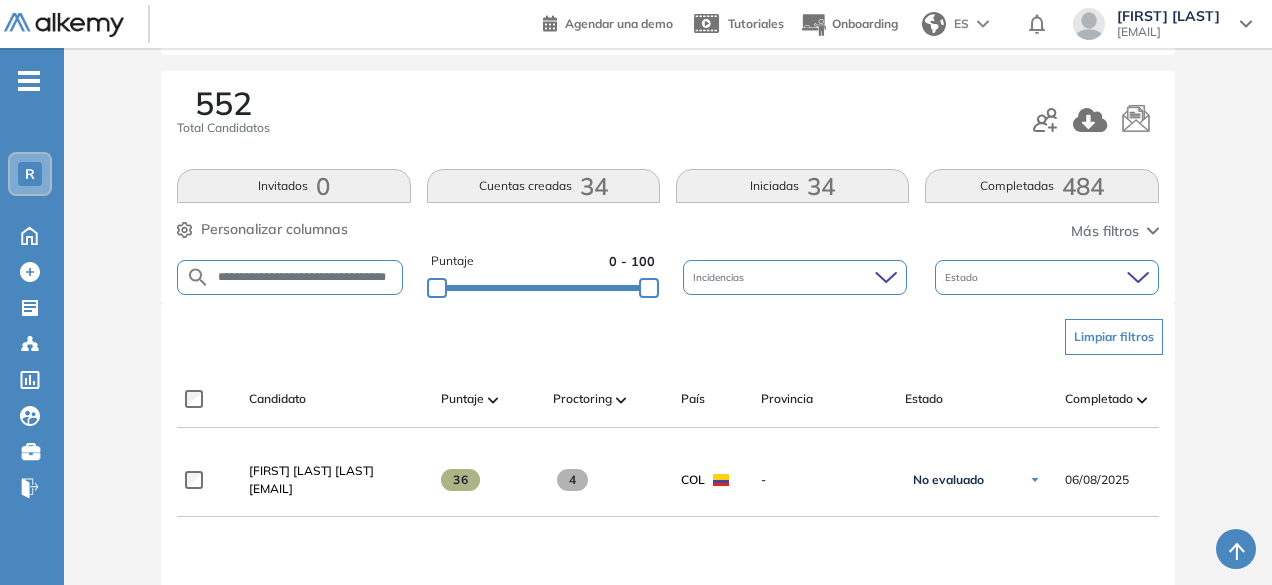scroll, scrollTop: 210, scrollLeft: 0, axis: vertical 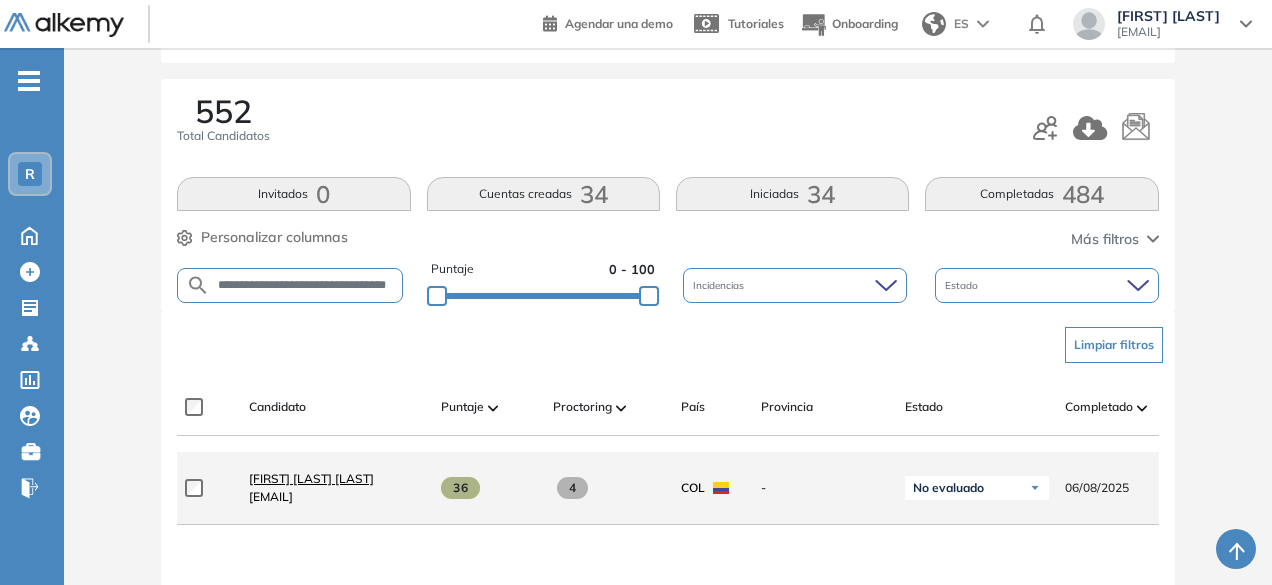 click on "[FIRST] [LAST] [LAST]" at bounding box center [311, 478] 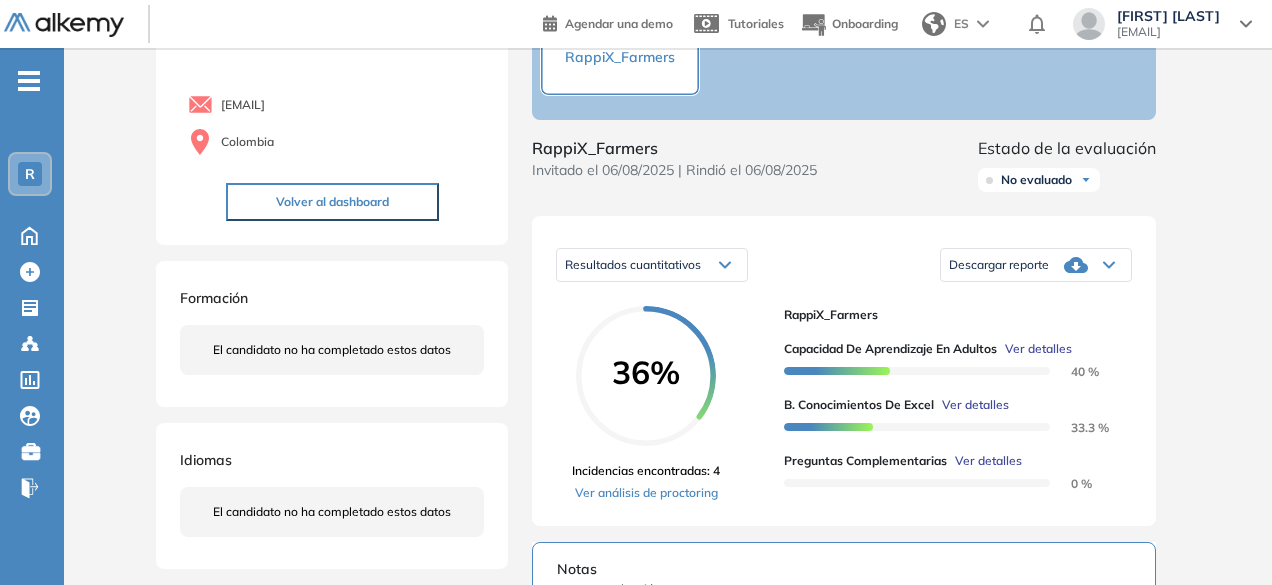 scroll, scrollTop: 172, scrollLeft: 0, axis: vertical 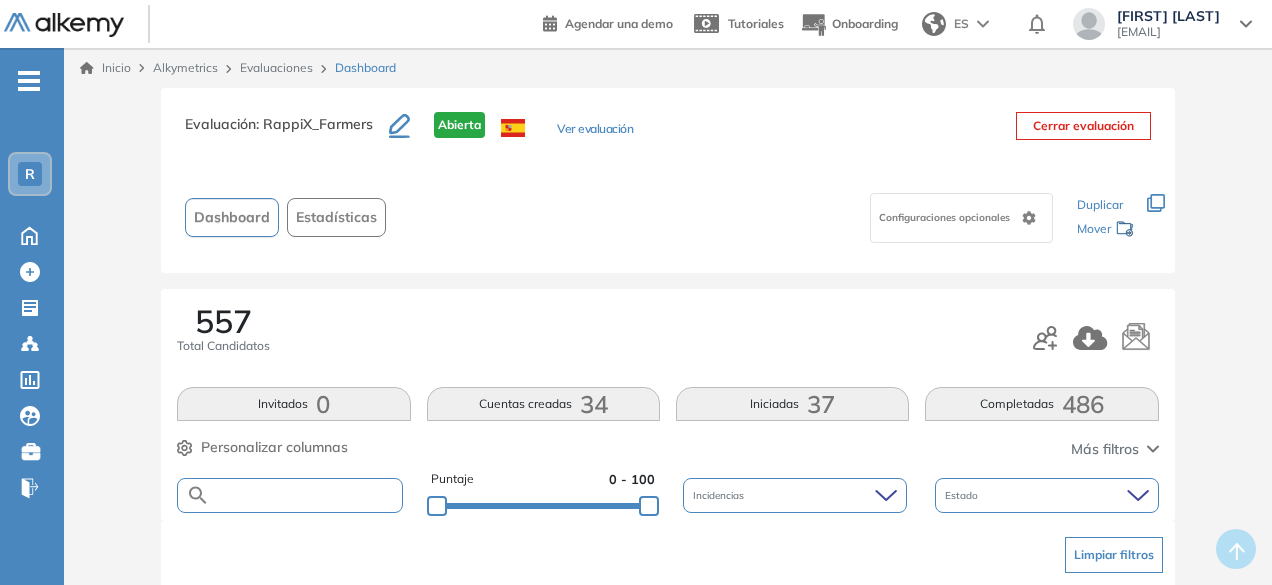 click at bounding box center [305, 495] 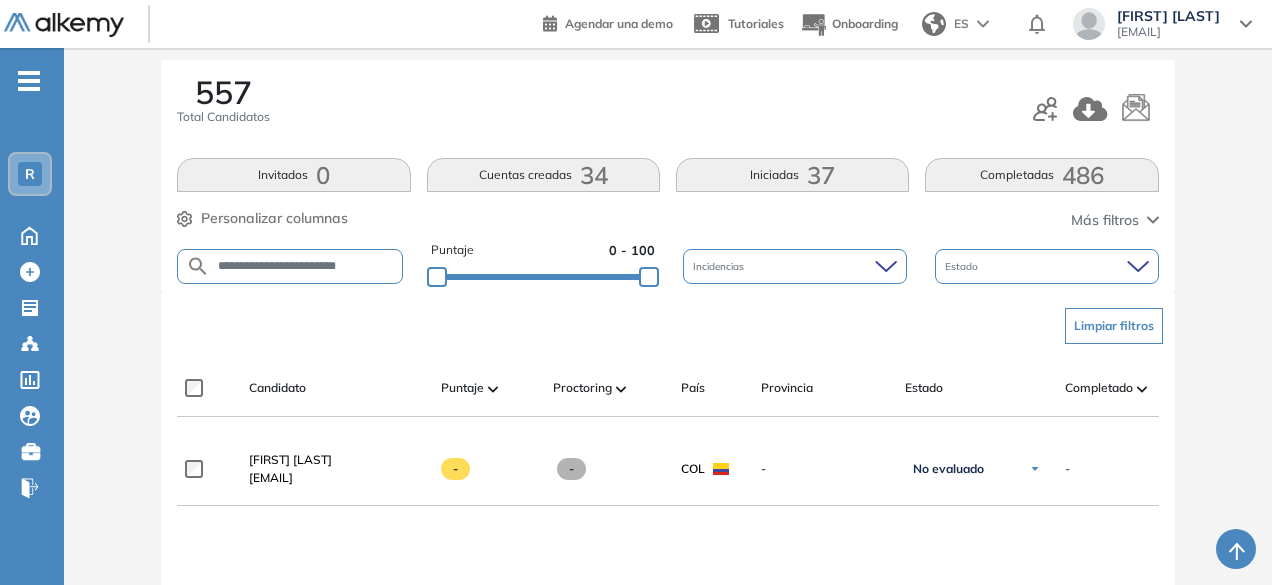scroll, scrollTop: 236, scrollLeft: 0, axis: vertical 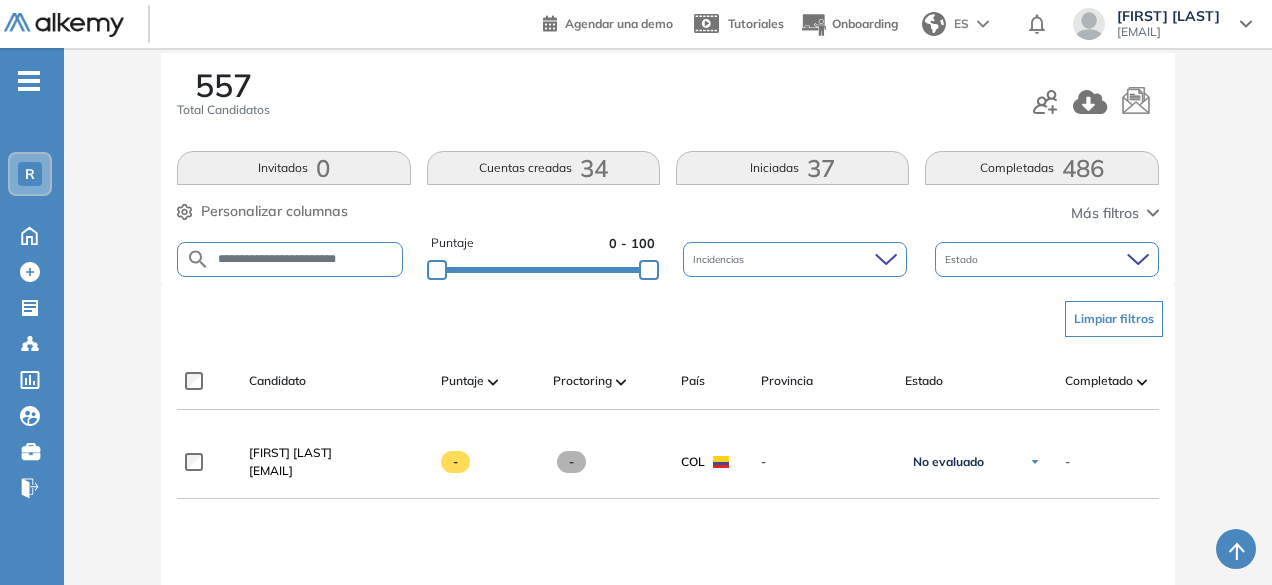 click on "**********" at bounding box center [305, 259] 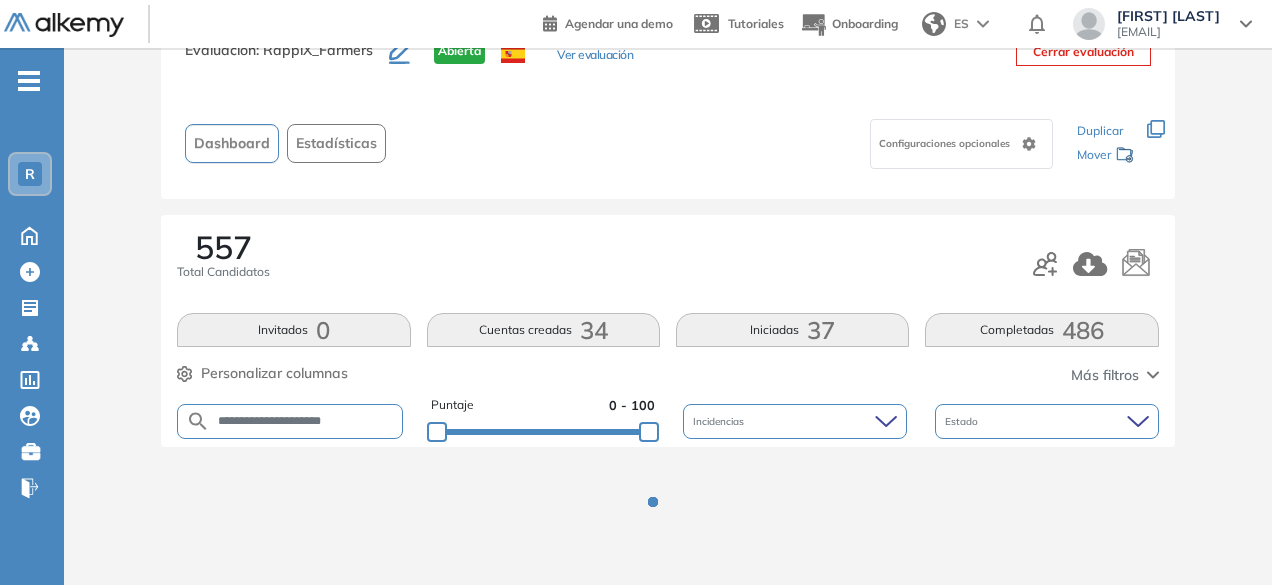 scroll, scrollTop: 154, scrollLeft: 0, axis: vertical 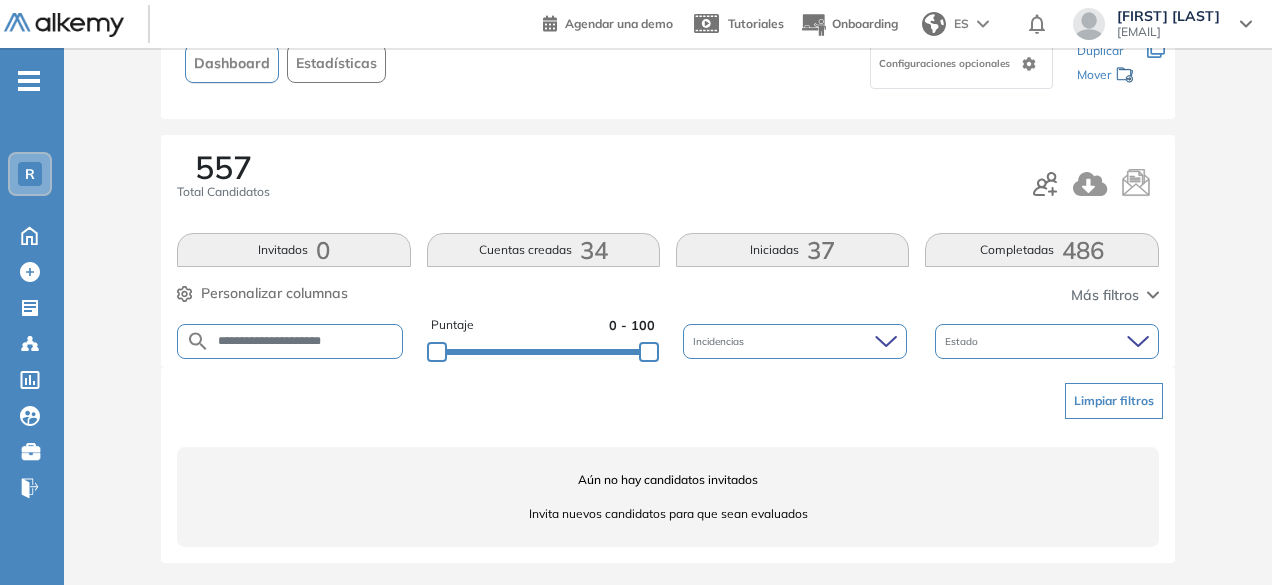 click on "**********" at bounding box center (305, 341) 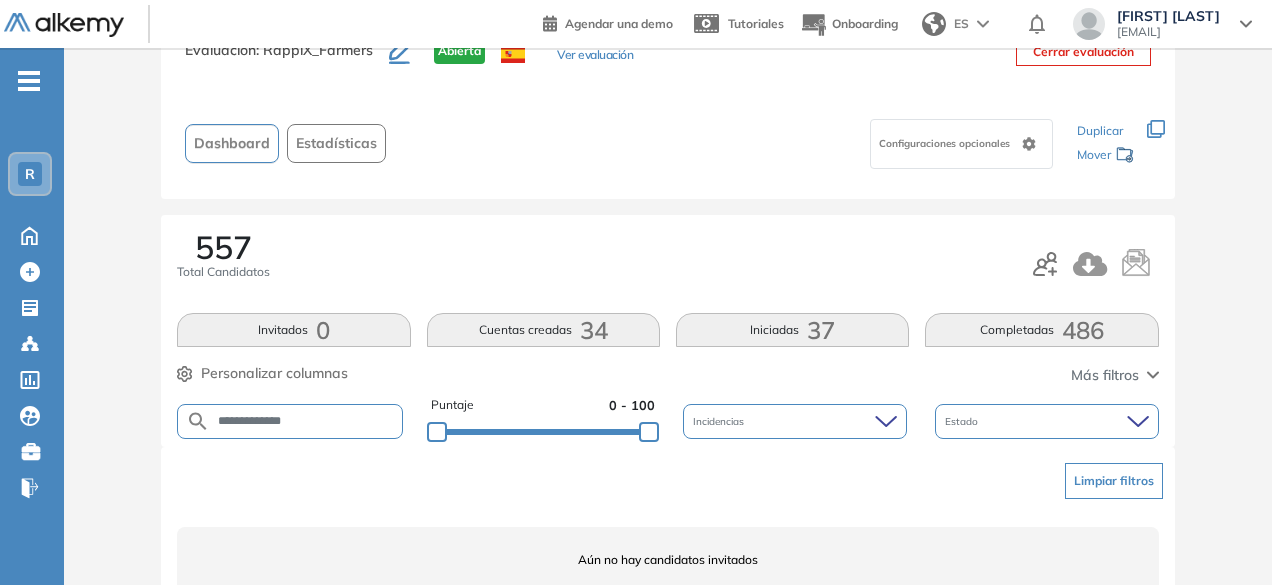 scroll, scrollTop: 154, scrollLeft: 0, axis: vertical 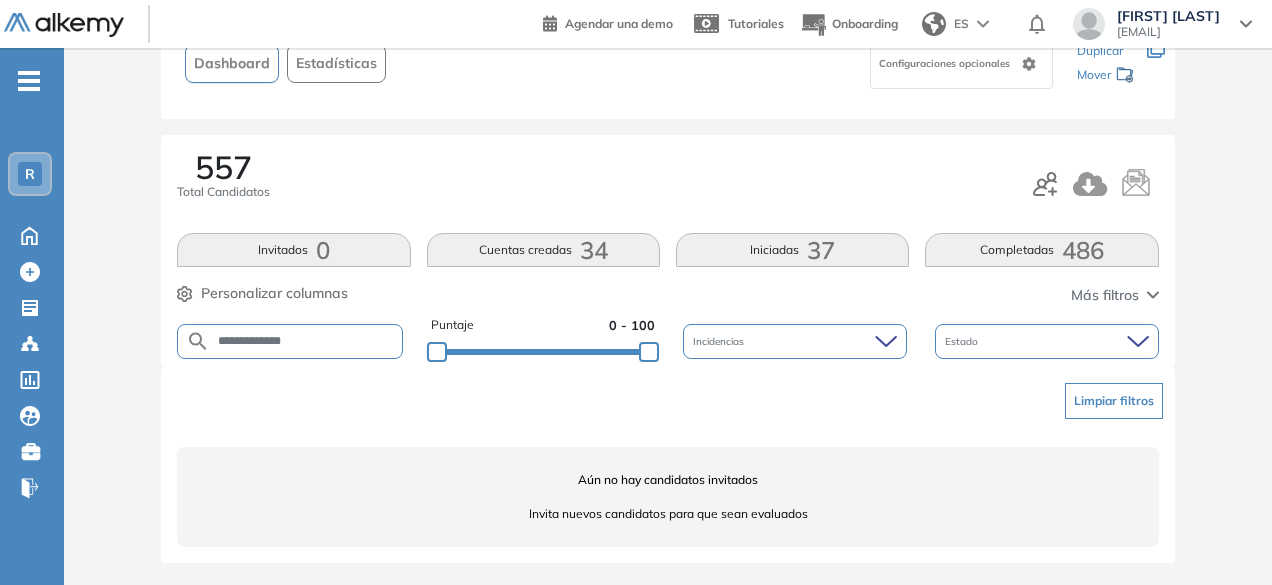 click on "**********" at bounding box center (305, 341) 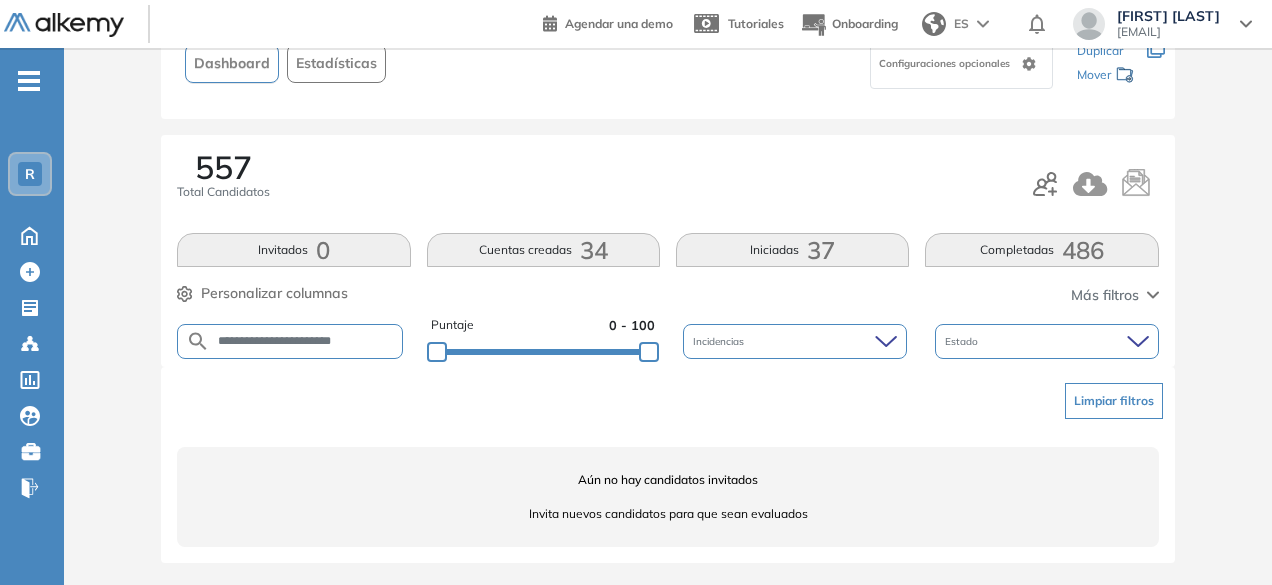 type on "**********" 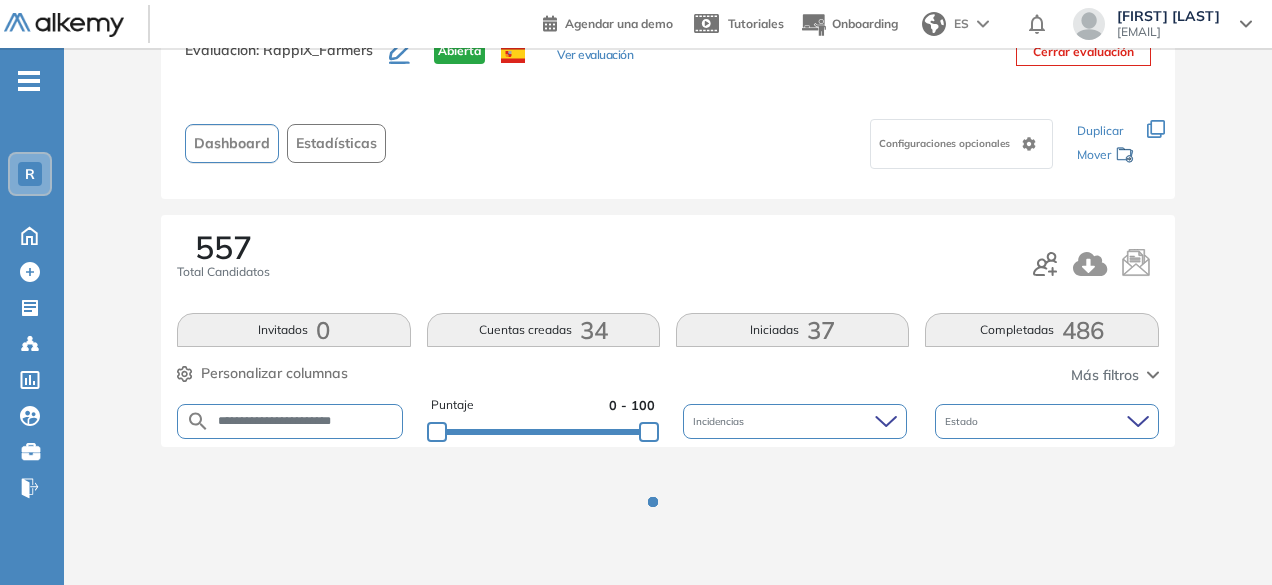 scroll, scrollTop: 236, scrollLeft: 0, axis: vertical 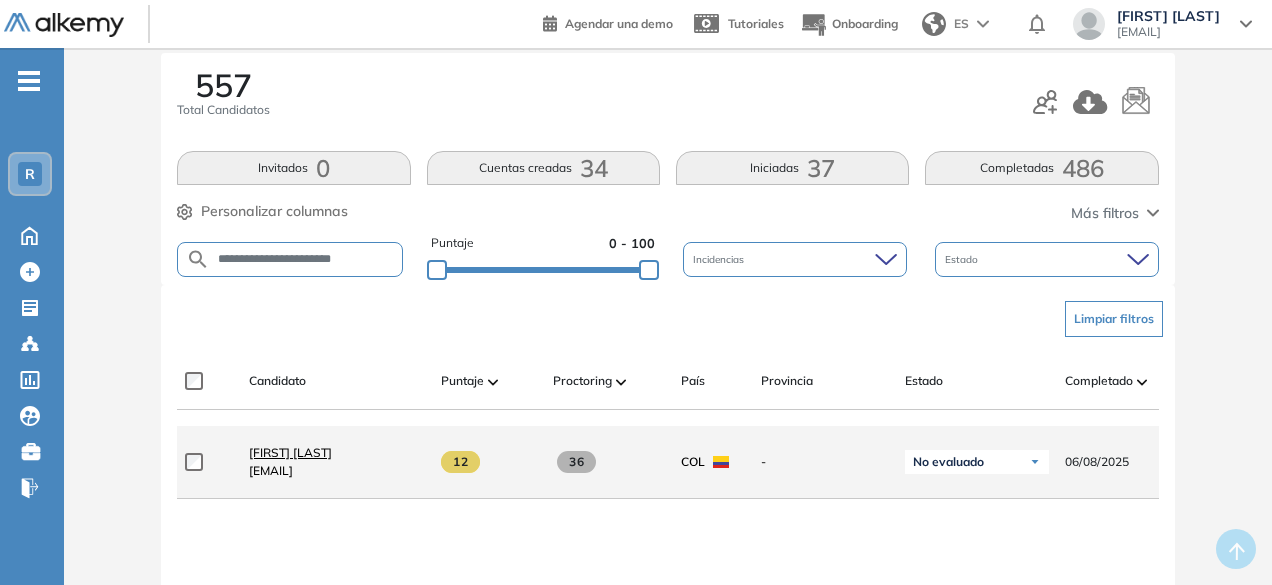 click on "[FIRST] [LAST]" at bounding box center (290, 452) 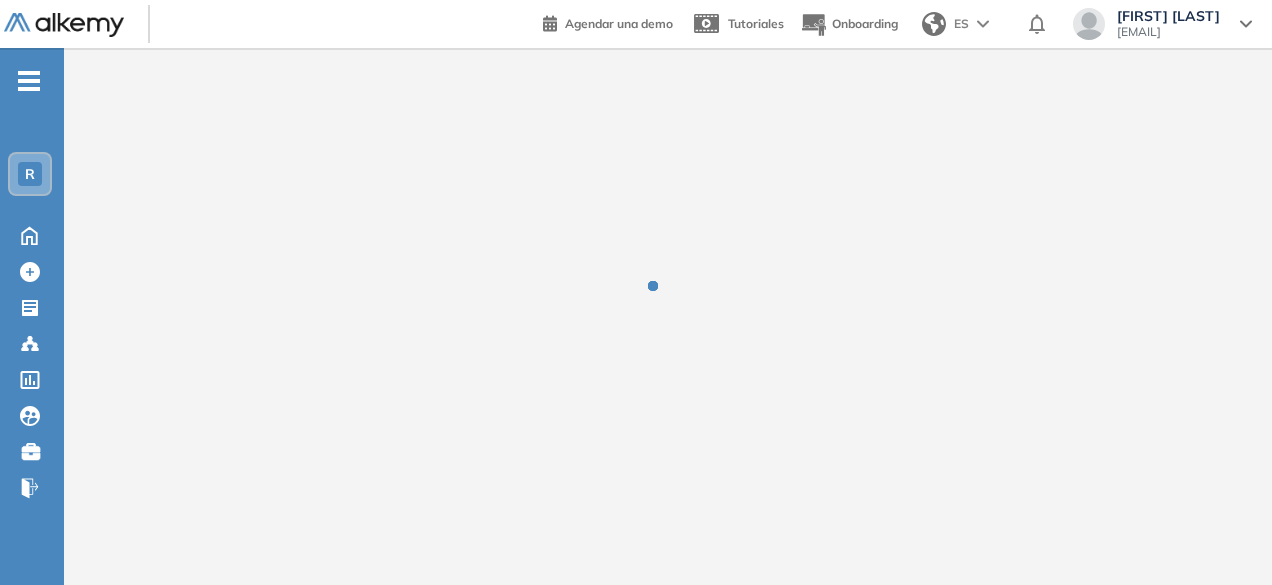 scroll, scrollTop: 0, scrollLeft: 0, axis: both 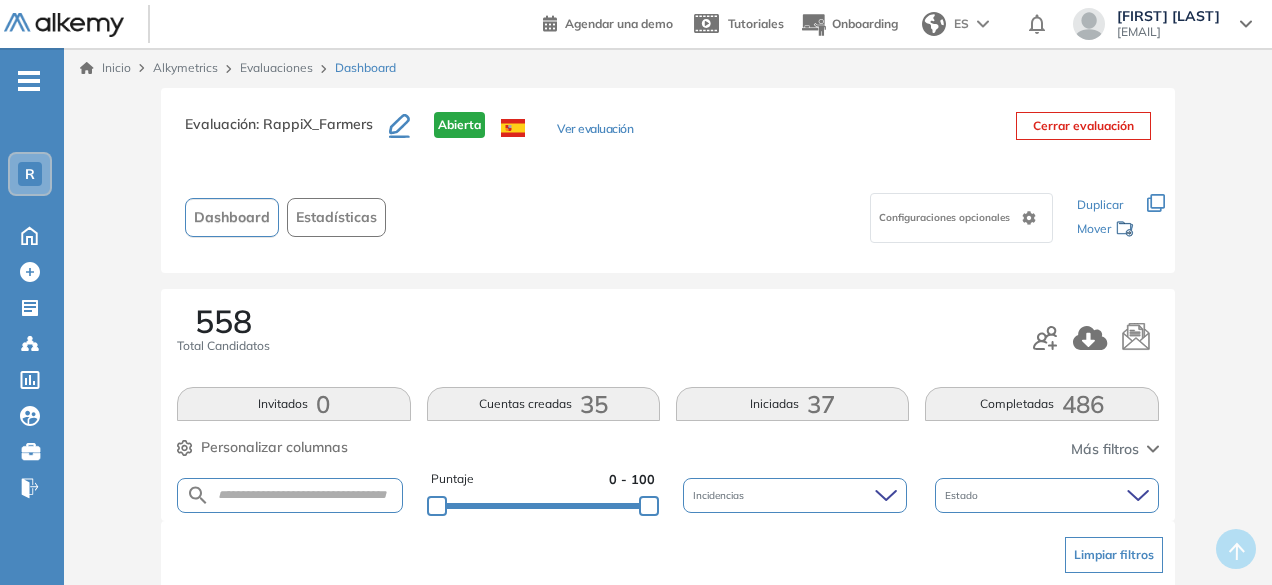 click at bounding box center [289, 495] 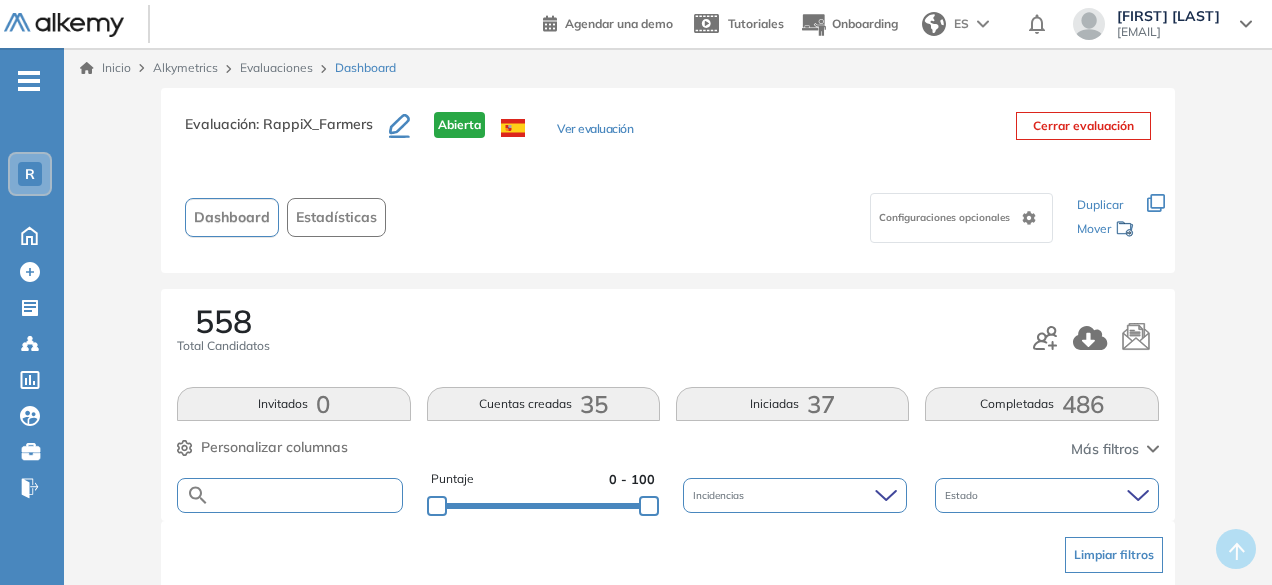 click at bounding box center (305, 495) 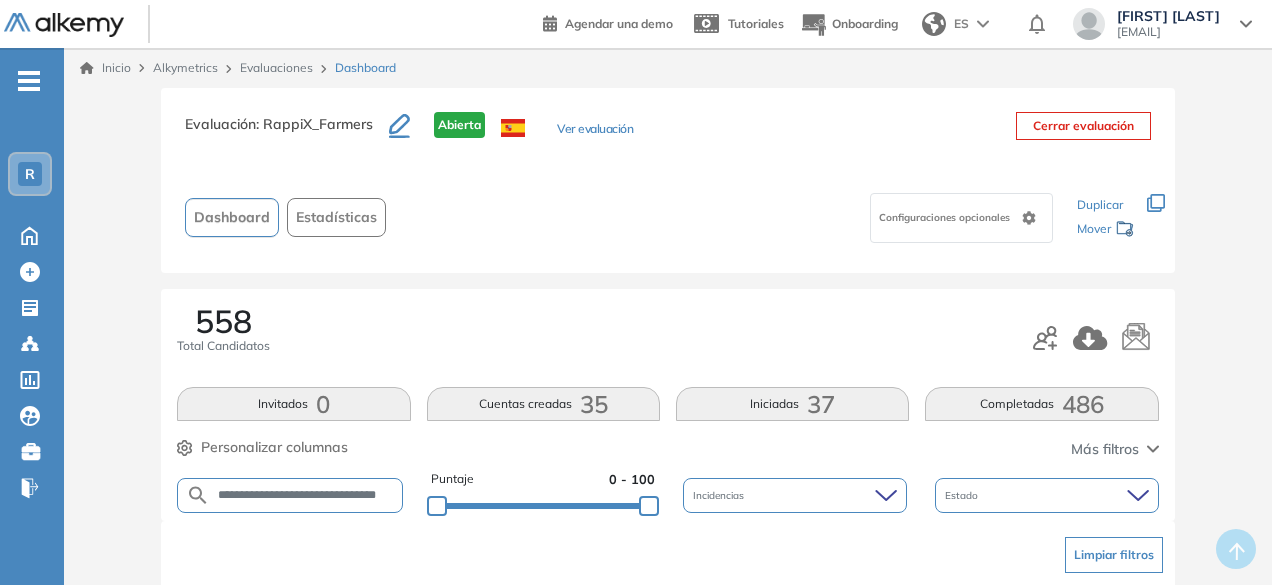 scroll, scrollTop: 0, scrollLeft: 36, axis: horizontal 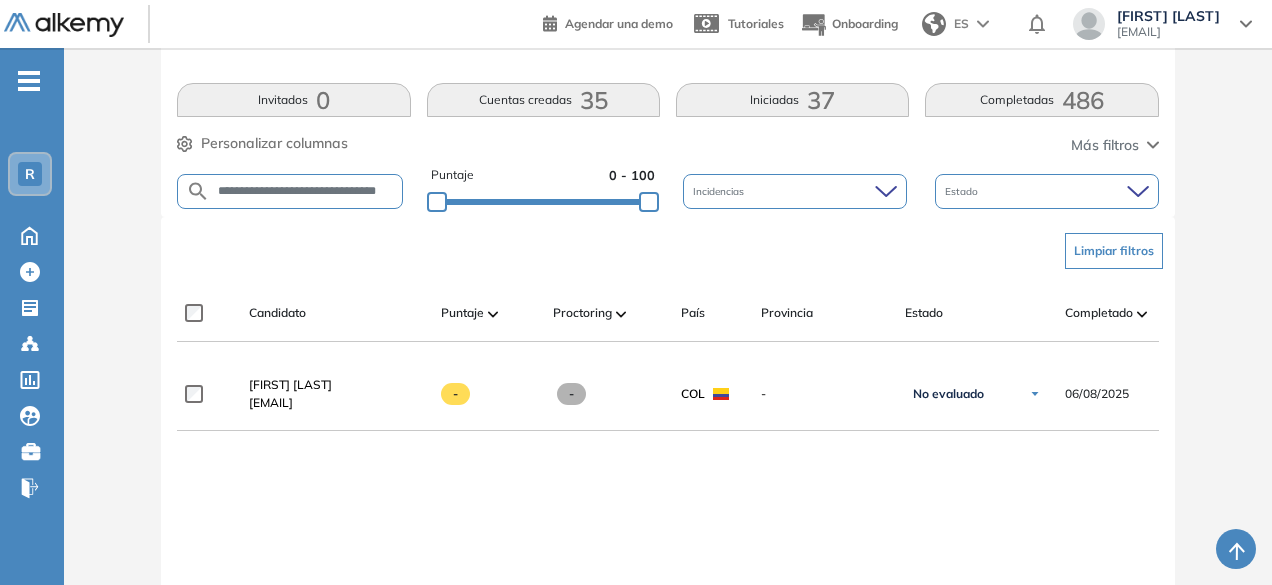 click on "**********" at bounding box center (306, 191) 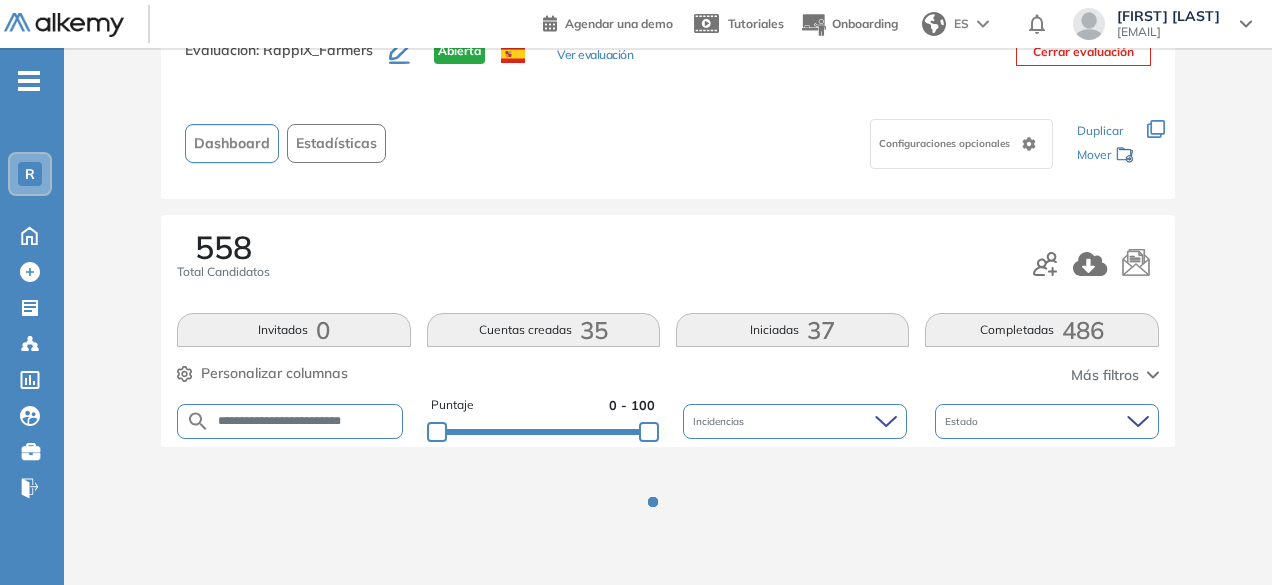 scroll, scrollTop: 304, scrollLeft: 0, axis: vertical 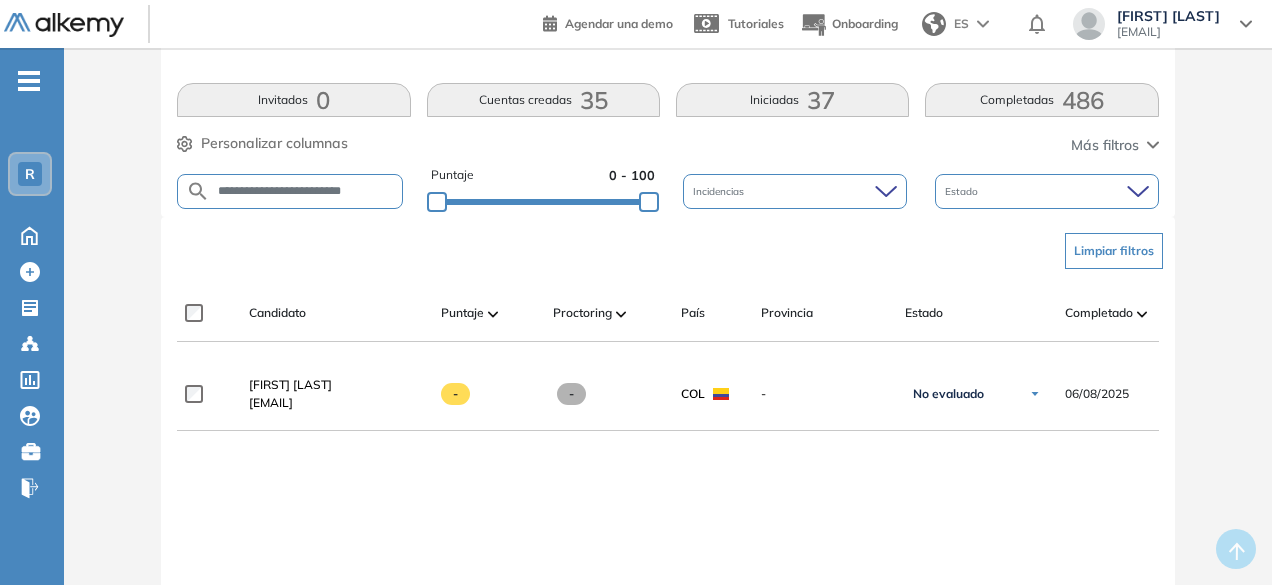 drag, startPoint x: 309, startPoint y: 203, endPoint x: 306, endPoint y: 190, distance: 13.341664 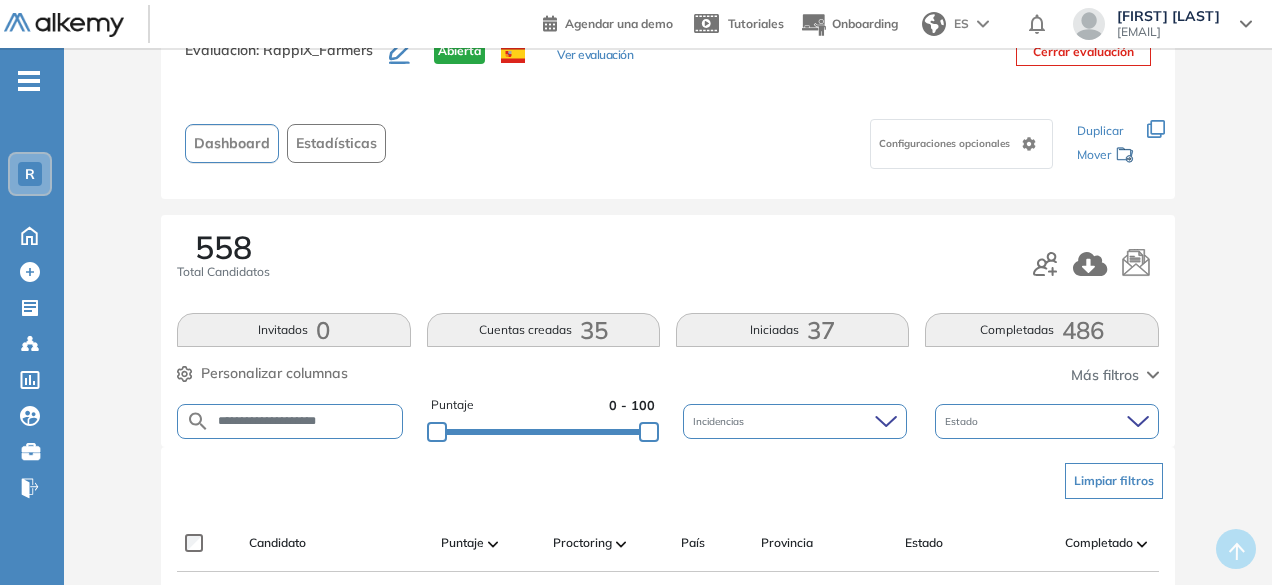 scroll, scrollTop: 304, scrollLeft: 0, axis: vertical 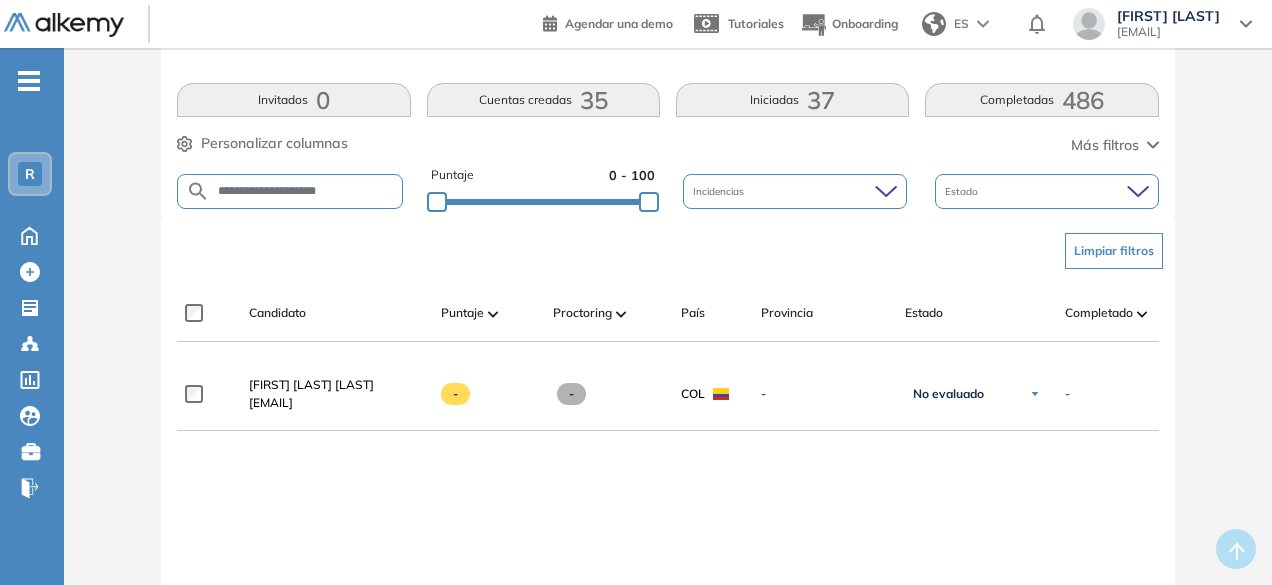 click on "**********" at bounding box center (306, 191) 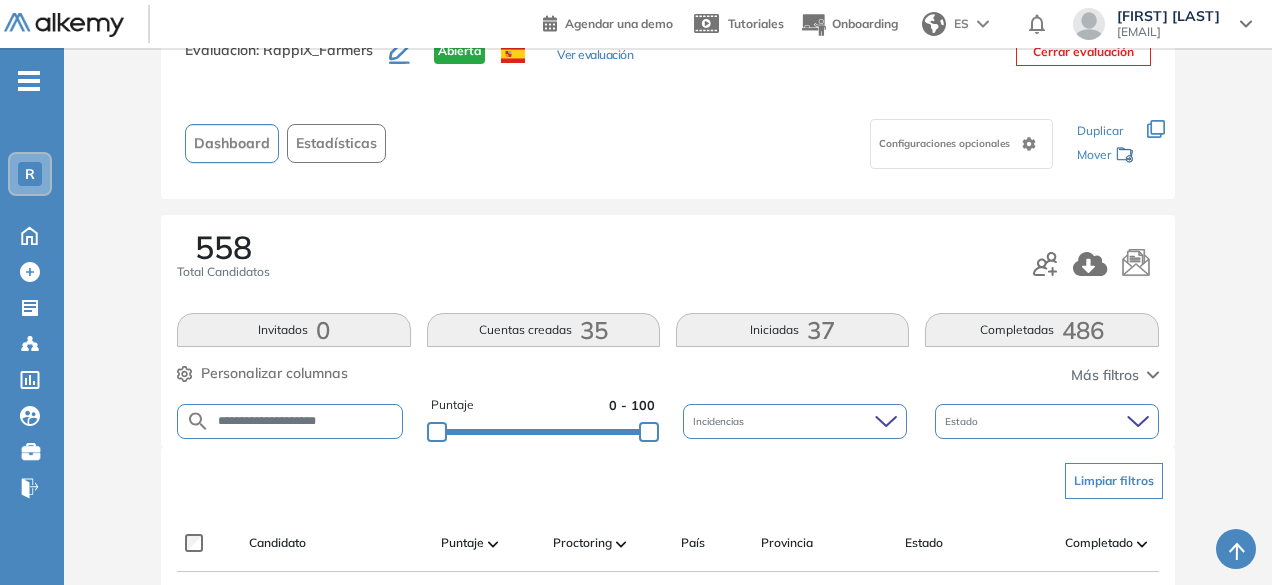 scroll, scrollTop: 304, scrollLeft: 0, axis: vertical 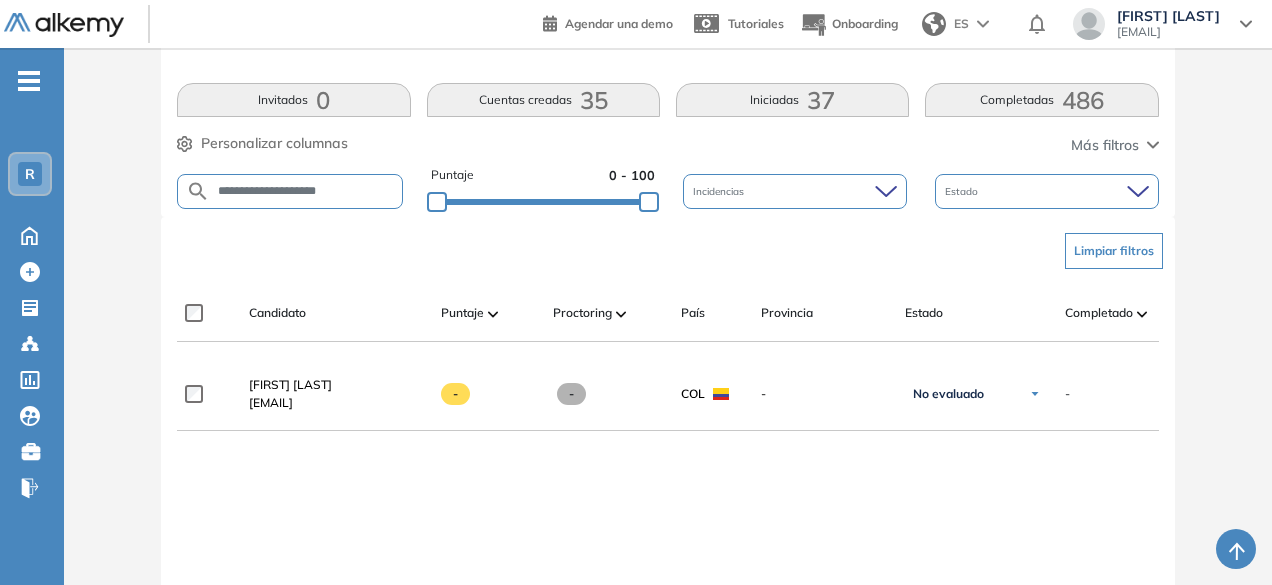 click on "**********" at bounding box center [306, 191] 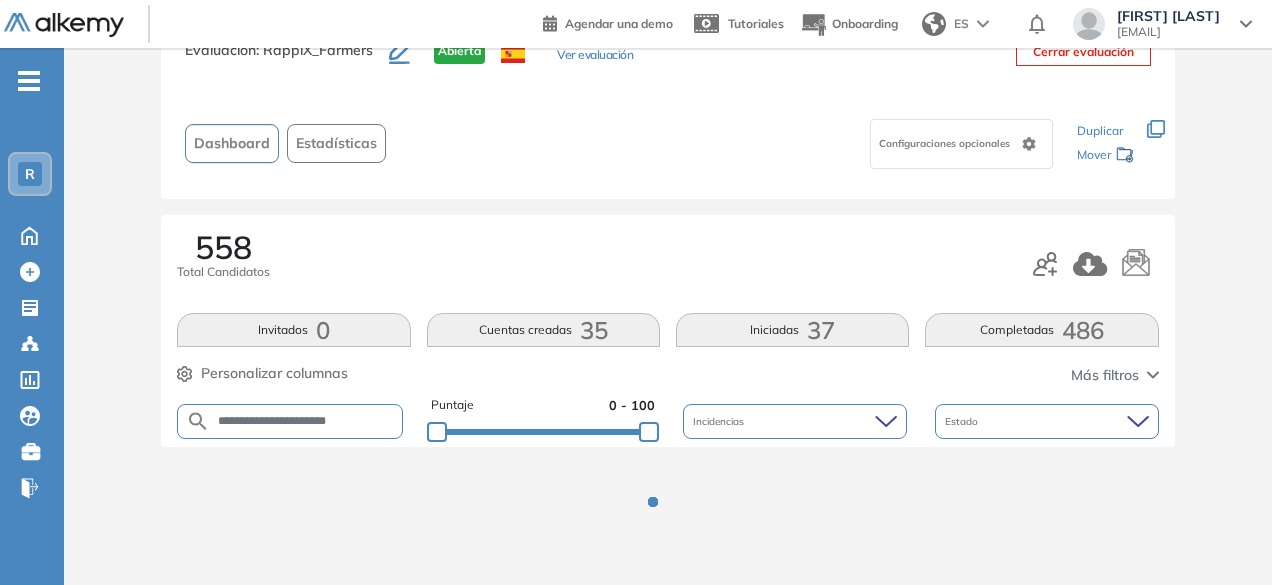 scroll, scrollTop: 304, scrollLeft: 0, axis: vertical 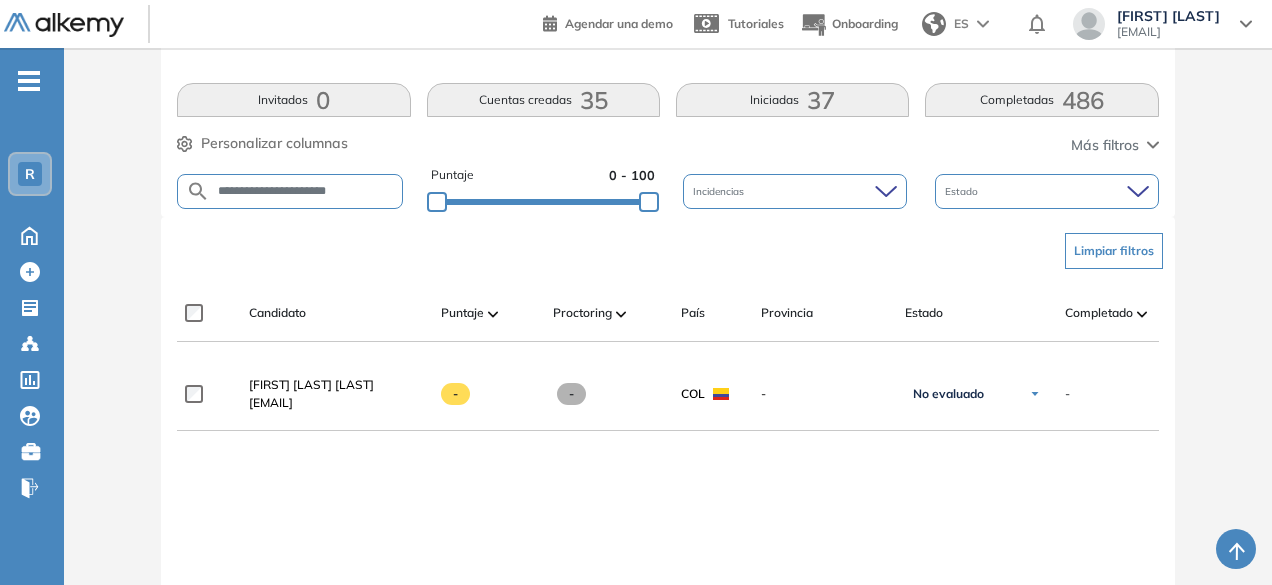 click on "**********" at bounding box center [306, 191] 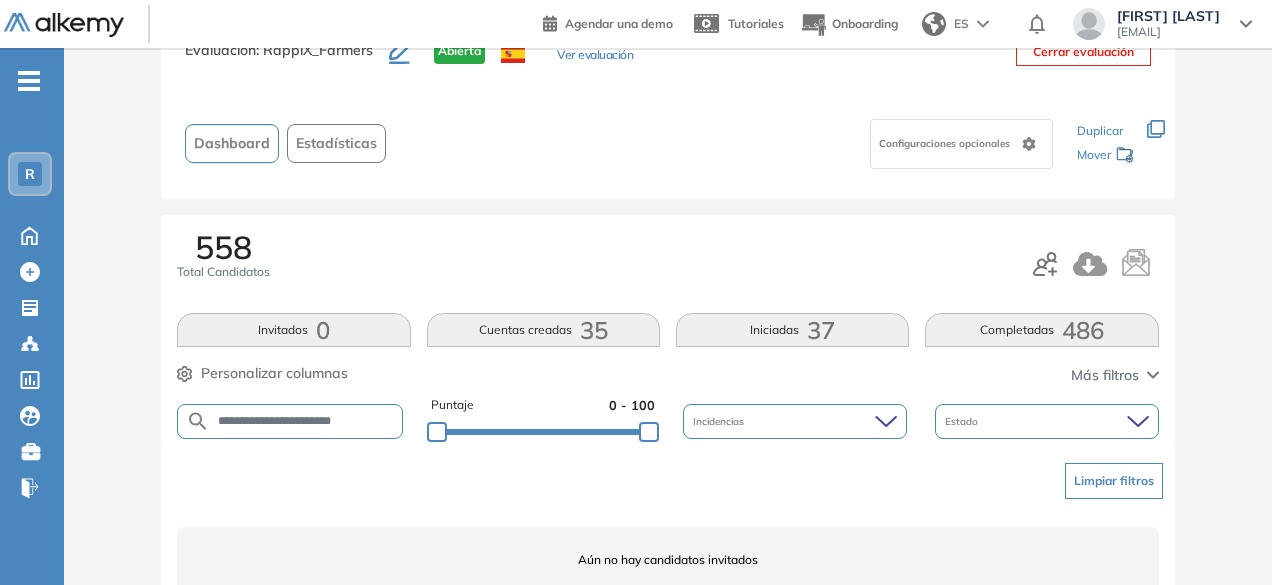 scroll, scrollTop: 154, scrollLeft: 0, axis: vertical 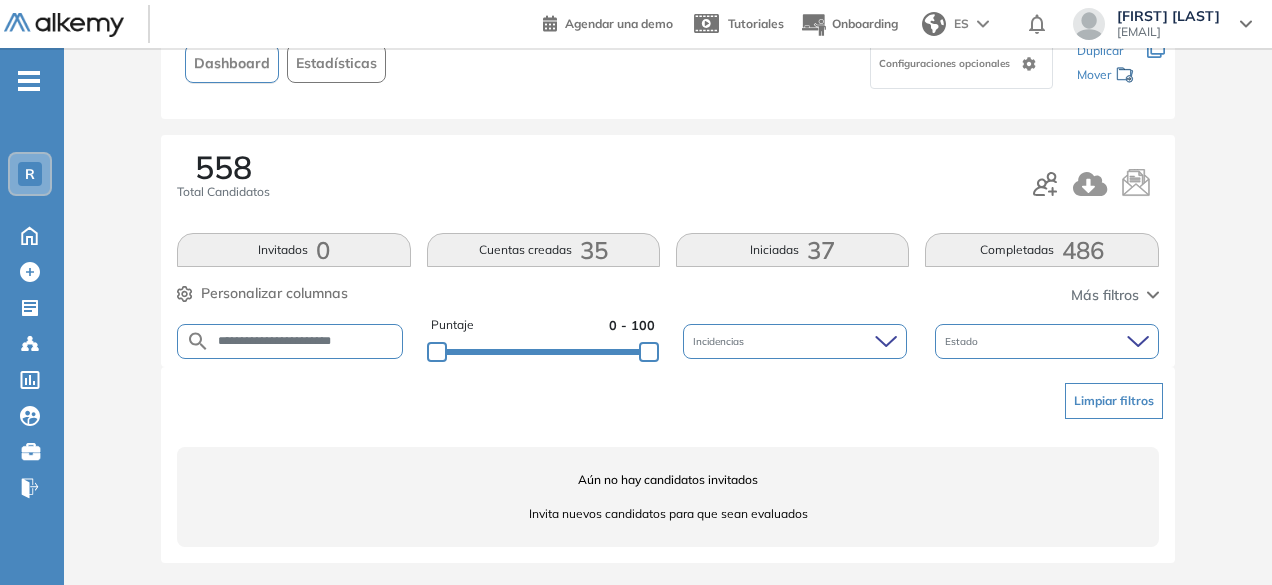 click on "**********" at bounding box center [290, 341] 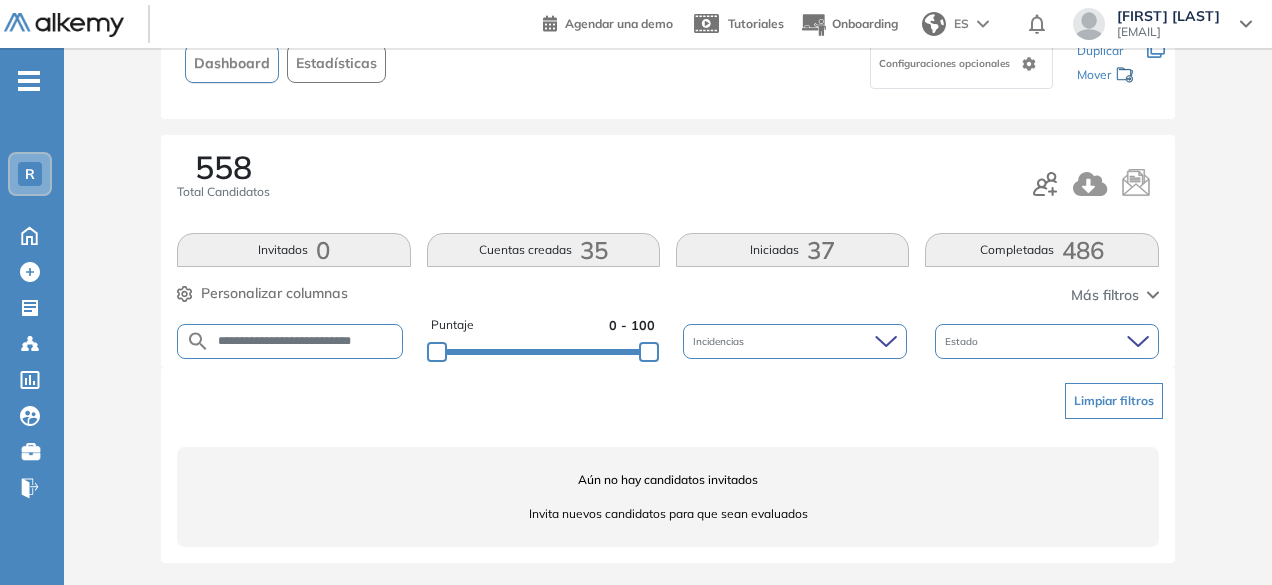scroll, scrollTop: 0, scrollLeft: 4, axis: horizontal 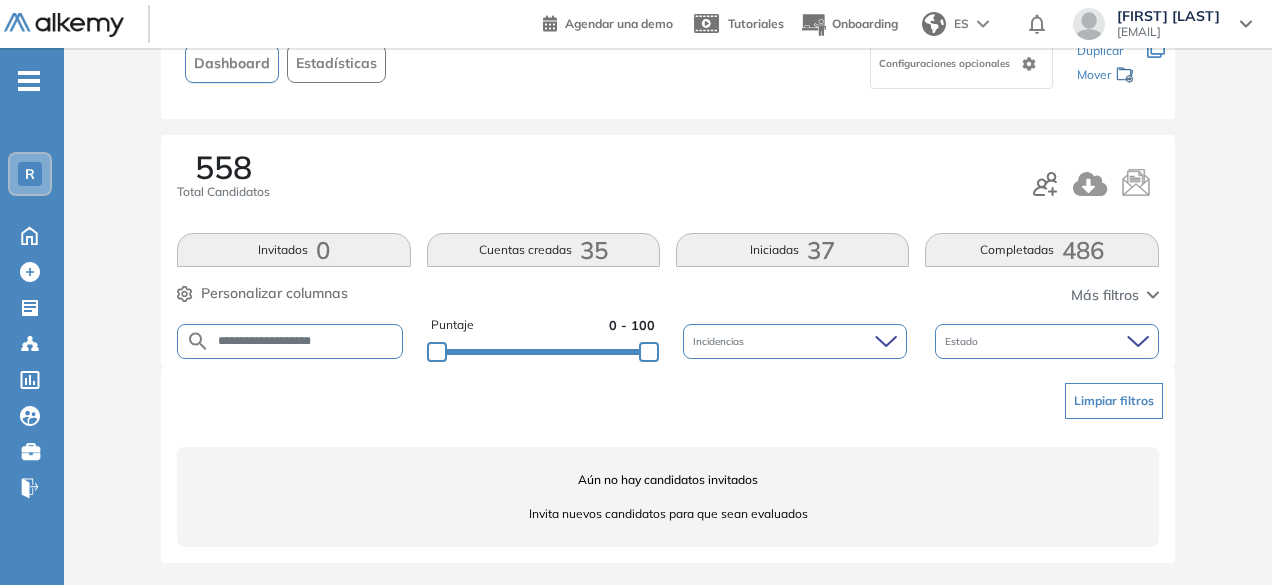 drag, startPoint x: 304, startPoint y: 339, endPoint x: 262, endPoint y: 333, distance: 42.426407 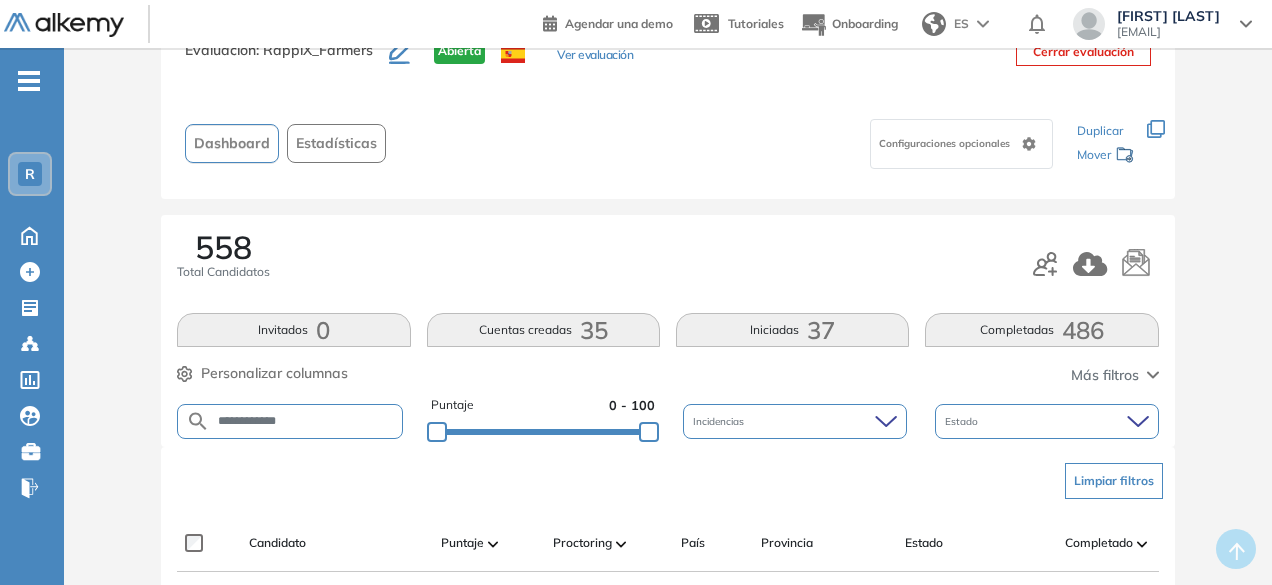 scroll, scrollTop: 154, scrollLeft: 0, axis: vertical 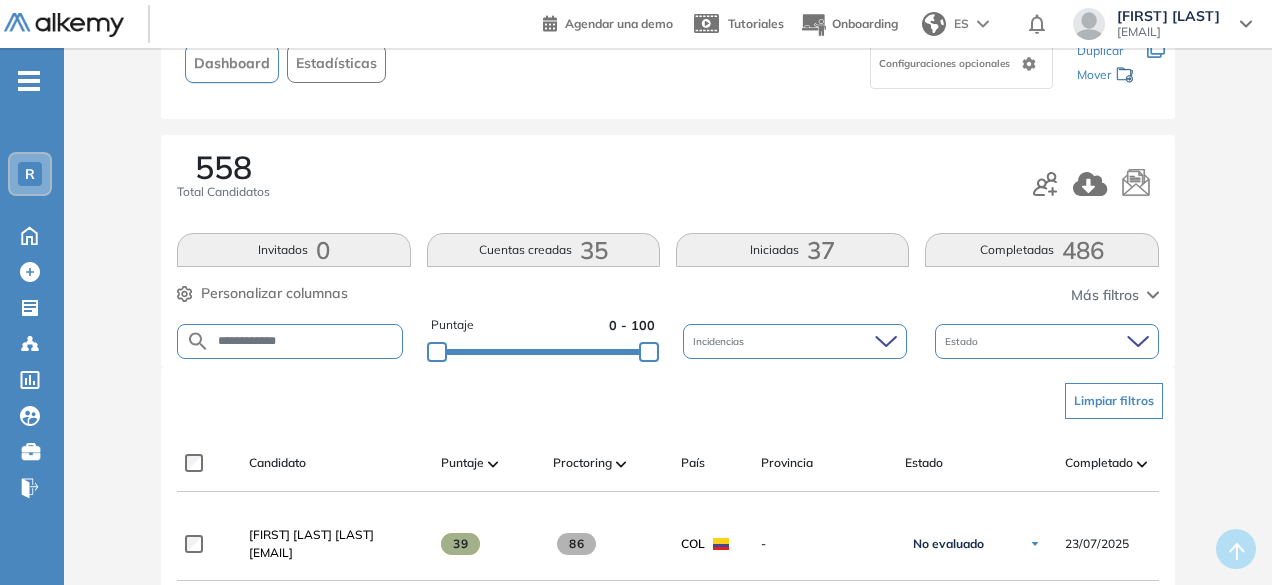 click on "**********" at bounding box center [306, 341] 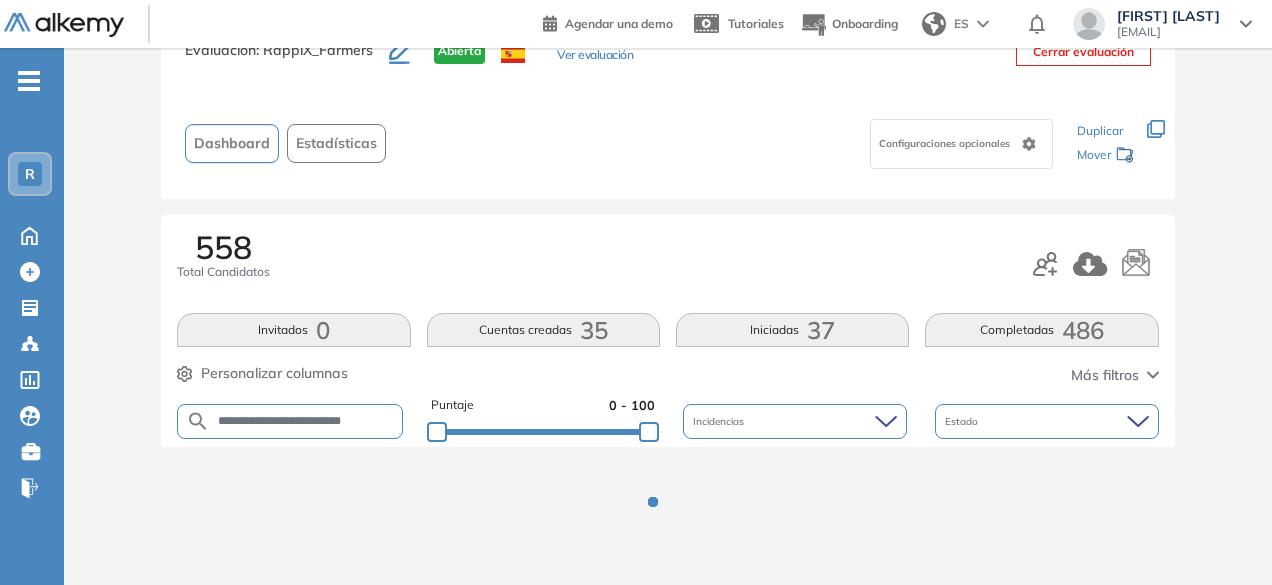 scroll, scrollTop: 154, scrollLeft: 0, axis: vertical 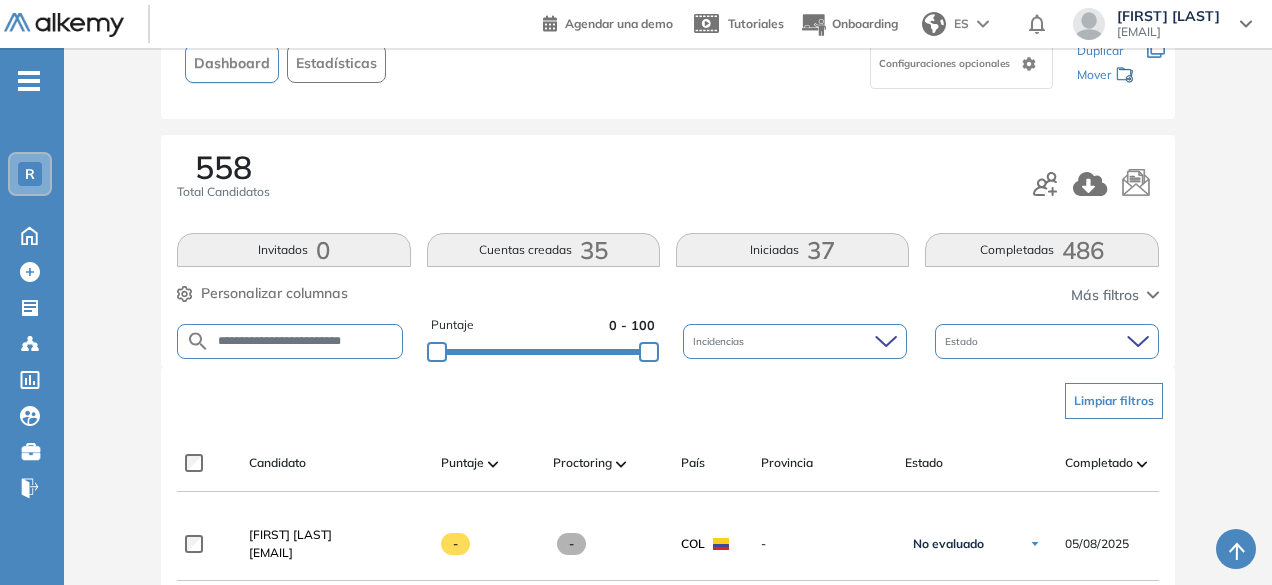 click on "**********" at bounding box center (306, 341) 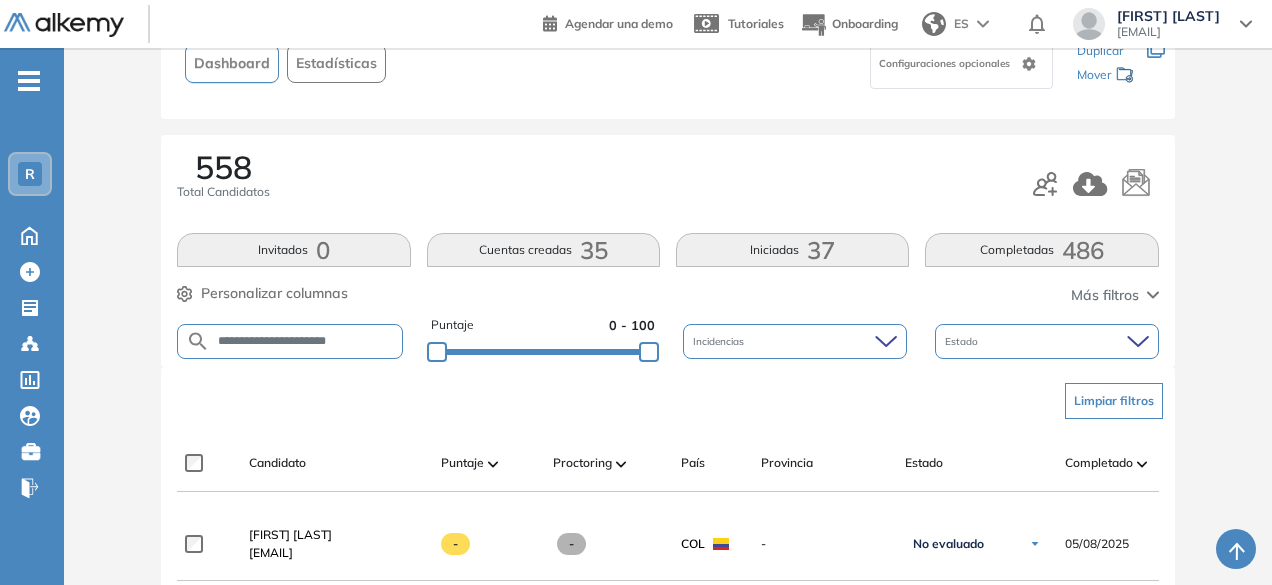 type on "**********" 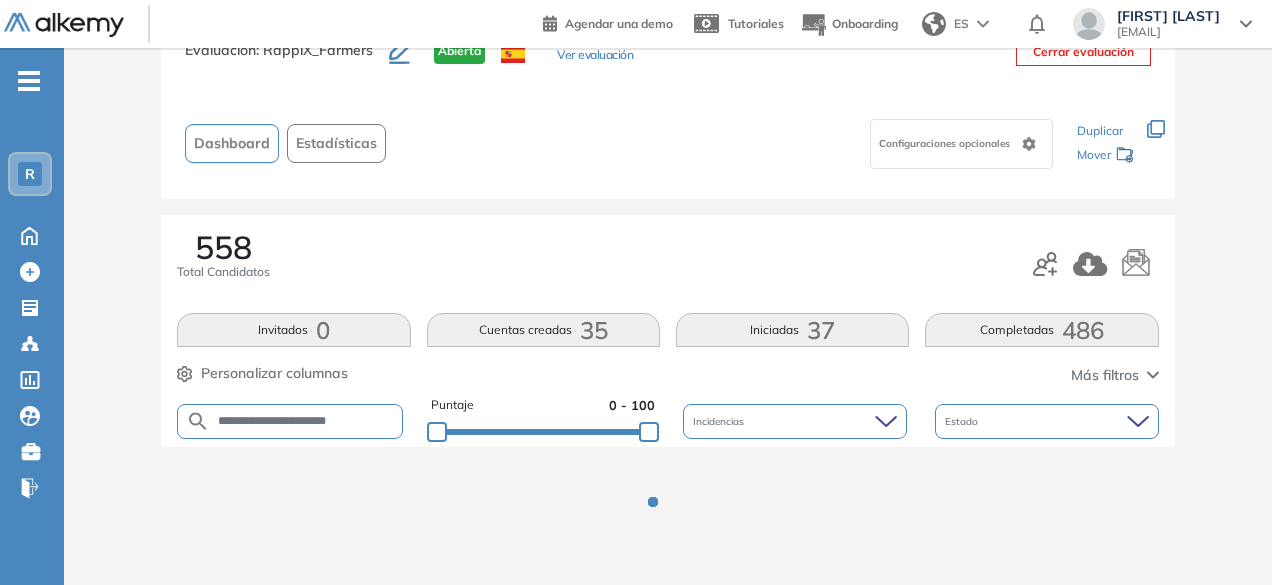scroll, scrollTop: 154, scrollLeft: 0, axis: vertical 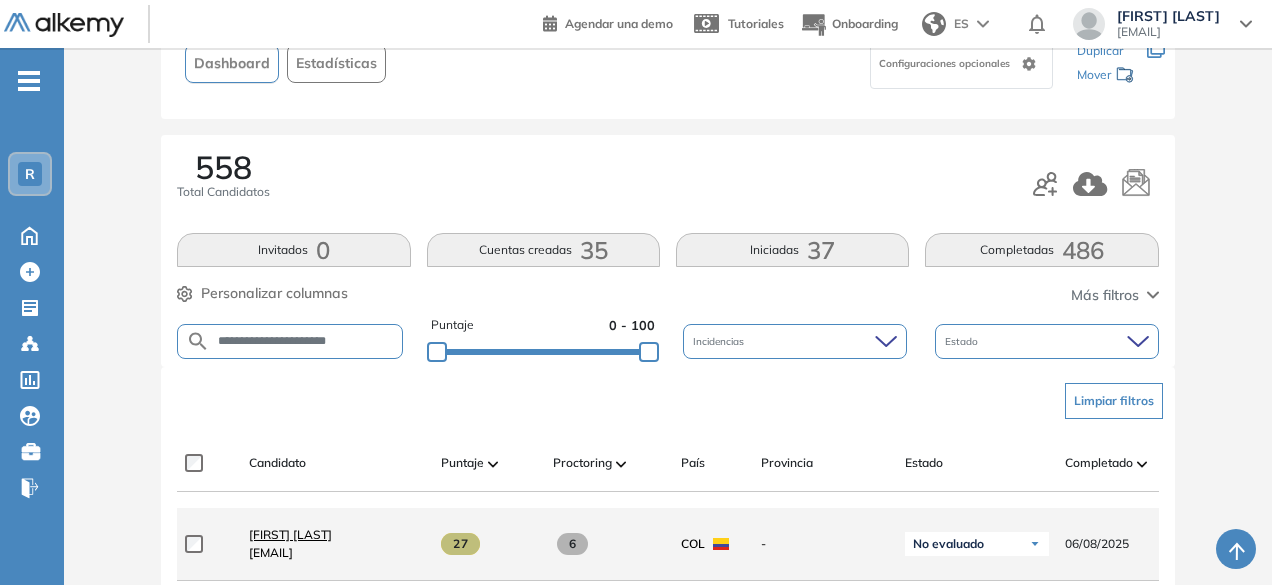click on "[FIRST] [LAST]" at bounding box center [290, 534] 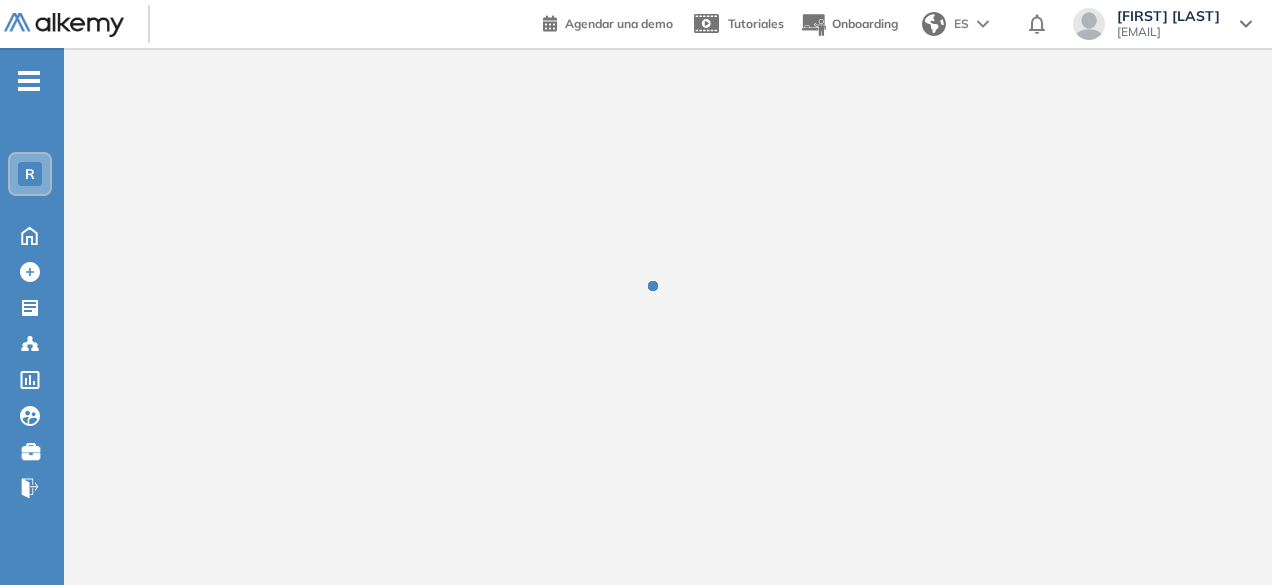 scroll, scrollTop: 0, scrollLeft: 0, axis: both 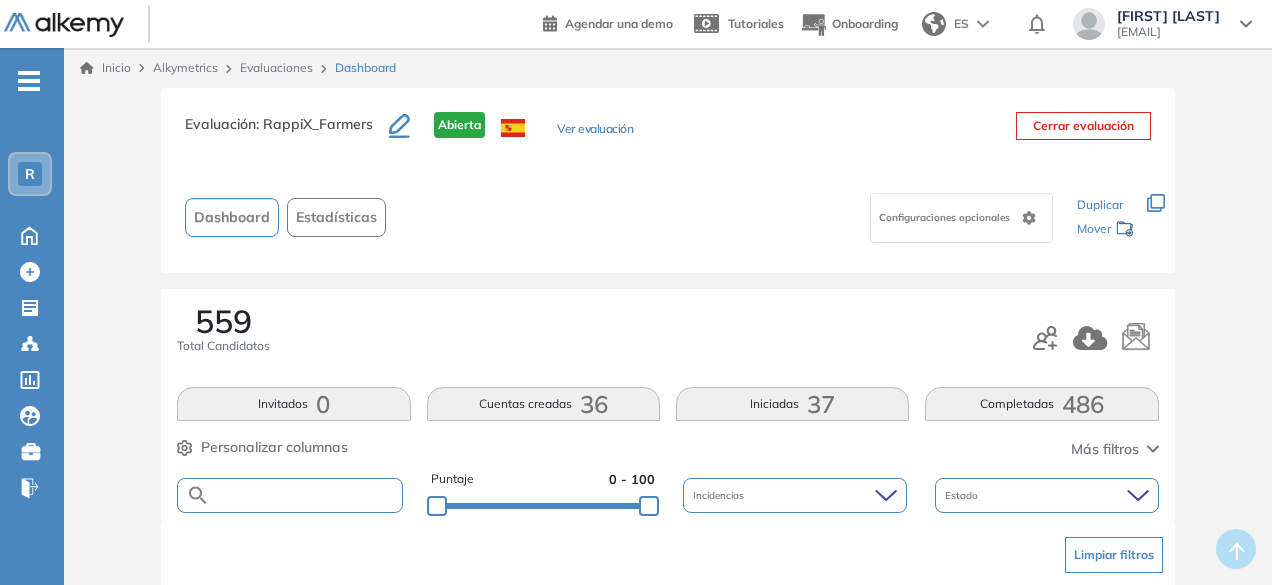 click at bounding box center [305, 495] 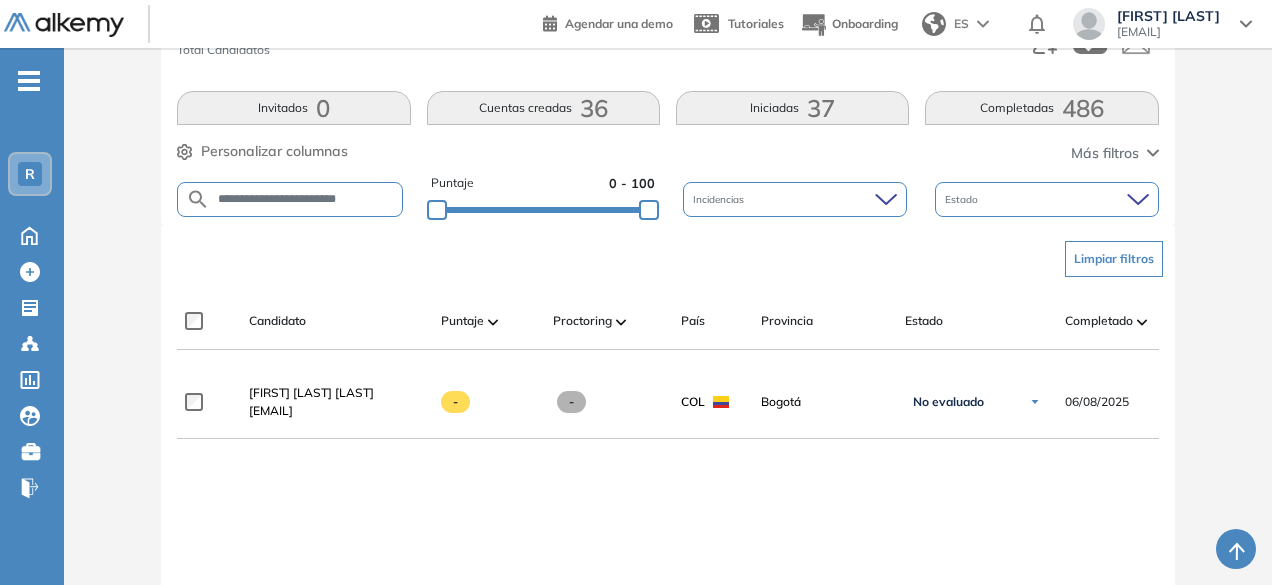 scroll, scrollTop: 299, scrollLeft: 0, axis: vertical 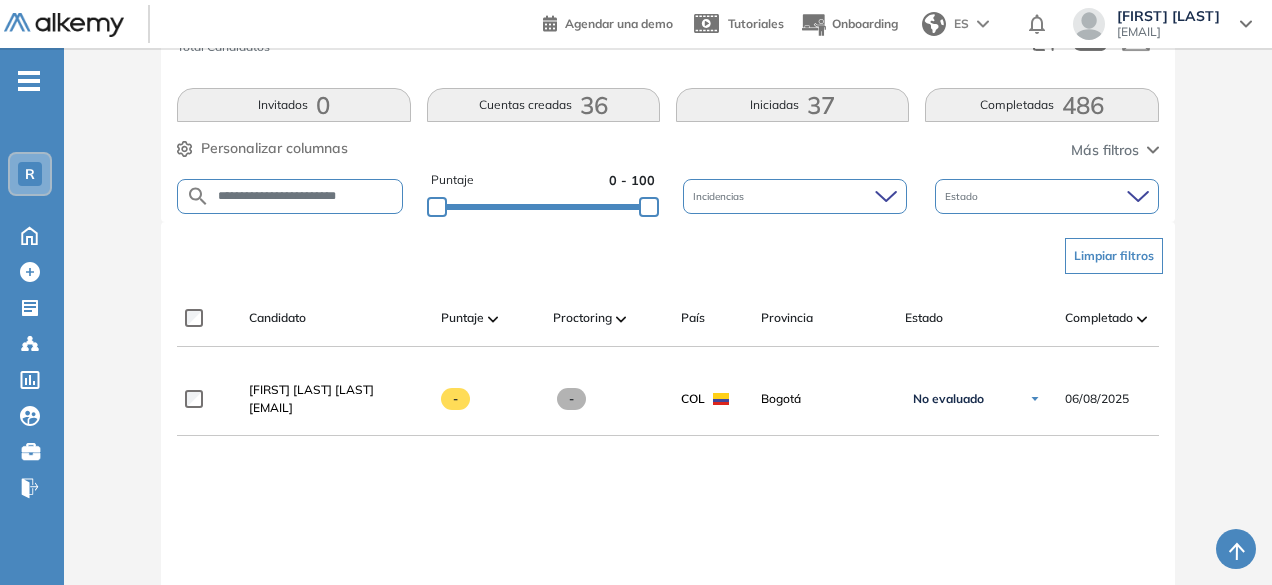 click on "**********" at bounding box center [305, 196] 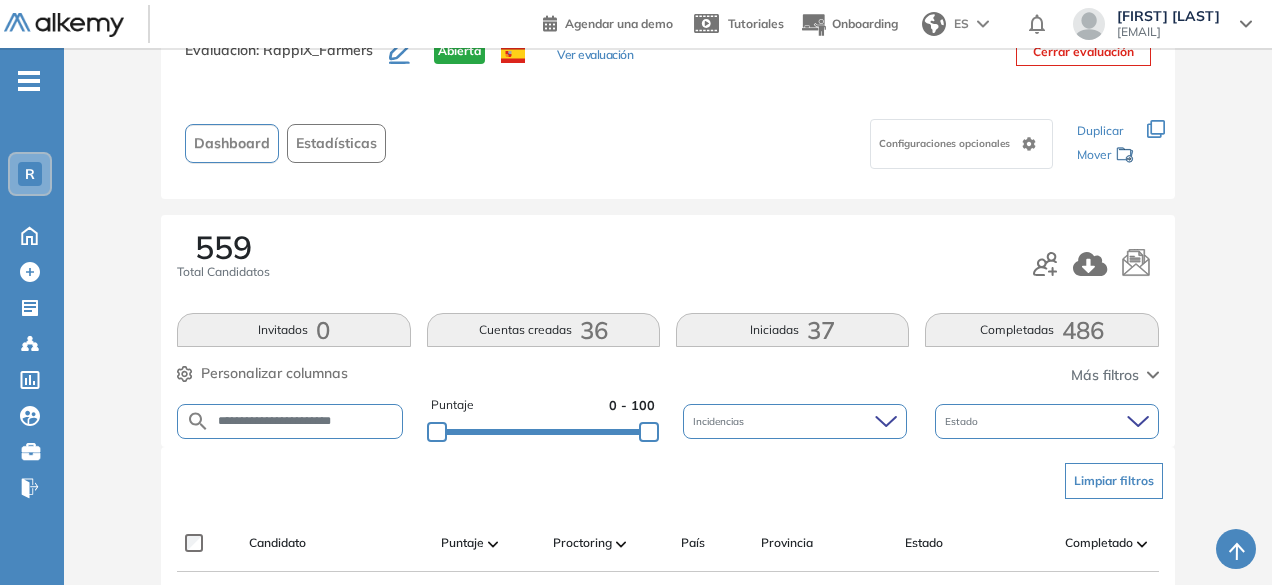 scroll, scrollTop: 299, scrollLeft: 0, axis: vertical 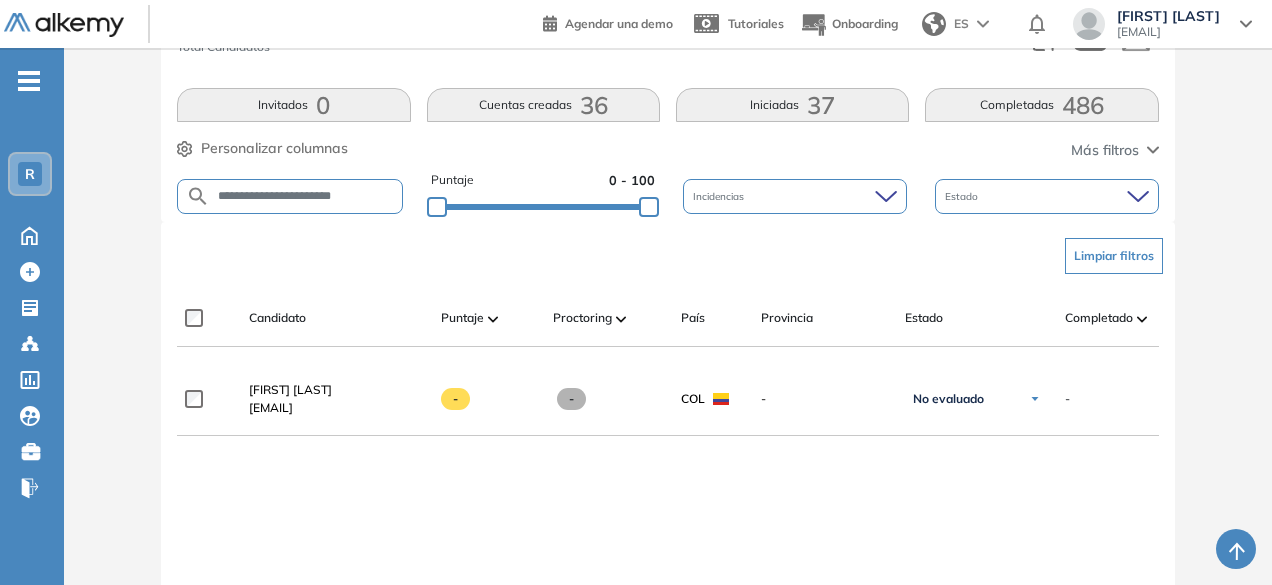 click on "**********" at bounding box center [305, 196] 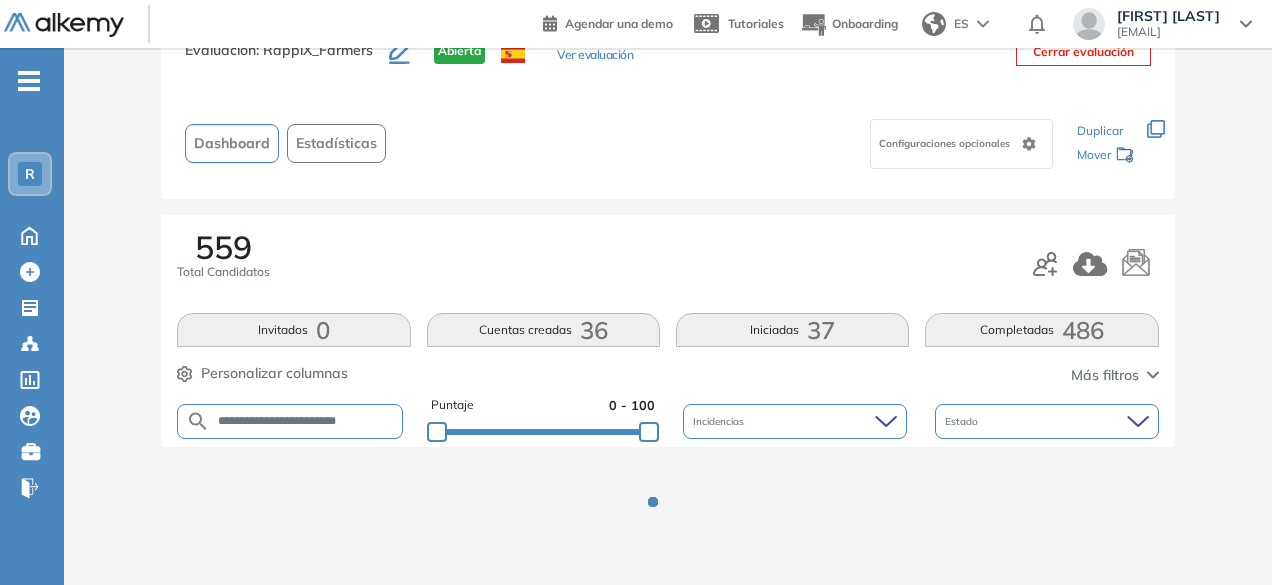 scroll, scrollTop: 299, scrollLeft: 0, axis: vertical 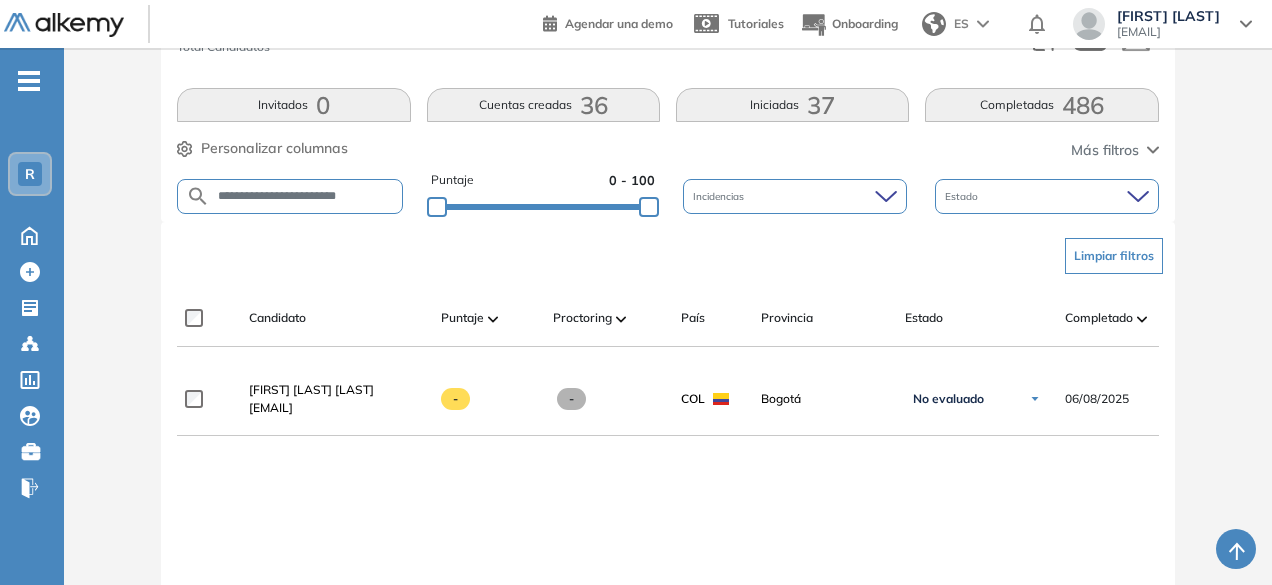 click on "**********" at bounding box center [305, 196] 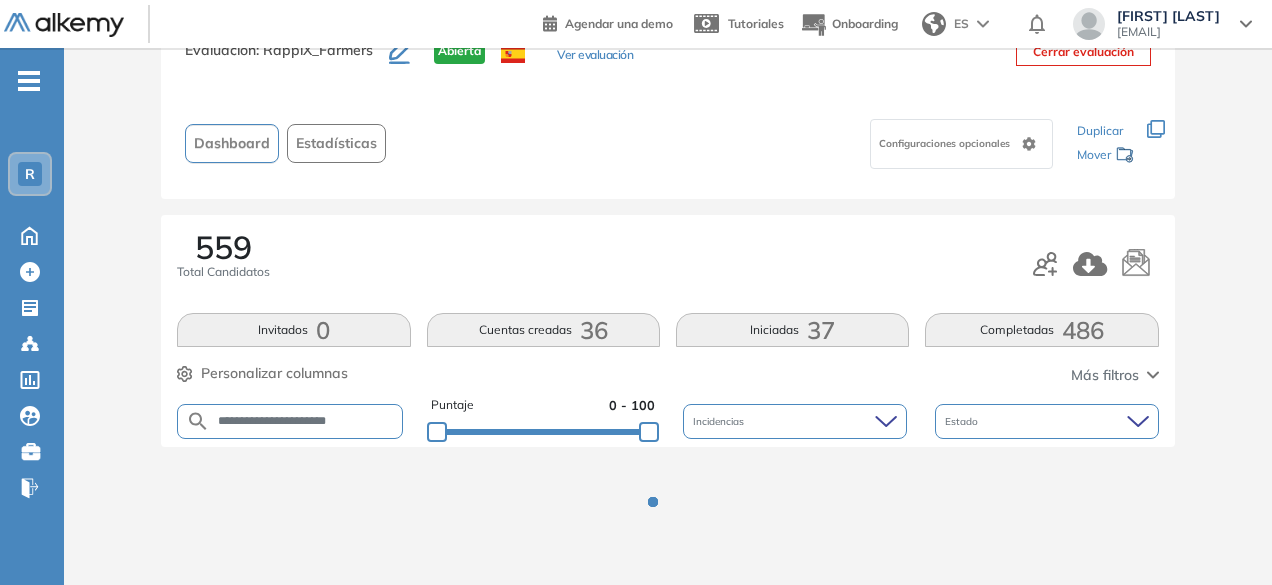 scroll, scrollTop: 154, scrollLeft: 0, axis: vertical 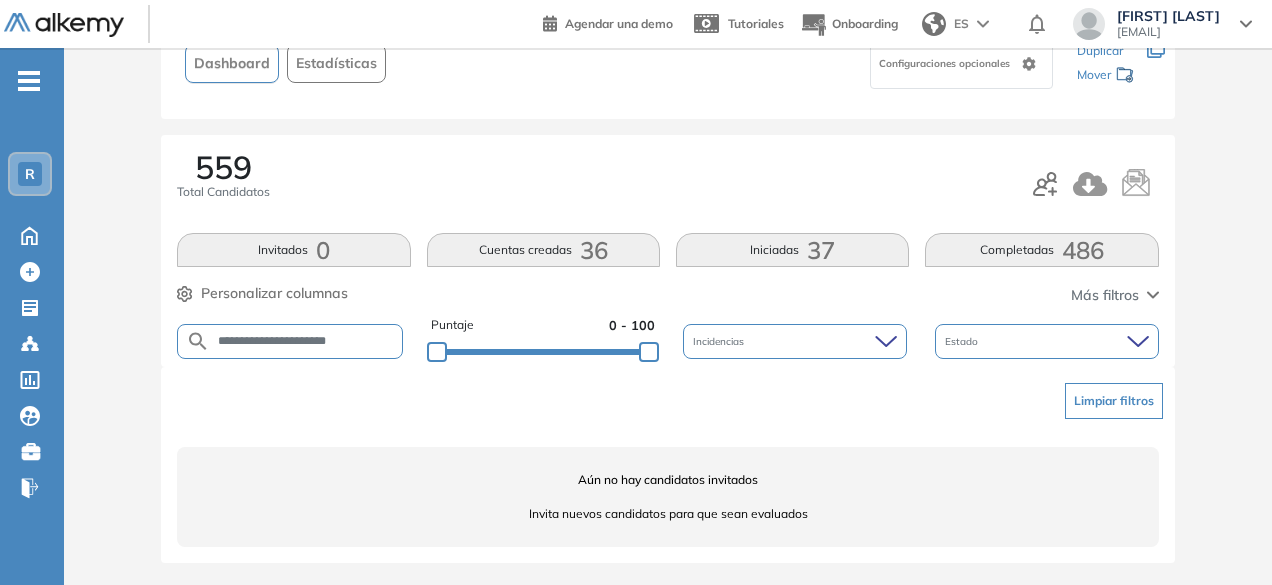 click on "**********" at bounding box center (305, 341) 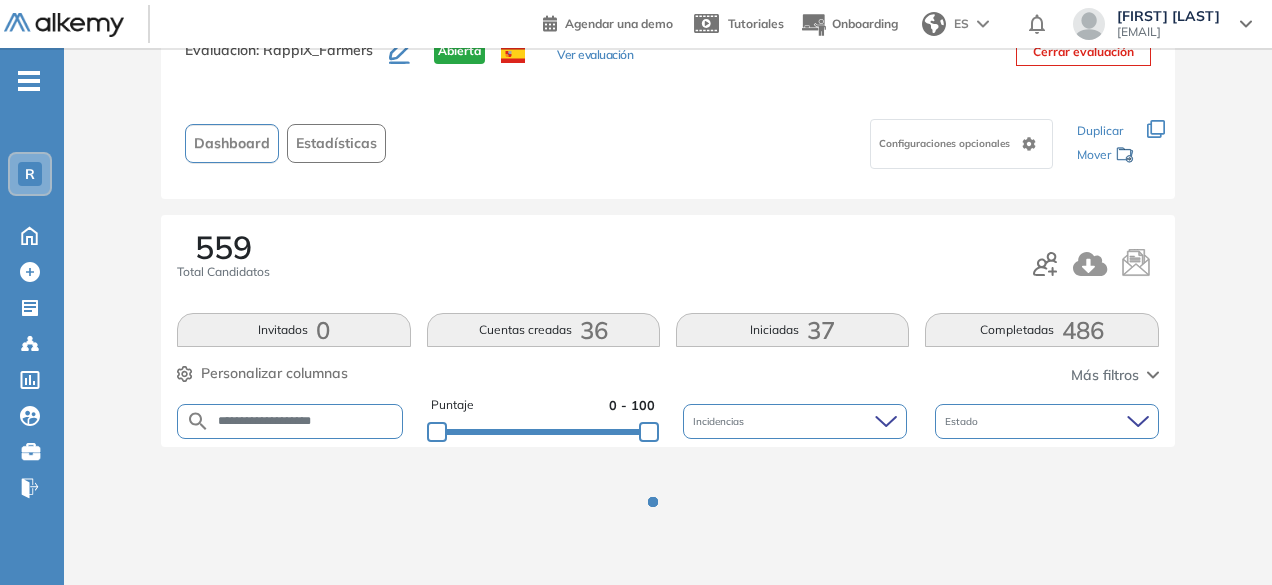 scroll, scrollTop: 154, scrollLeft: 0, axis: vertical 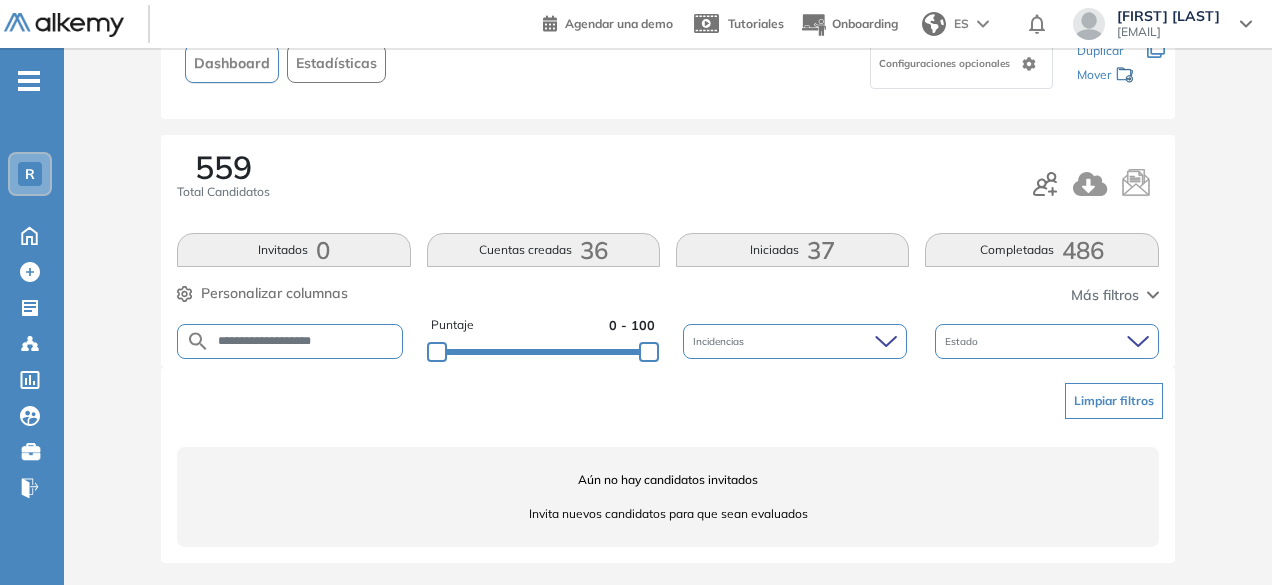 click on "**********" at bounding box center (305, 341) 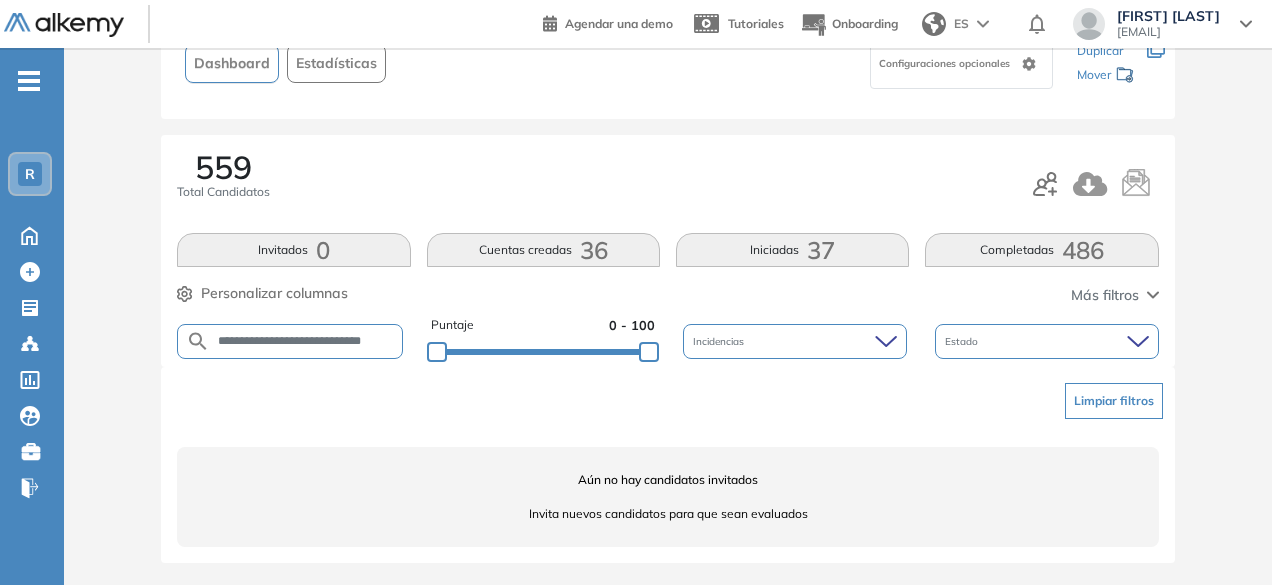 scroll, scrollTop: 0, scrollLeft: 12, axis: horizontal 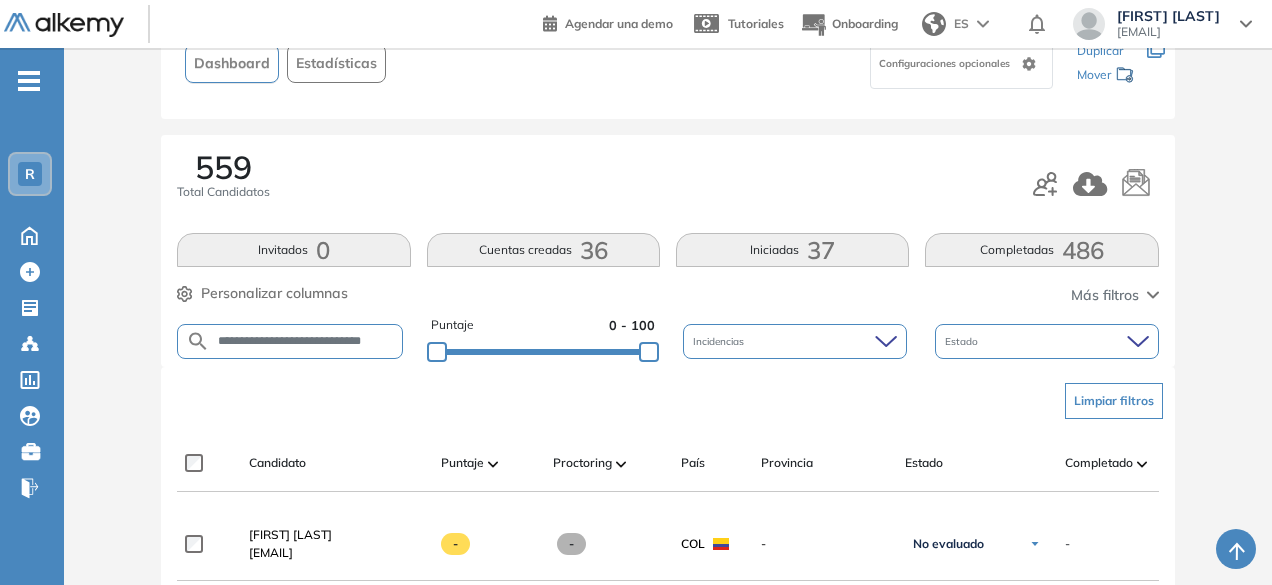click on "**********" at bounding box center [306, 341] 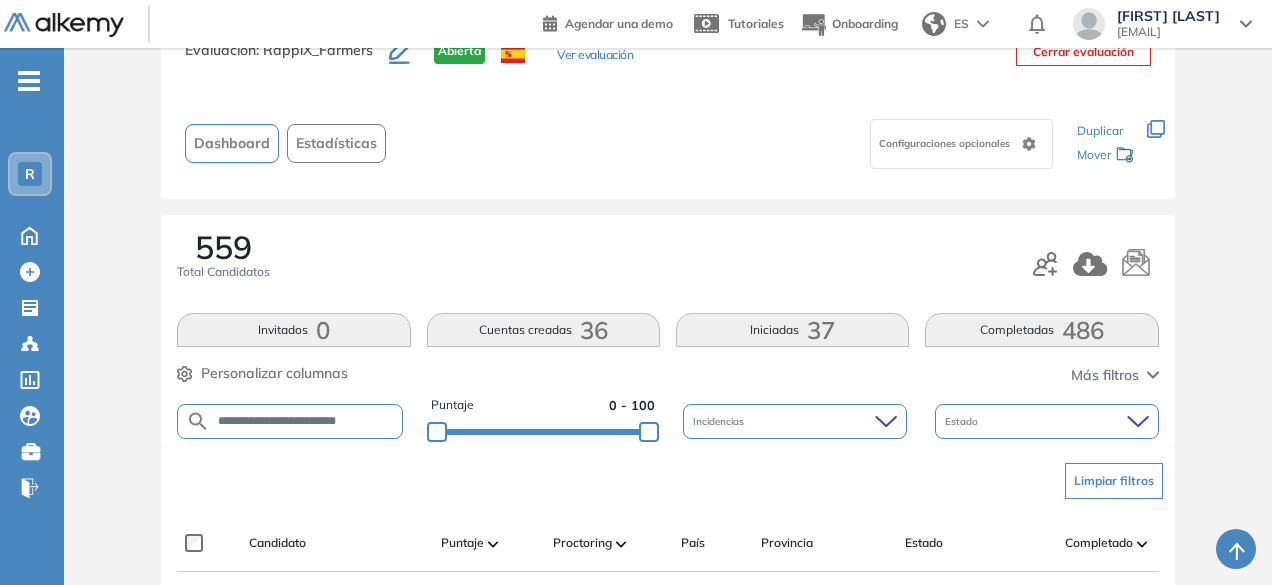 scroll, scrollTop: 154, scrollLeft: 0, axis: vertical 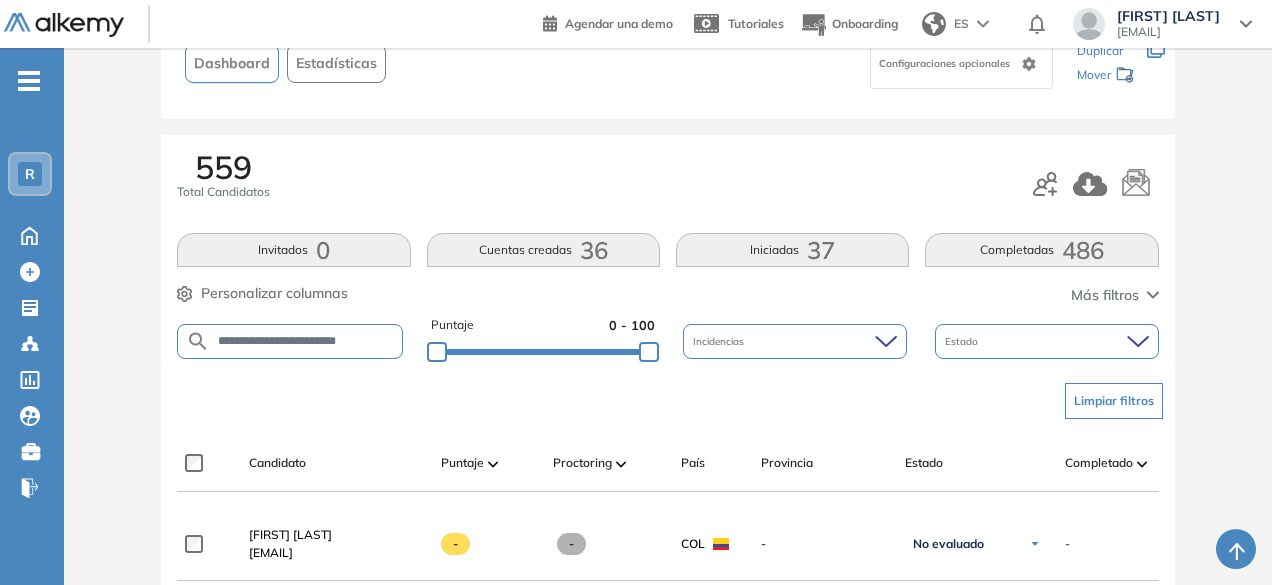 click on "**********" at bounding box center (306, 341) 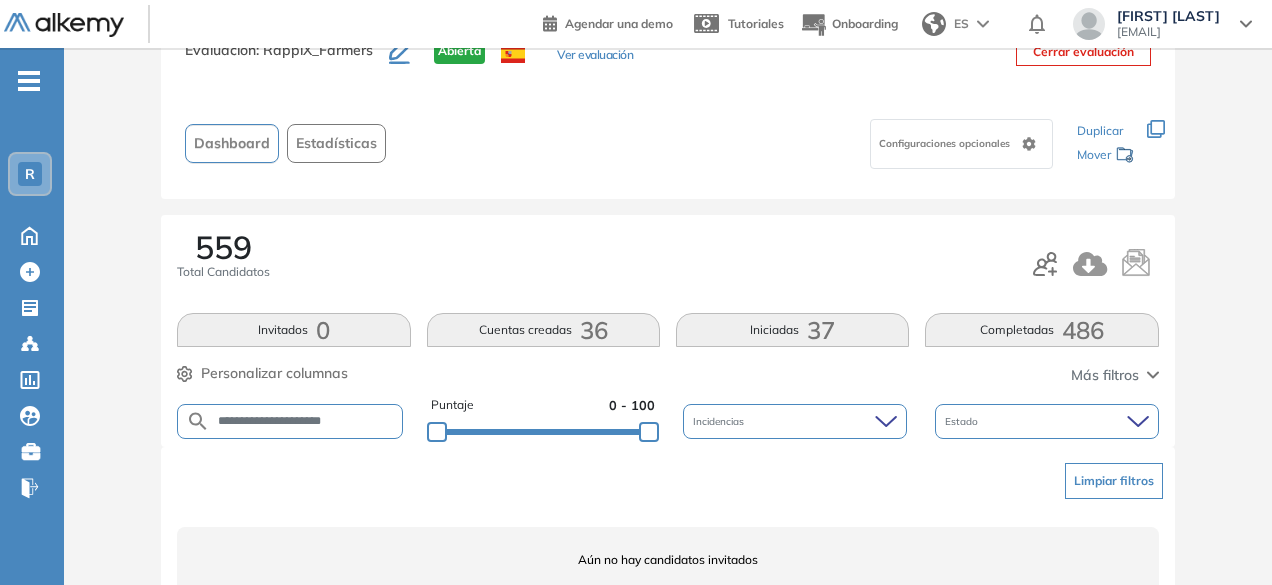 scroll, scrollTop: 154, scrollLeft: 0, axis: vertical 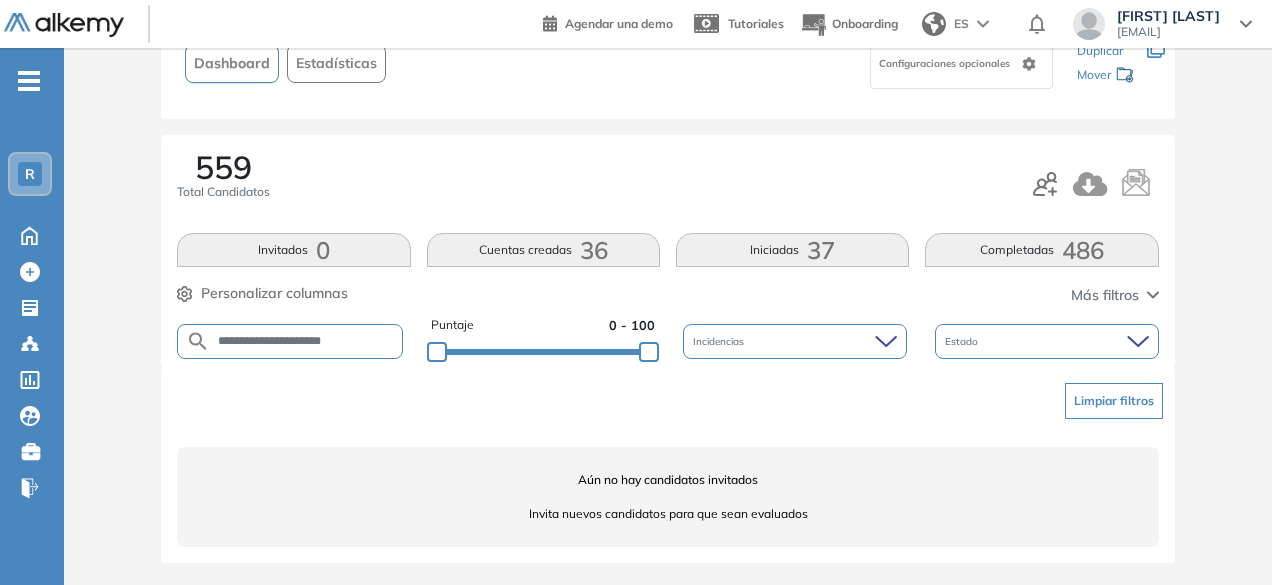 click on "**********" at bounding box center [306, 341] 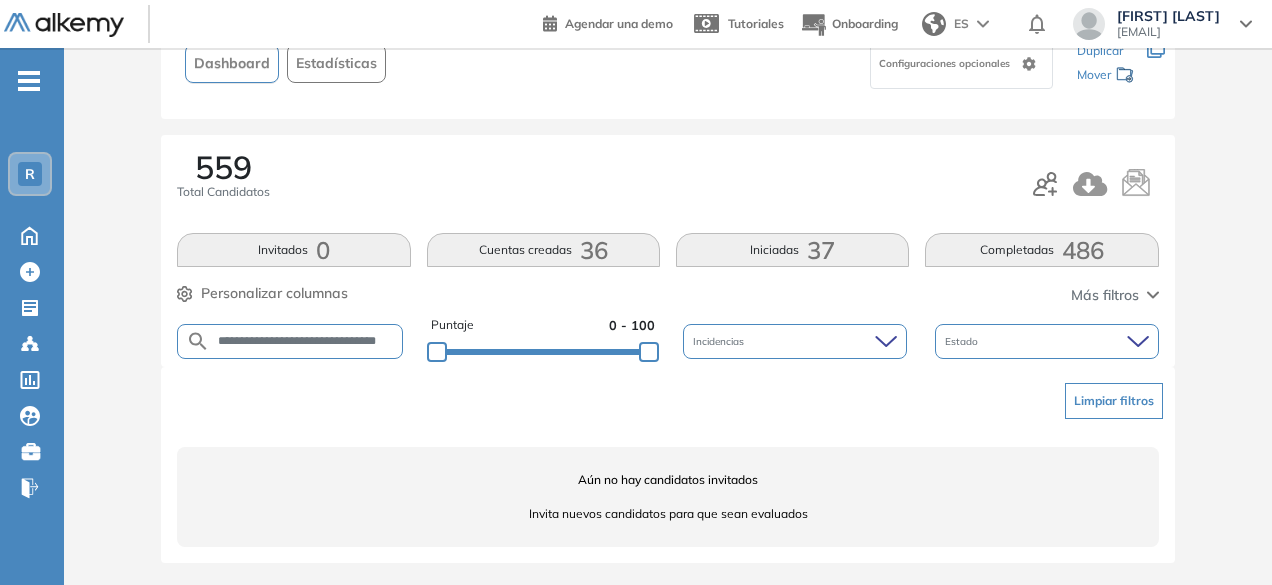 scroll, scrollTop: 0, scrollLeft: 36, axis: horizontal 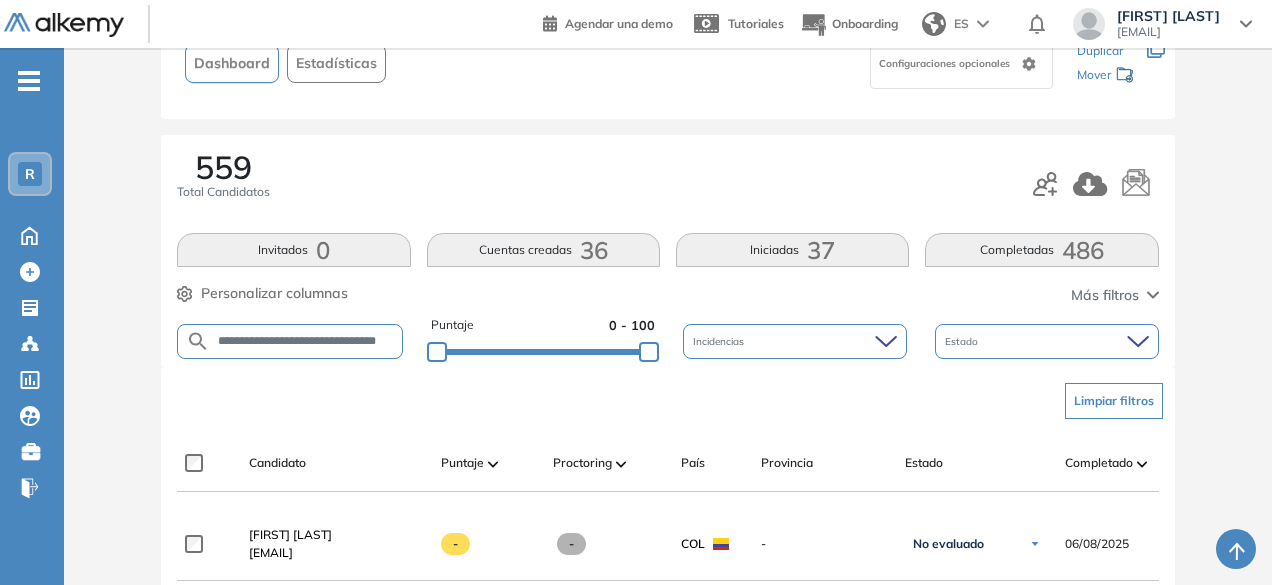 click on "**********" at bounding box center [306, 341] 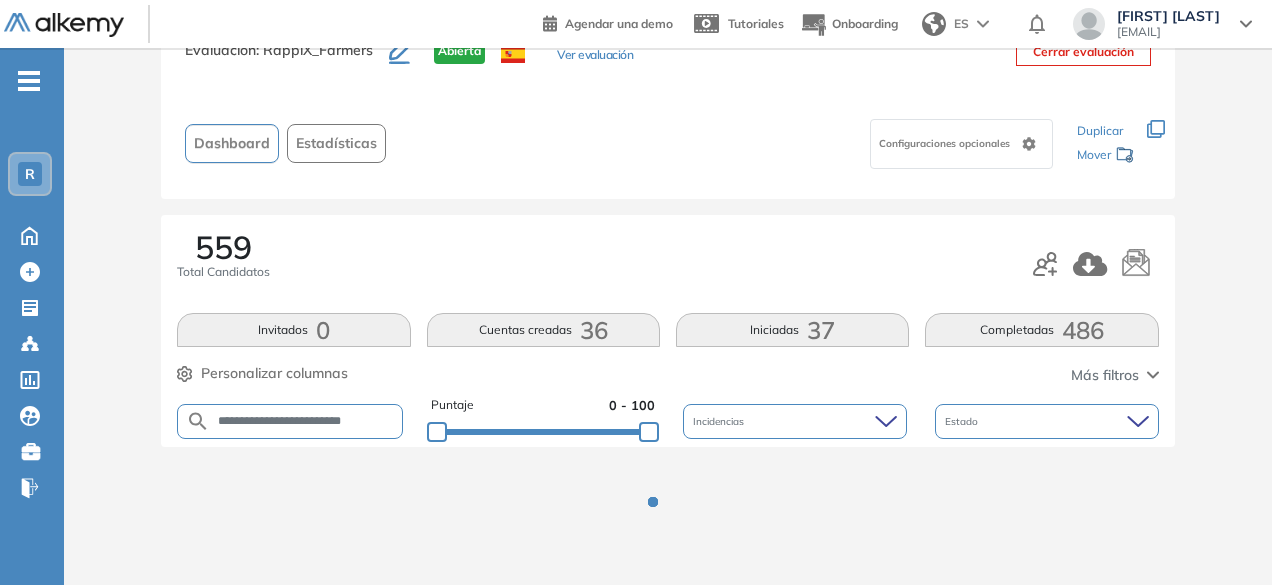 scroll, scrollTop: 154, scrollLeft: 0, axis: vertical 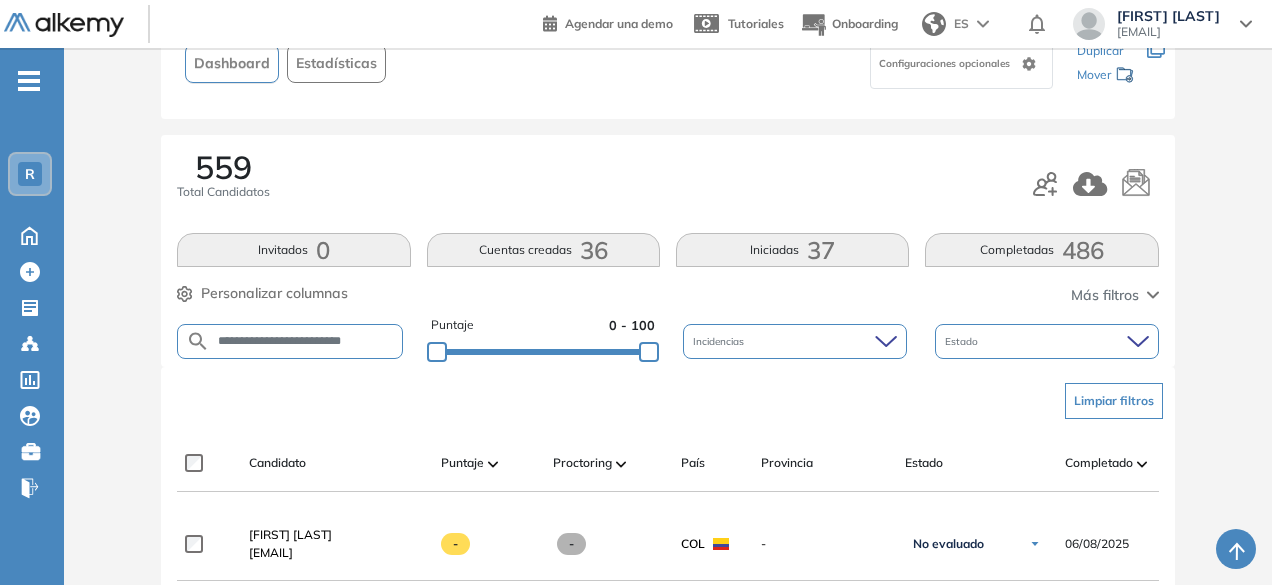 click on "**********" at bounding box center (306, 341) 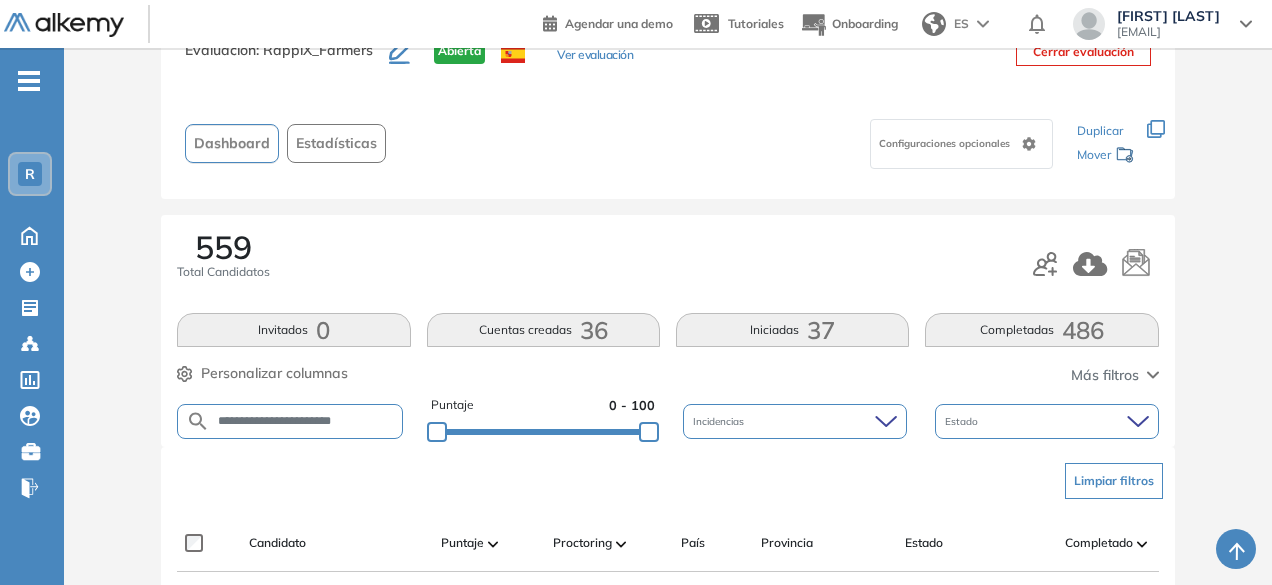 scroll, scrollTop: 154, scrollLeft: 0, axis: vertical 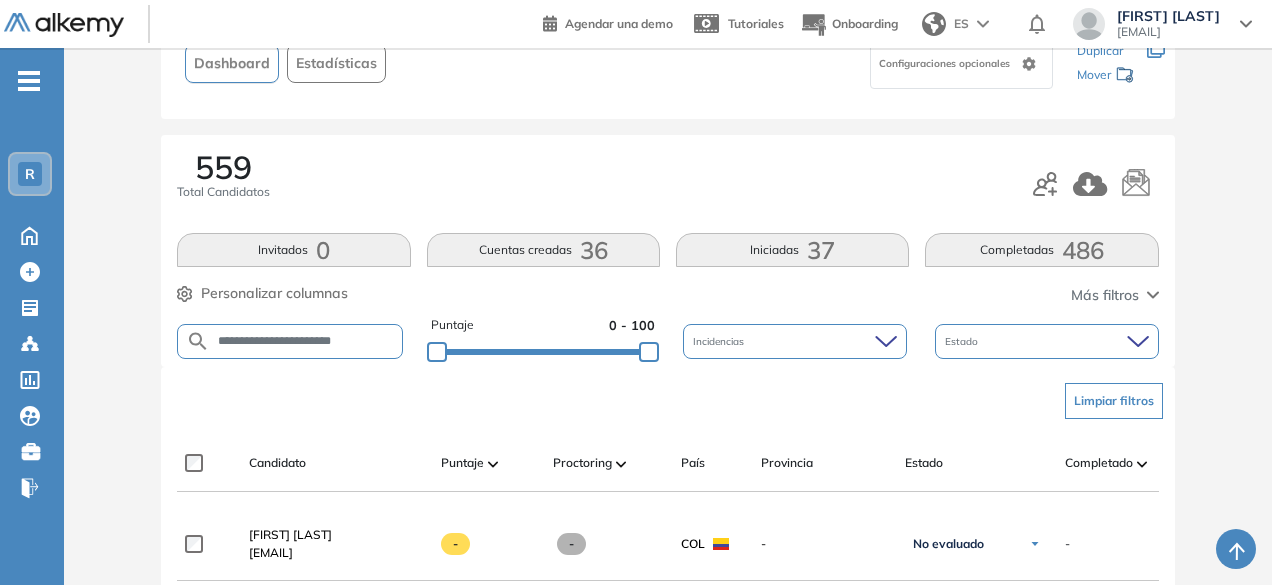 click on "**********" at bounding box center [306, 341] 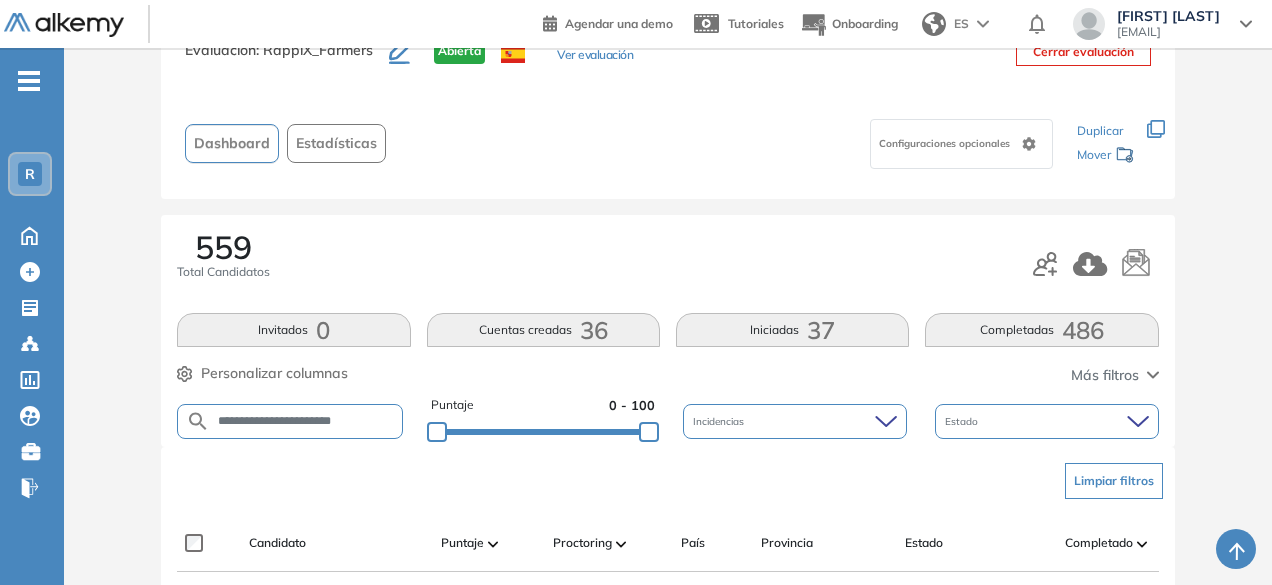 scroll, scrollTop: 154, scrollLeft: 0, axis: vertical 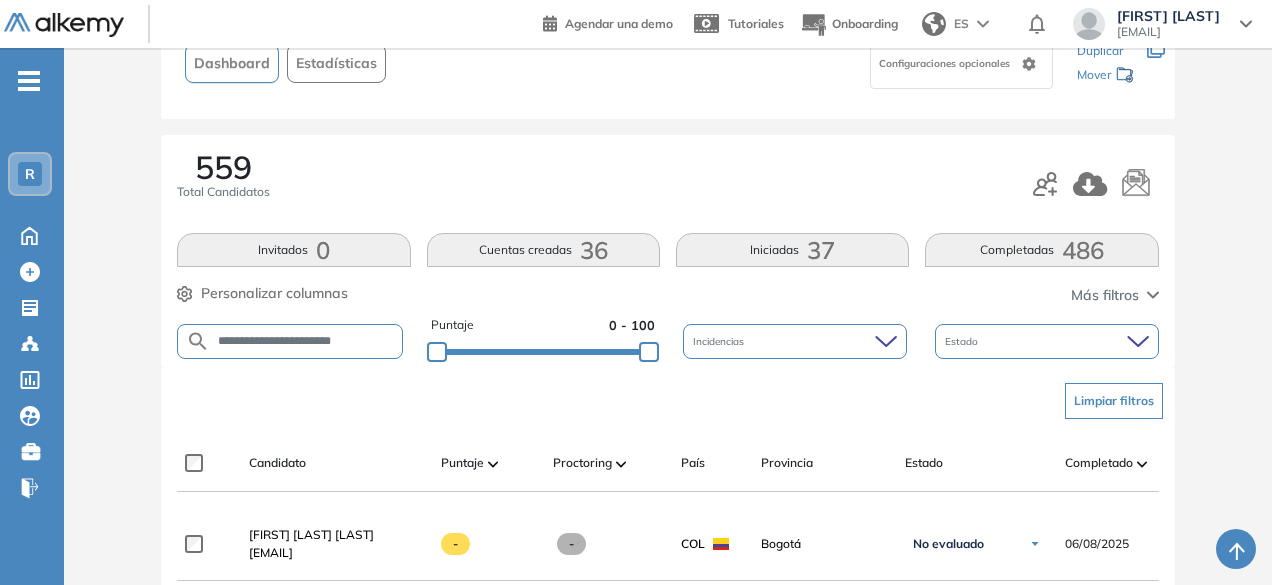 click on "**********" at bounding box center (306, 341) 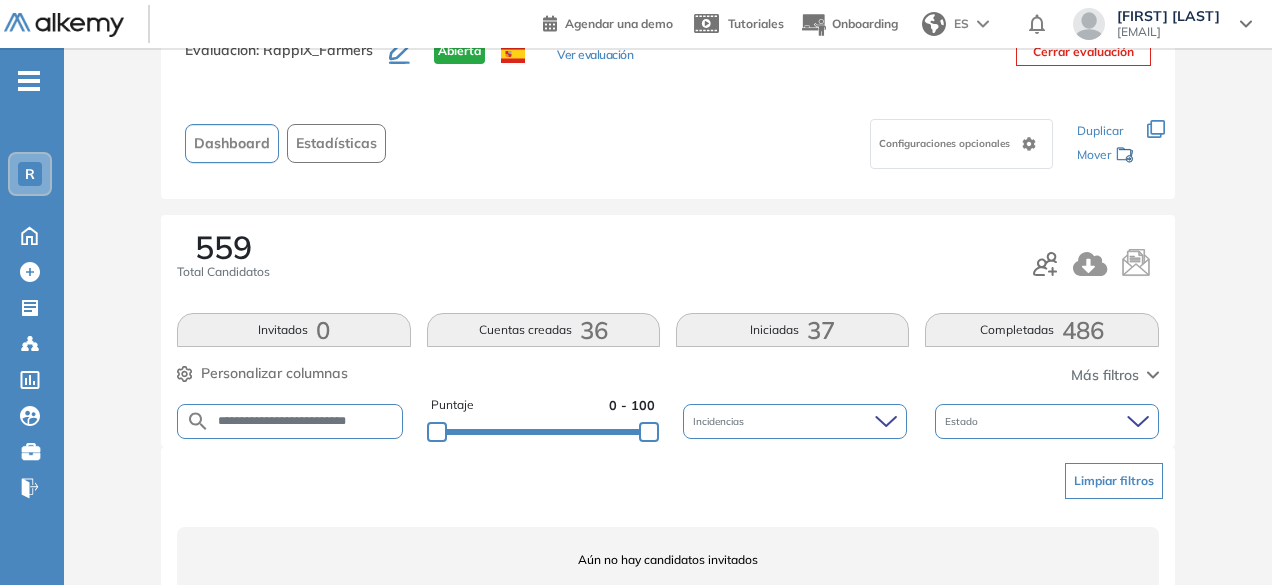 scroll, scrollTop: 154, scrollLeft: 0, axis: vertical 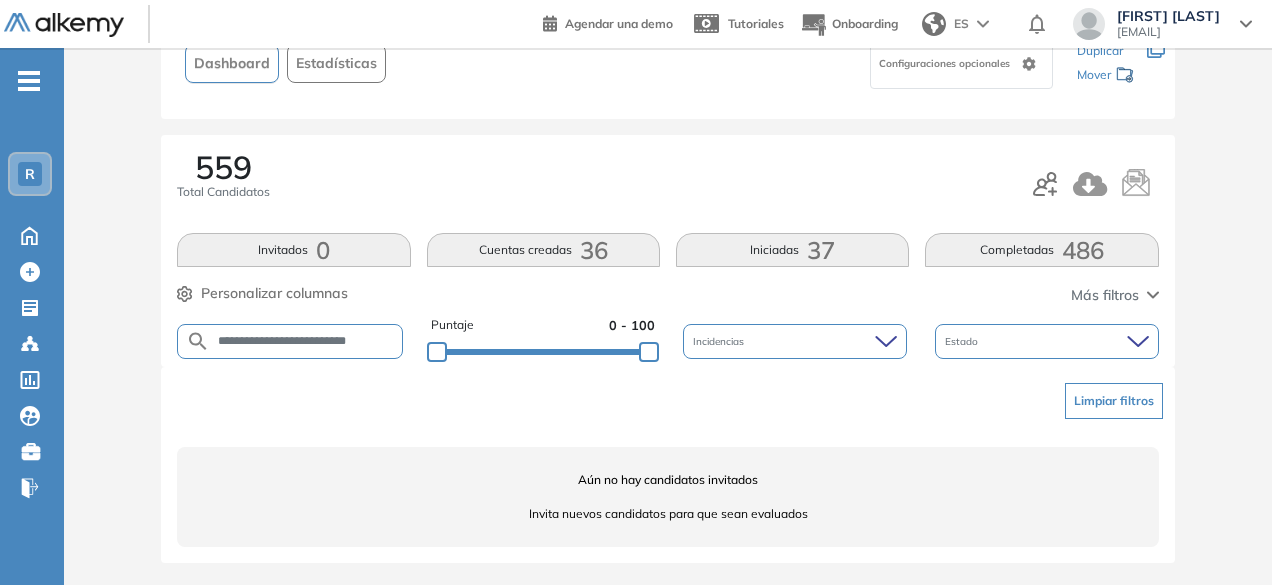 click on "**********" at bounding box center [306, 341] 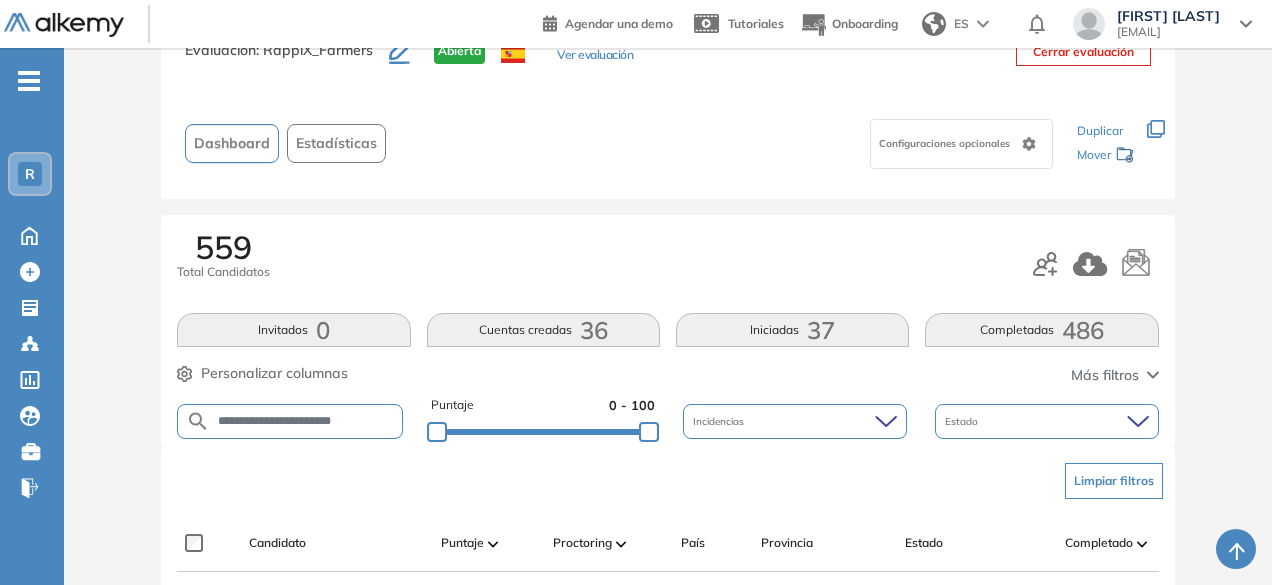 scroll, scrollTop: 154, scrollLeft: 0, axis: vertical 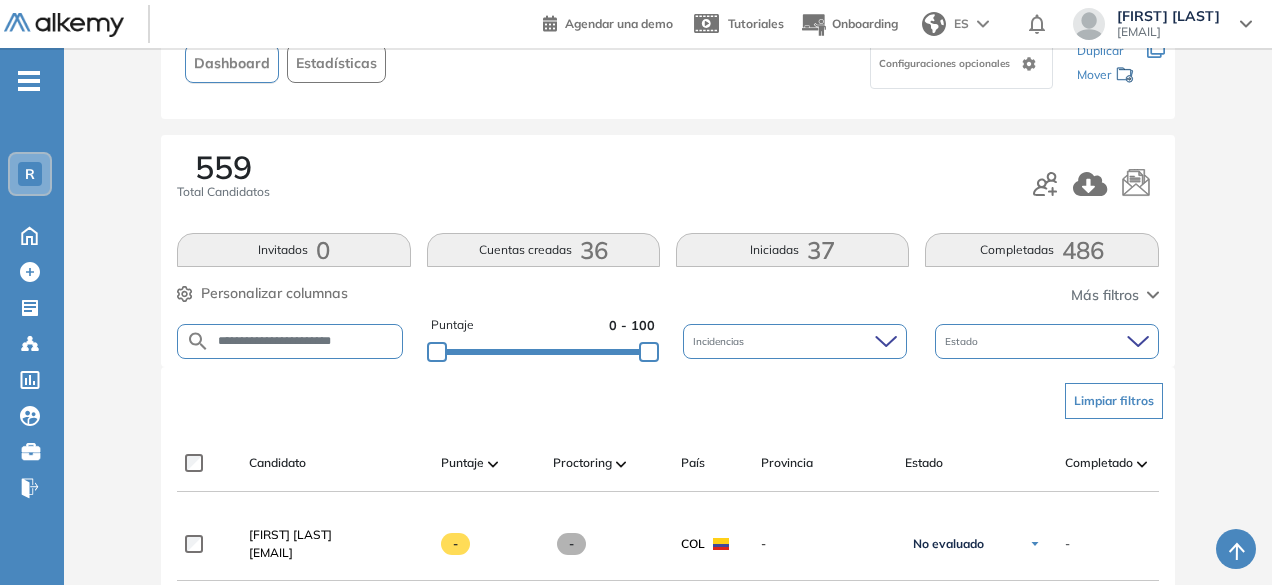 click on "**********" at bounding box center [306, 341] 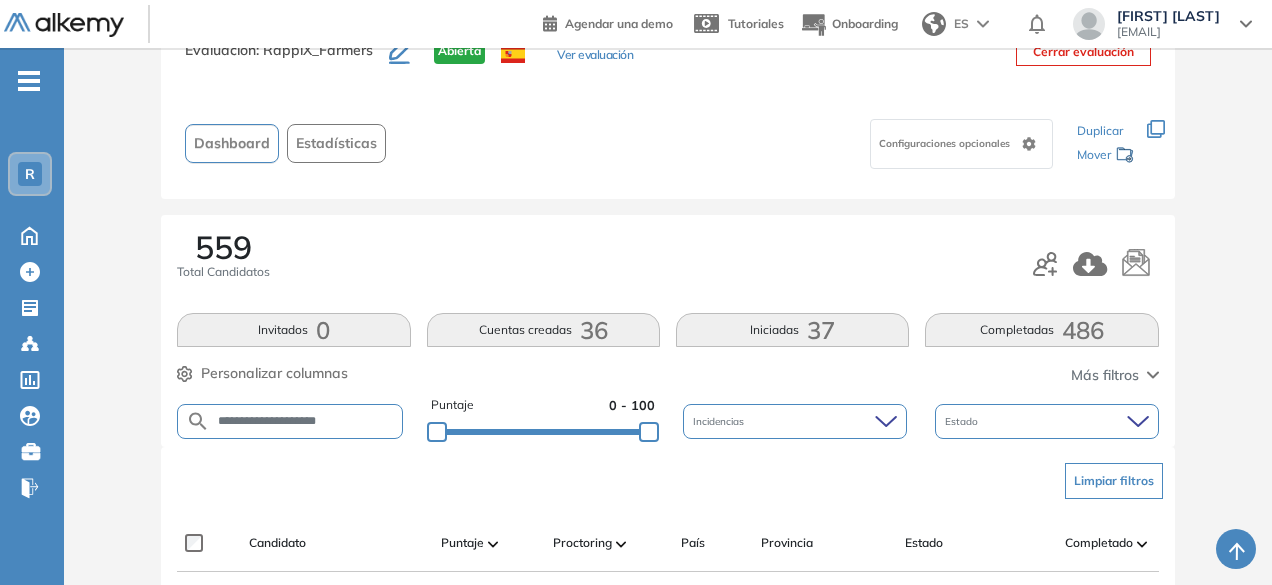 scroll, scrollTop: 154, scrollLeft: 0, axis: vertical 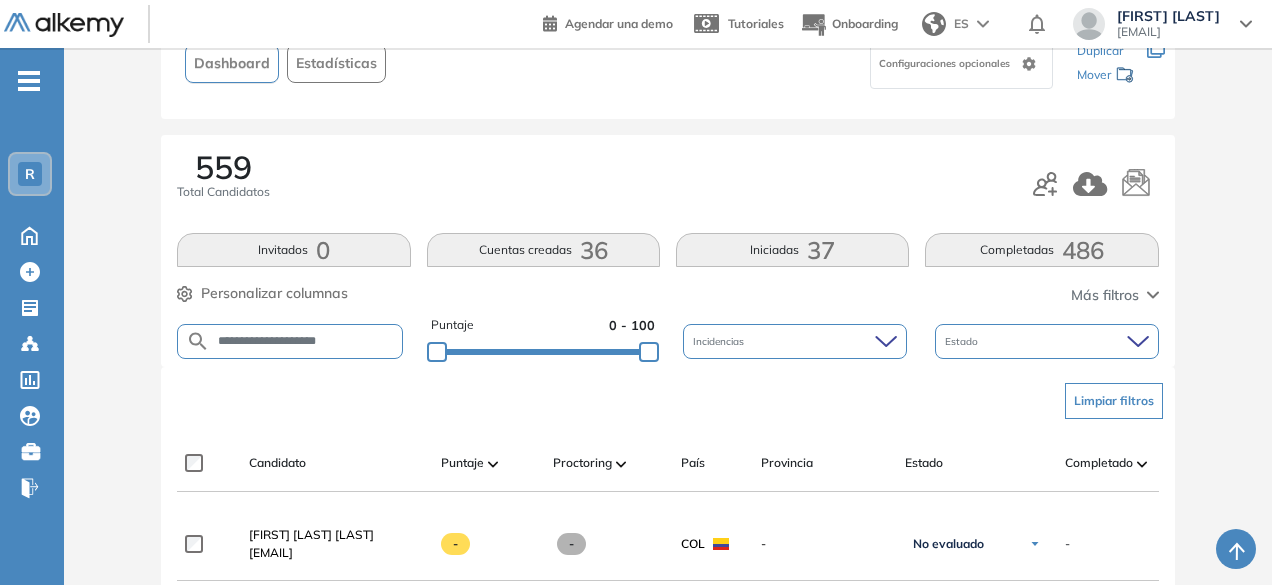 click on "**********" at bounding box center [306, 341] 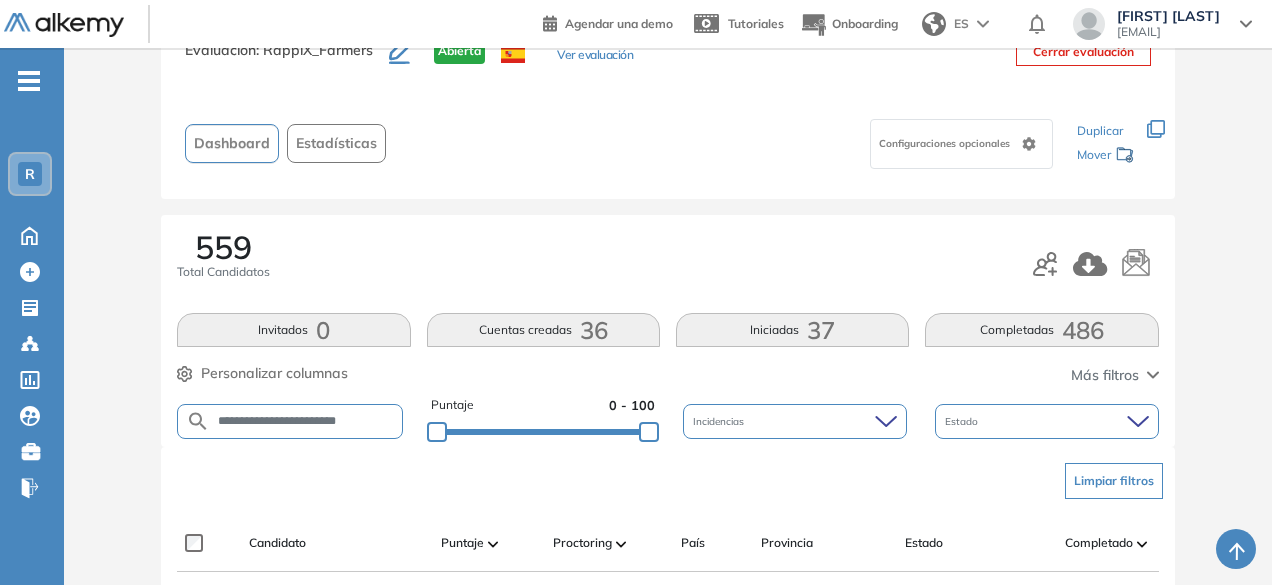 scroll, scrollTop: 154, scrollLeft: 0, axis: vertical 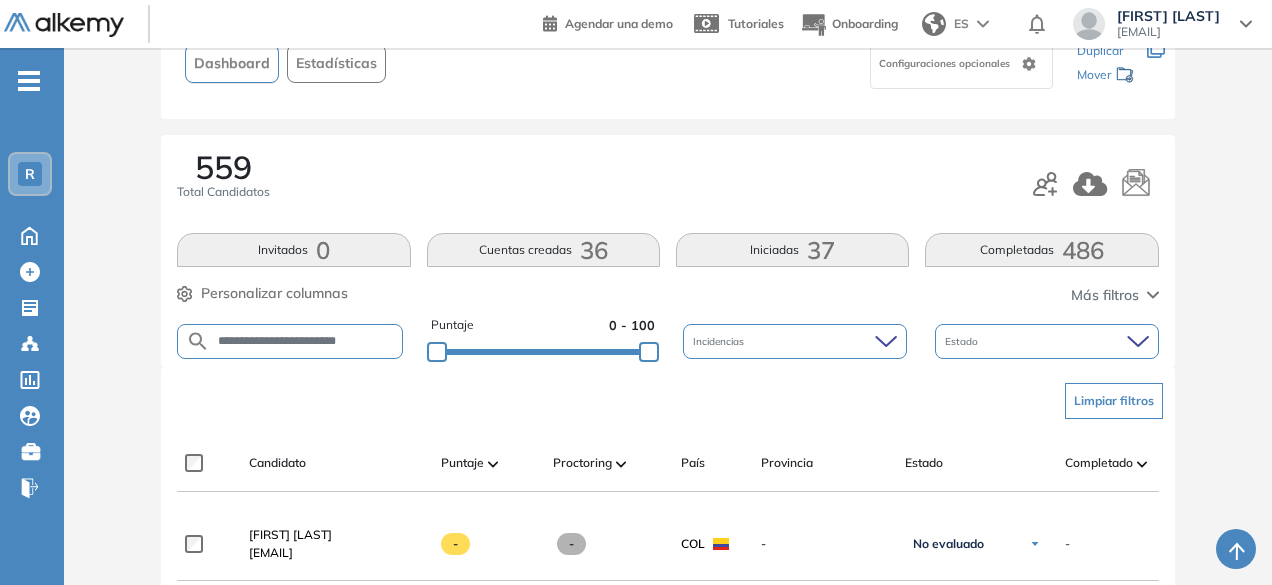 click on "**********" at bounding box center (306, 341) 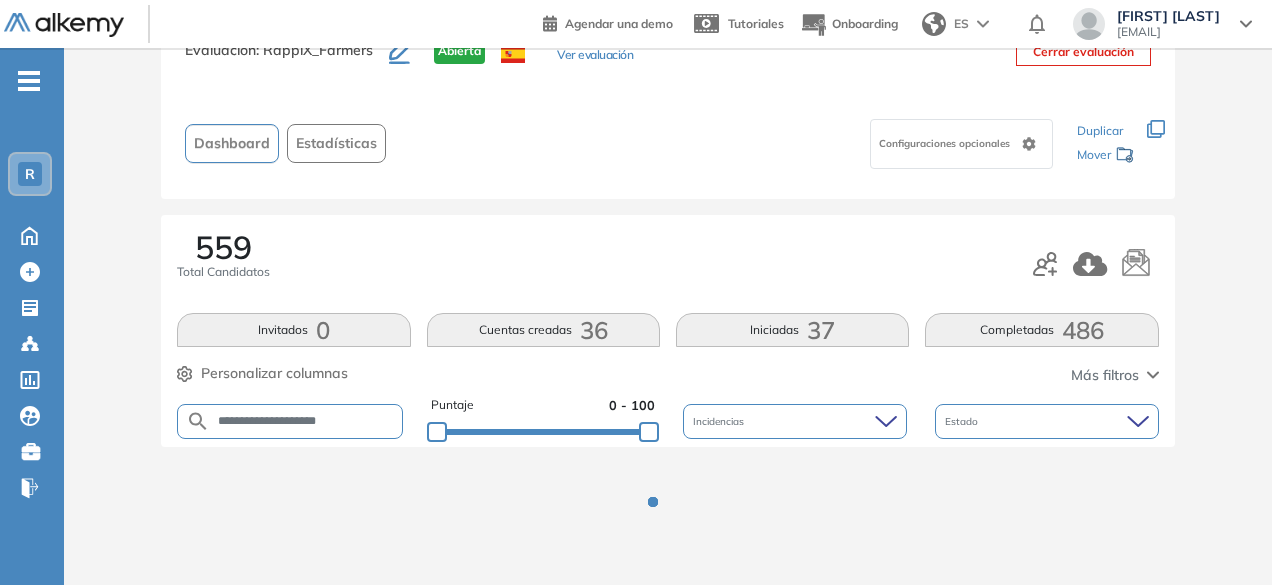 scroll, scrollTop: 154, scrollLeft: 0, axis: vertical 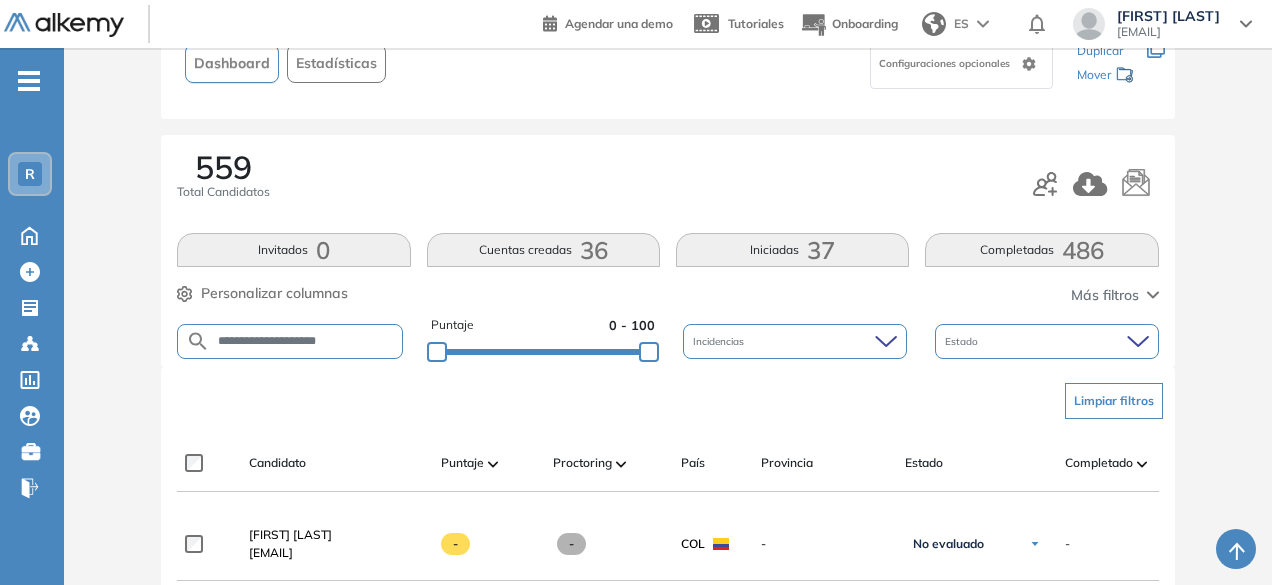 click on "**********" at bounding box center [306, 341] 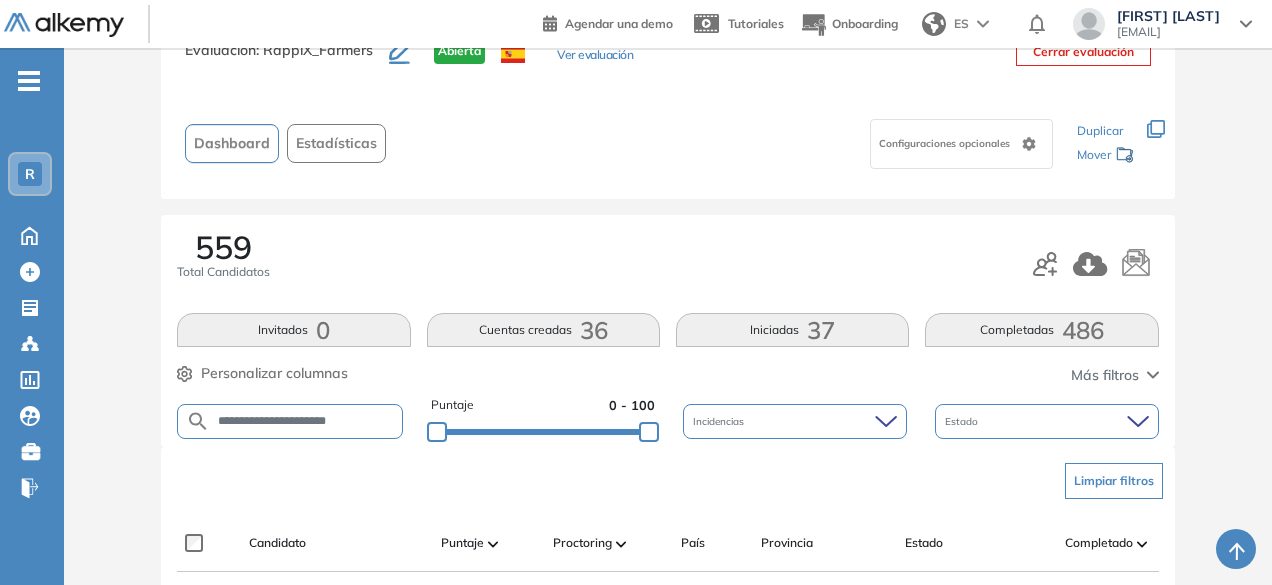 scroll, scrollTop: 154, scrollLeft: 0, axis: vertical 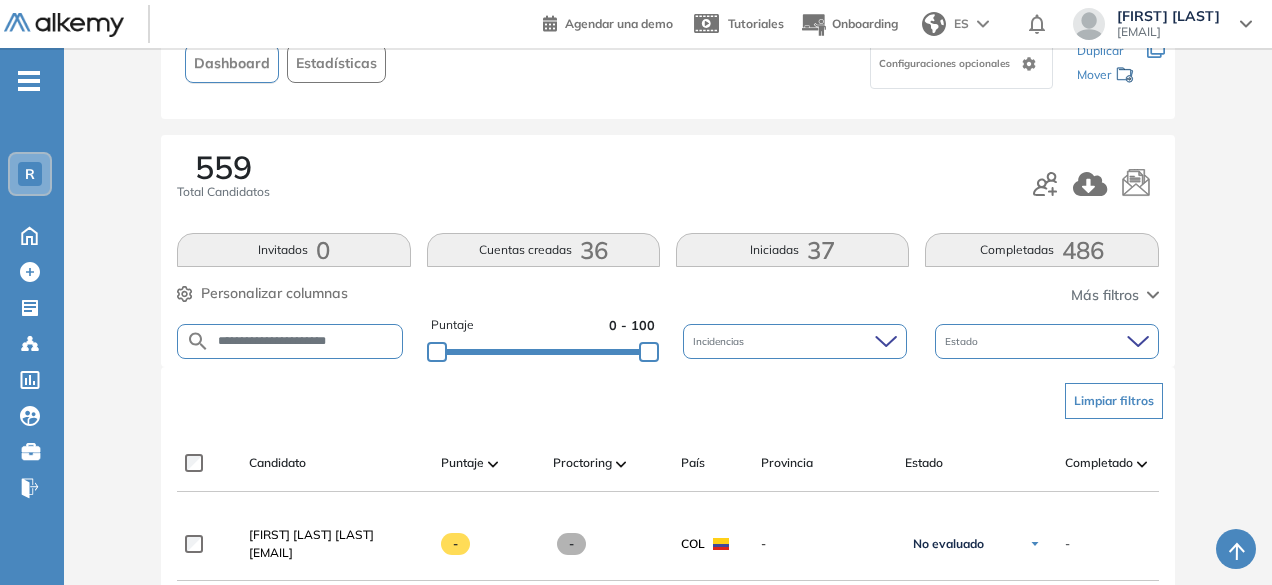 click on "**********" at bounding box center [306, 341] 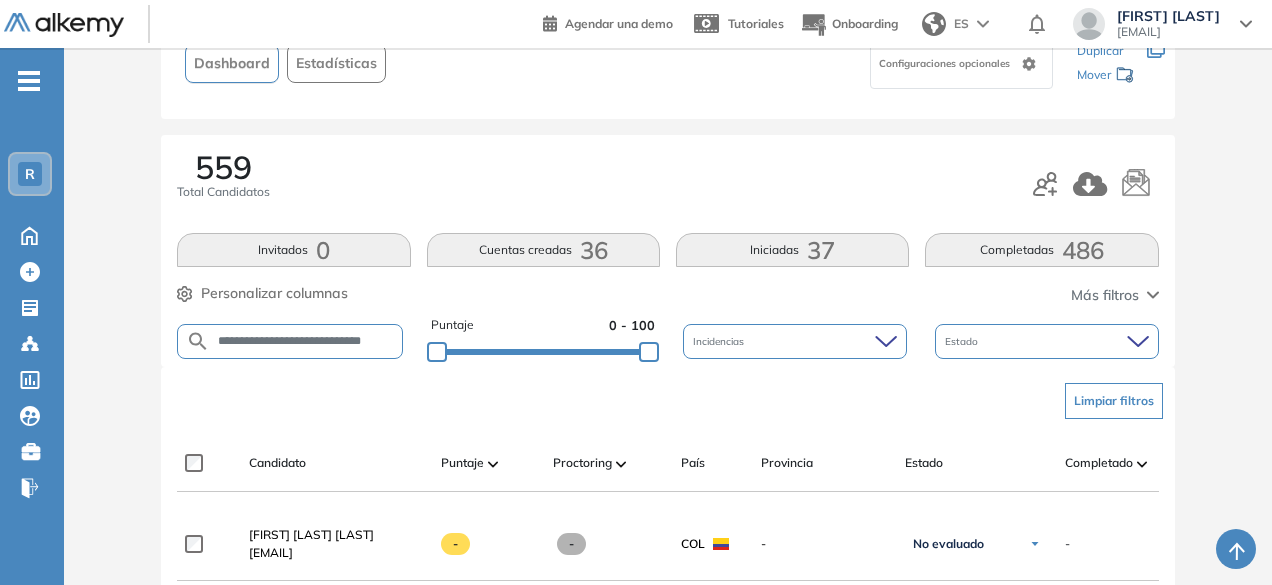 scroll, scrollTop: 0, scrollLeft: 16, axis: horizontal 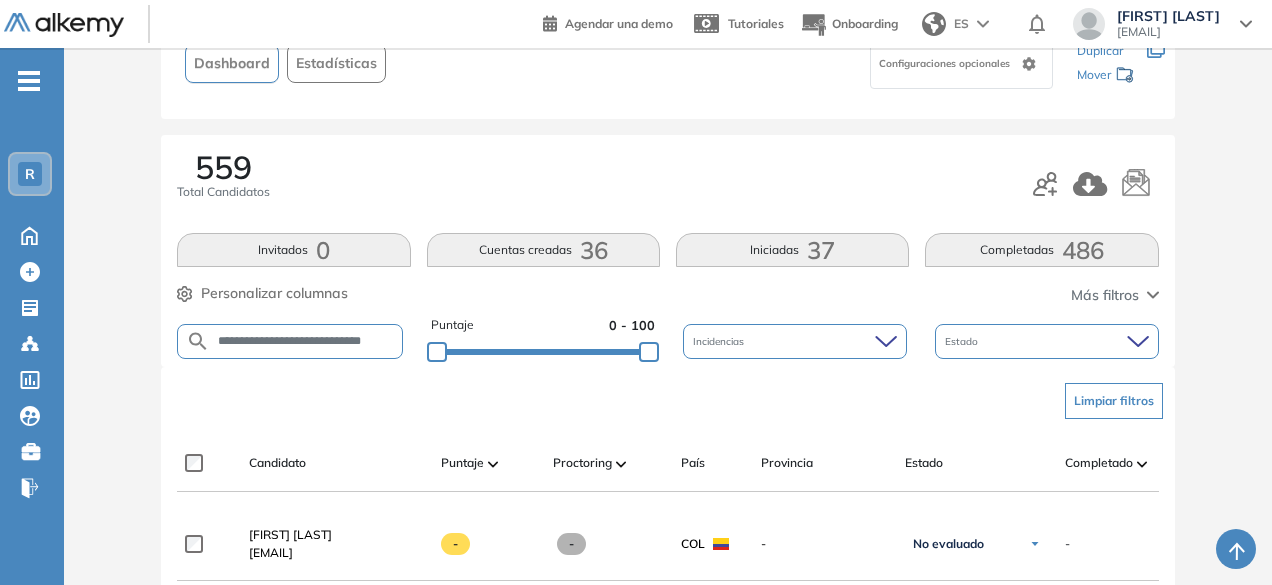 click on "**********" at bounding box center (306, 341) 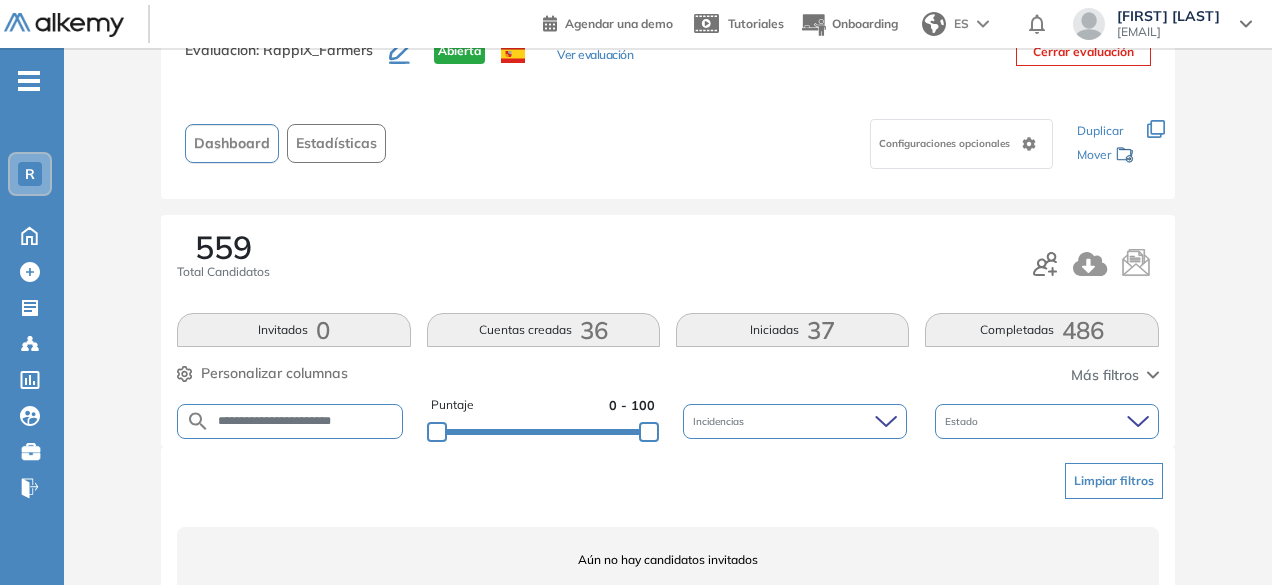 scroll, scrollTop: 154, scrollLeft: 0, axis: vertical 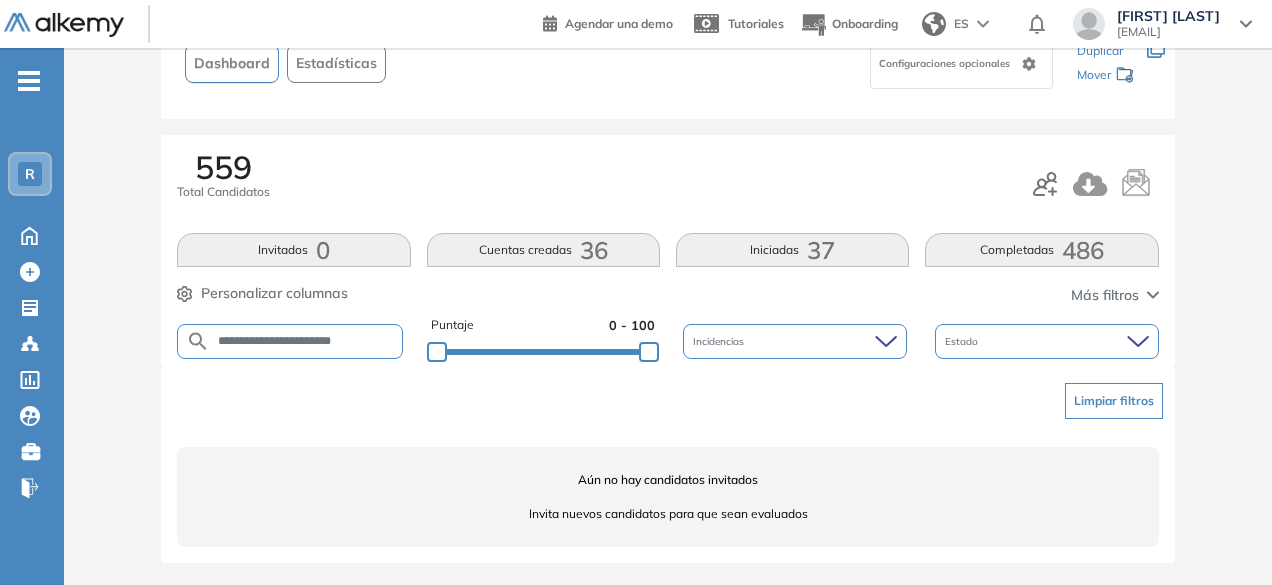 click on "**********" at bounding box center [306, 341] 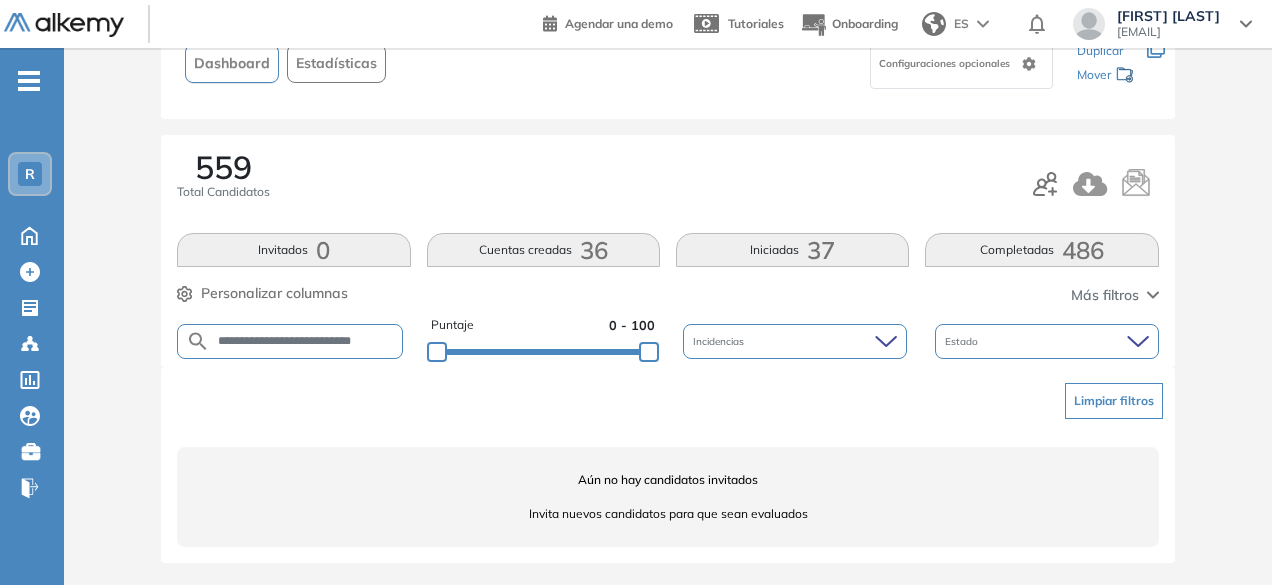 scroll, scrollTop: 0, scrollLeft: 4, axis: horizontal 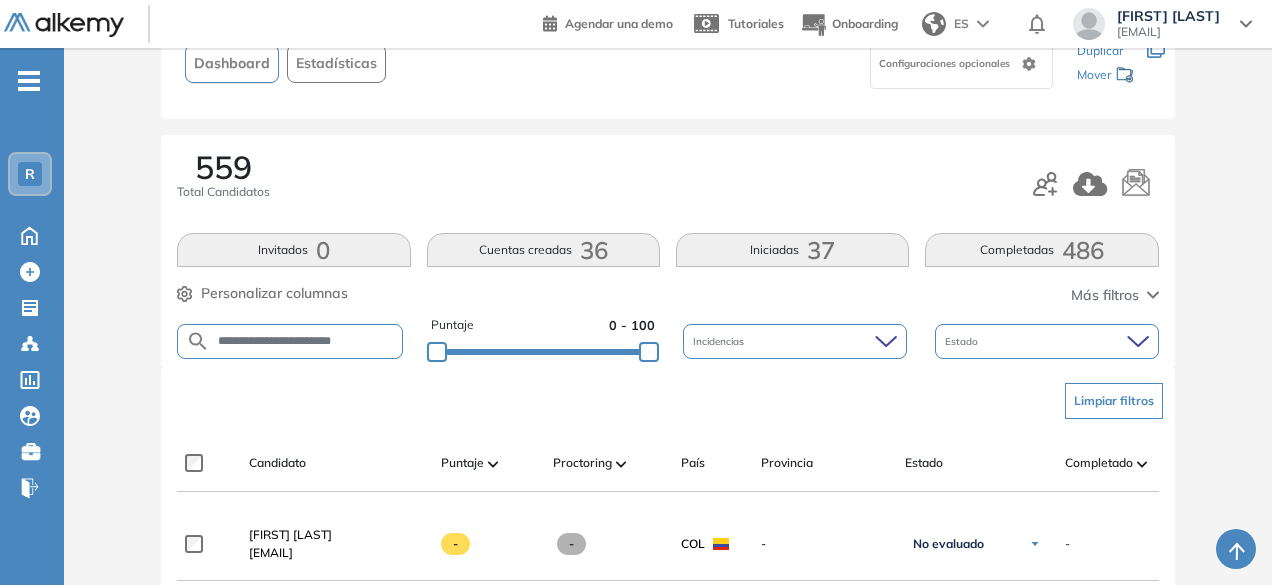 click on "**********" at bounding box center (306, 341) 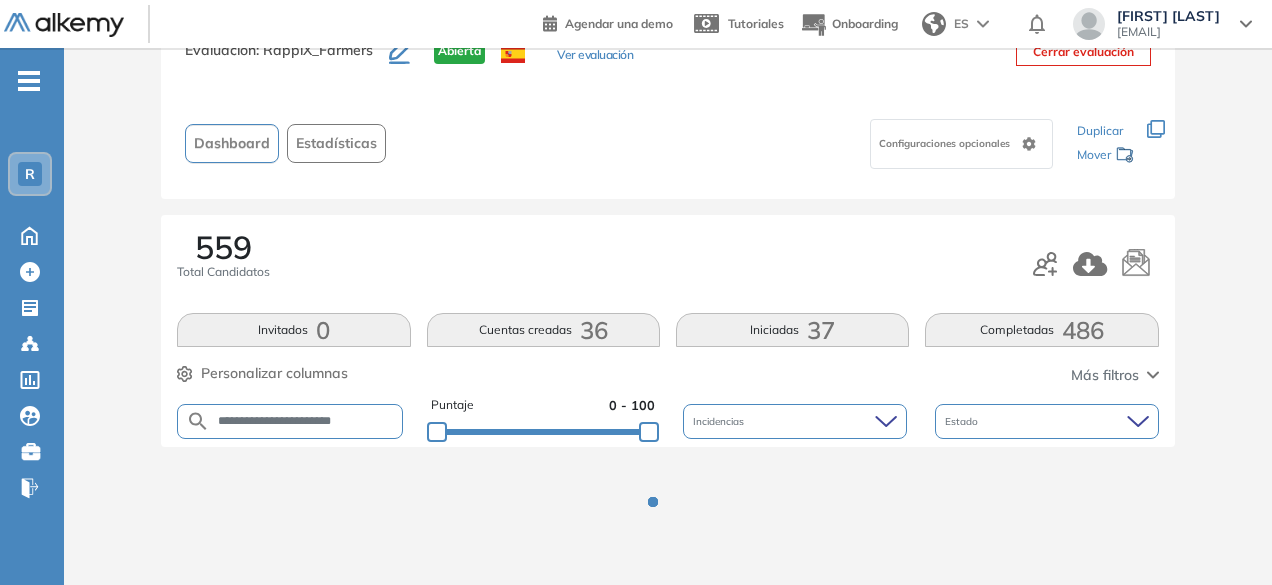 scroll, scrollTop: 154, scrollLeft: 0, axis: vertical 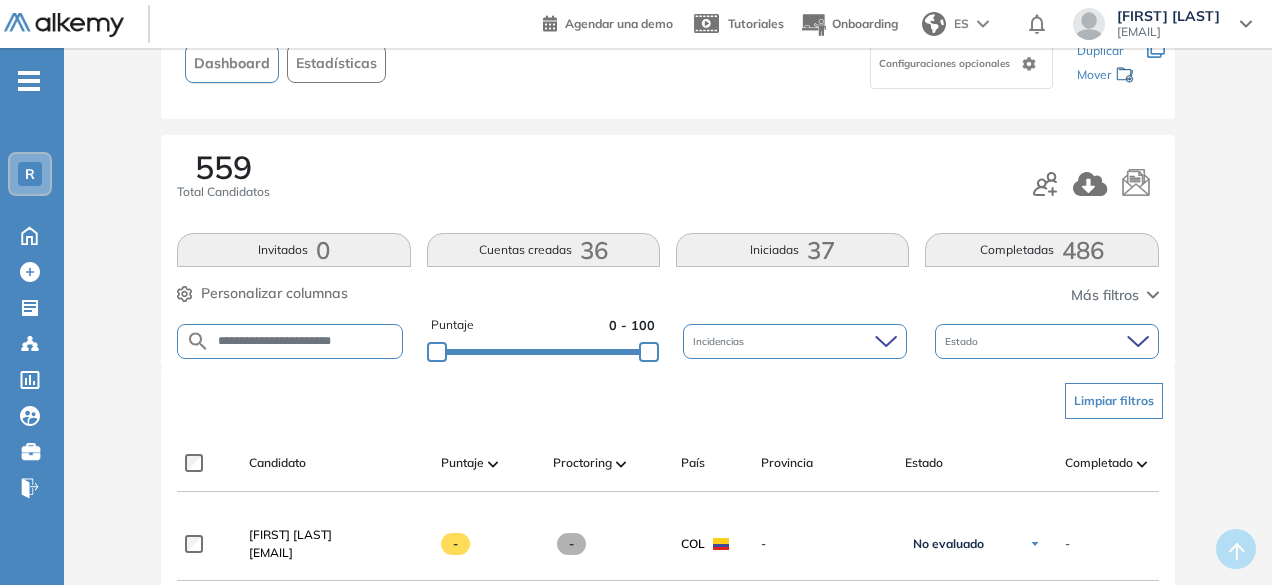 click on "**********" at bounding box center [306, 341] 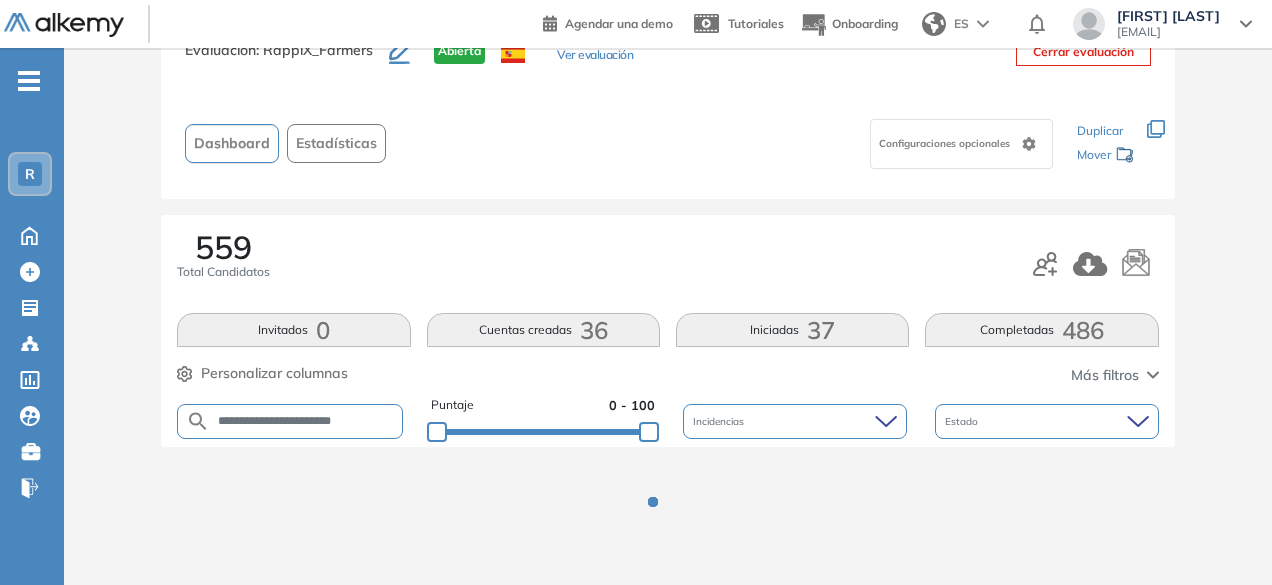 scroll, scrollTop: 154, scrollLeft: 0, axis: vertical 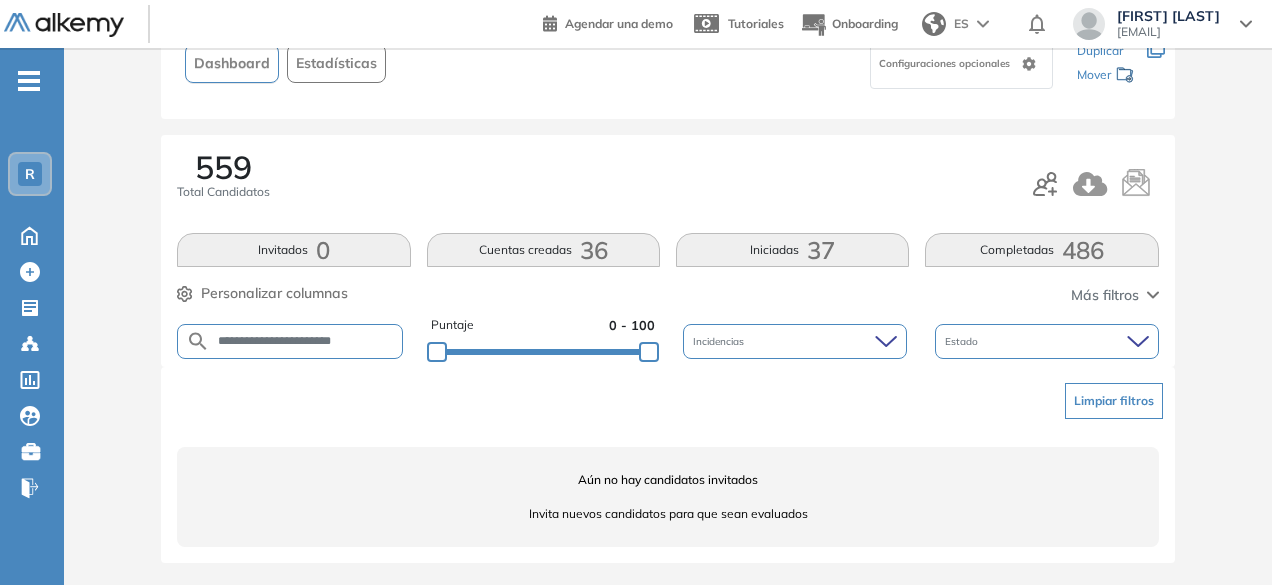 click on "**********" at bounding box center [306, 341] 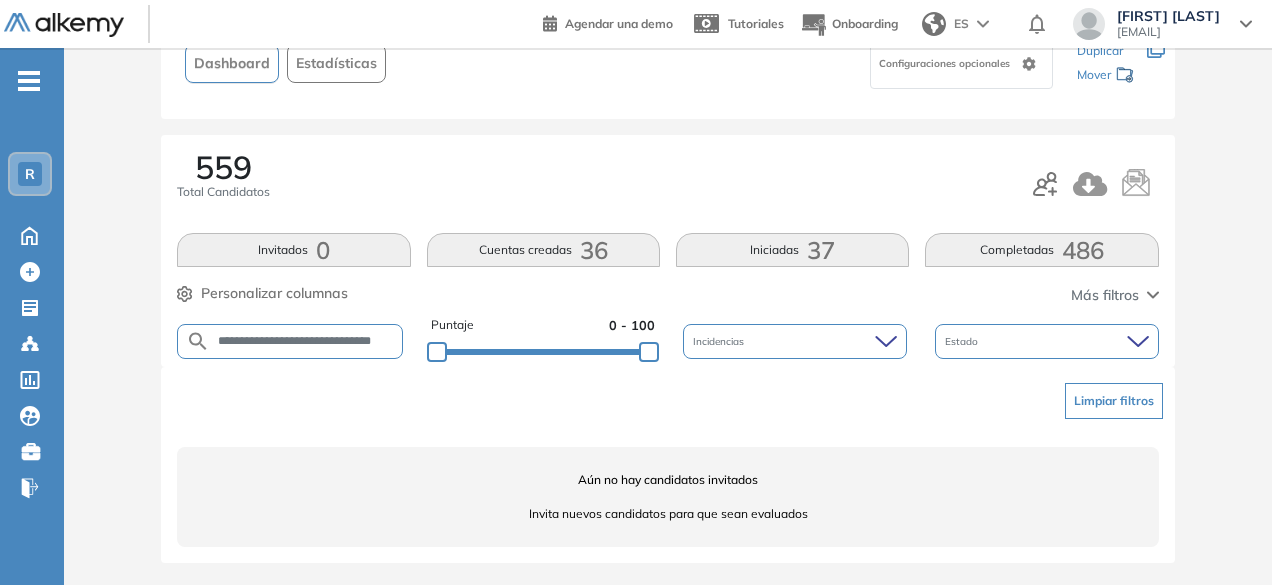 scroll, scrollTop: 0, scrollLeft: 29, axis: horizontal 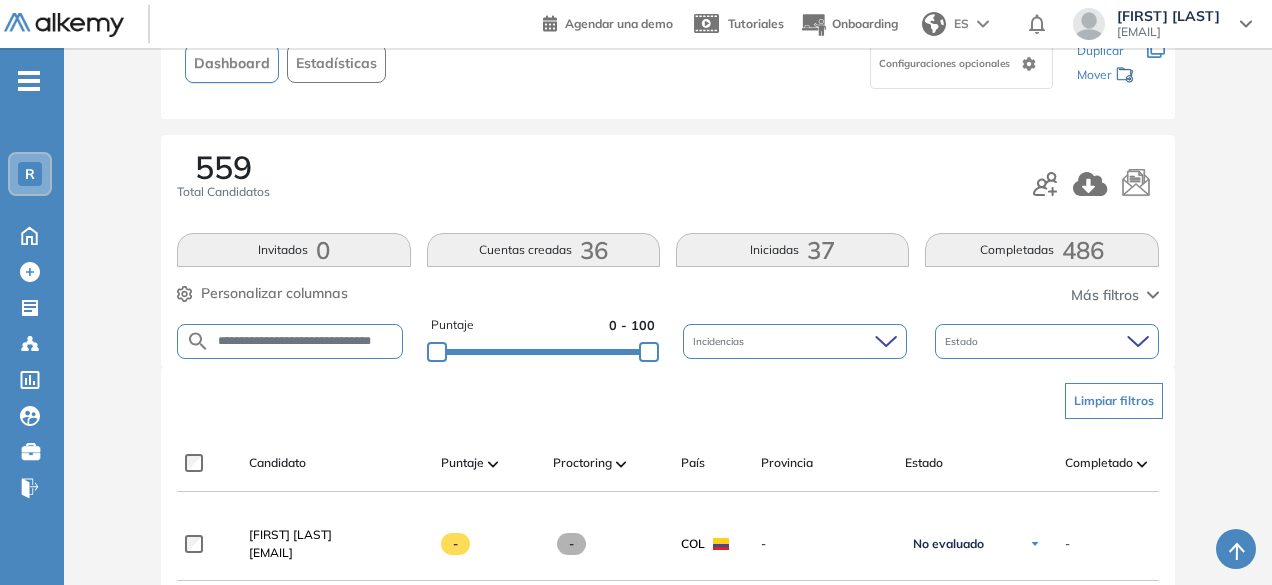 click on "**********" at bounding box center (306, 341) 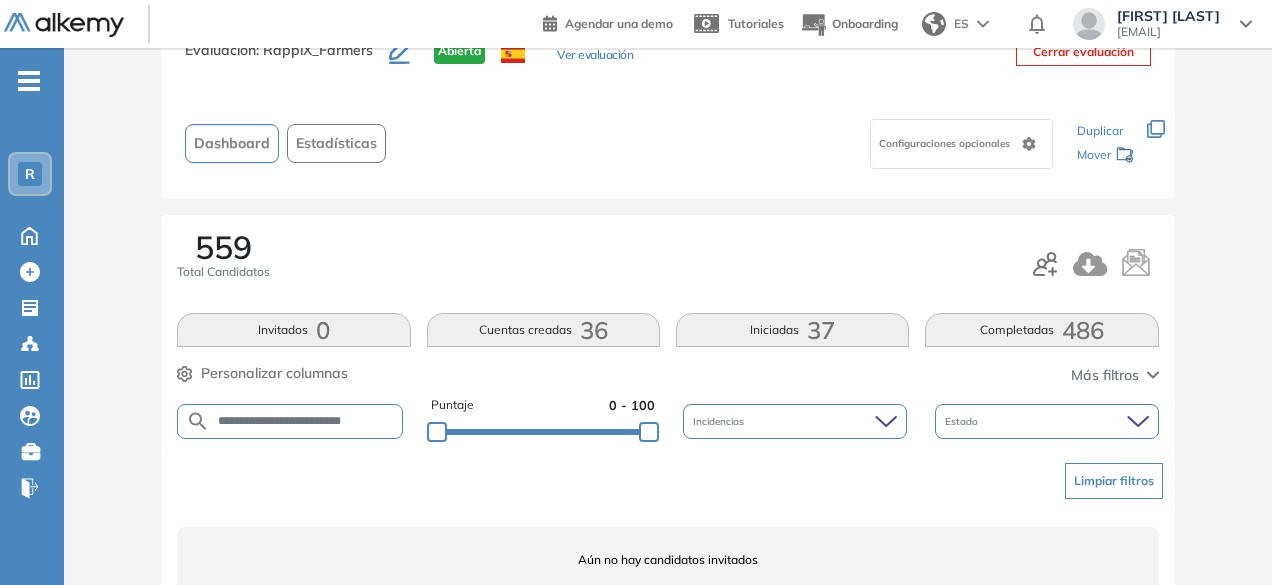 scroll, scrollTop: 154, scrollLeft: 0, axis: vertical 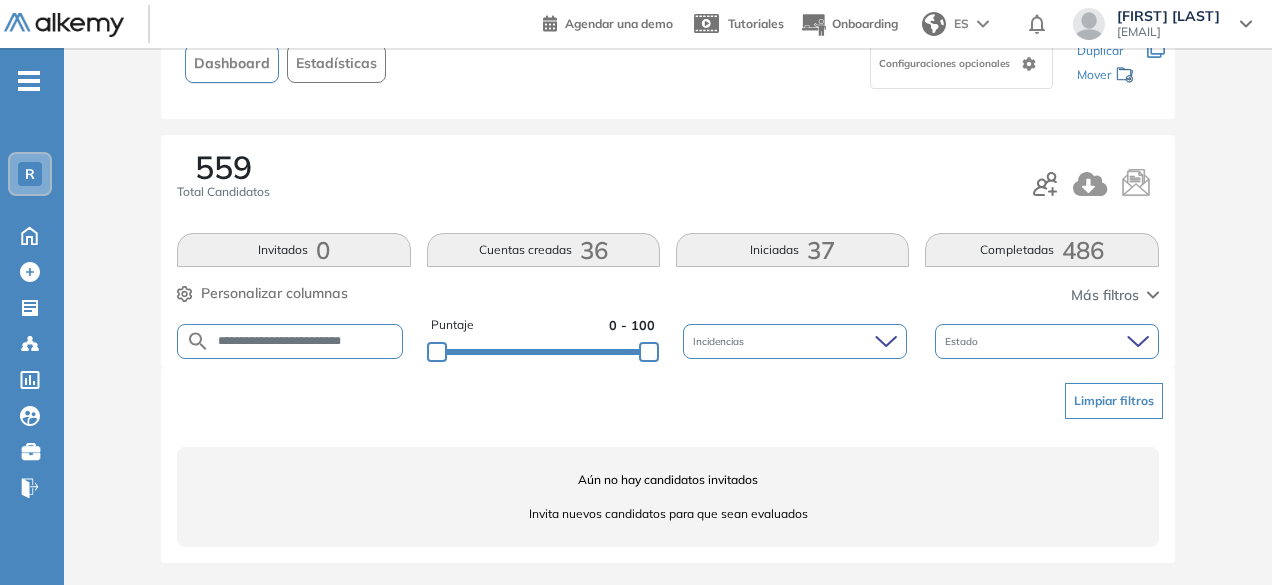 click on "**********" at bounding box center (306, 341) 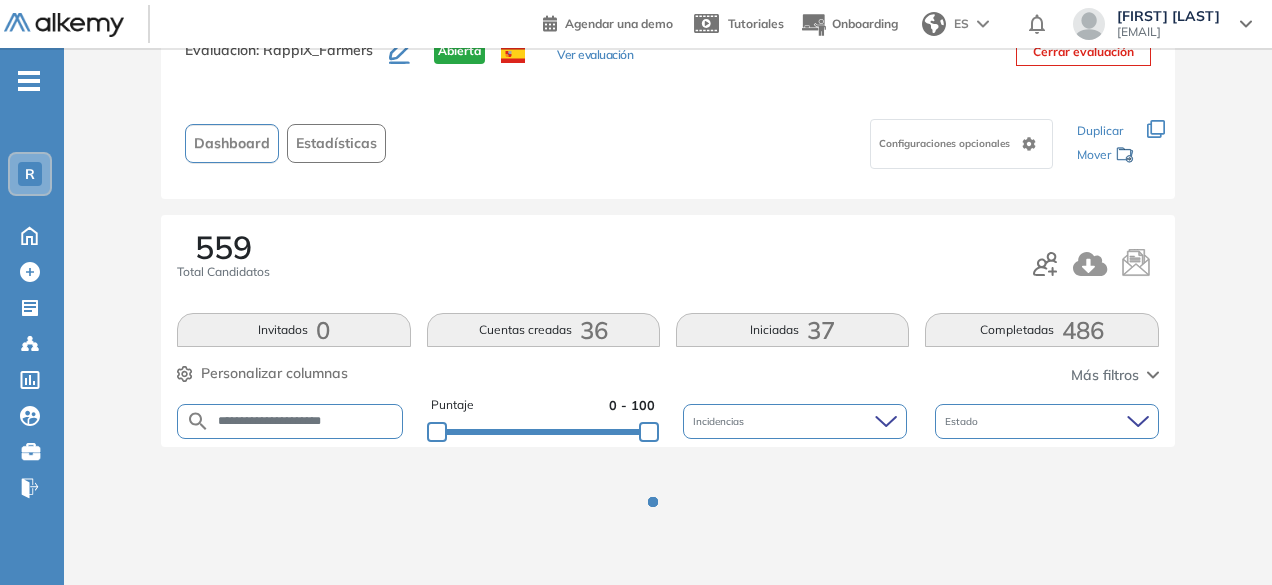 scroll, scrollTop: 154, scrollLeft: 0, axis: vertical 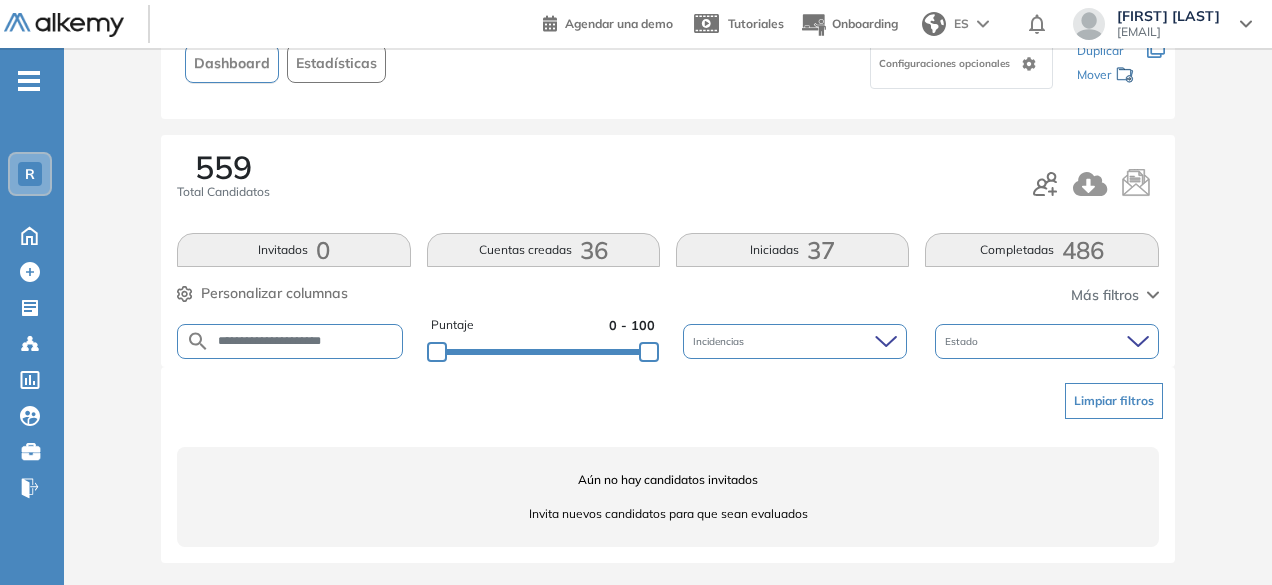 click on "**********" at bounding box center [306, 341] 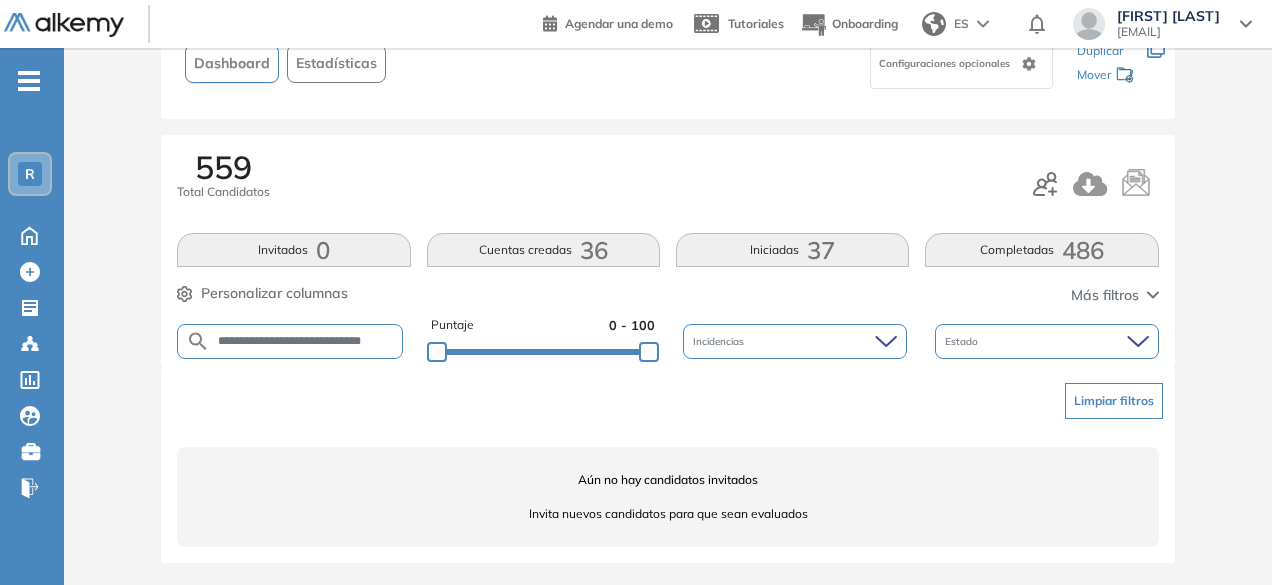 scroll, scrollTop: 0, scrollLeft: 34, axis: horizontal 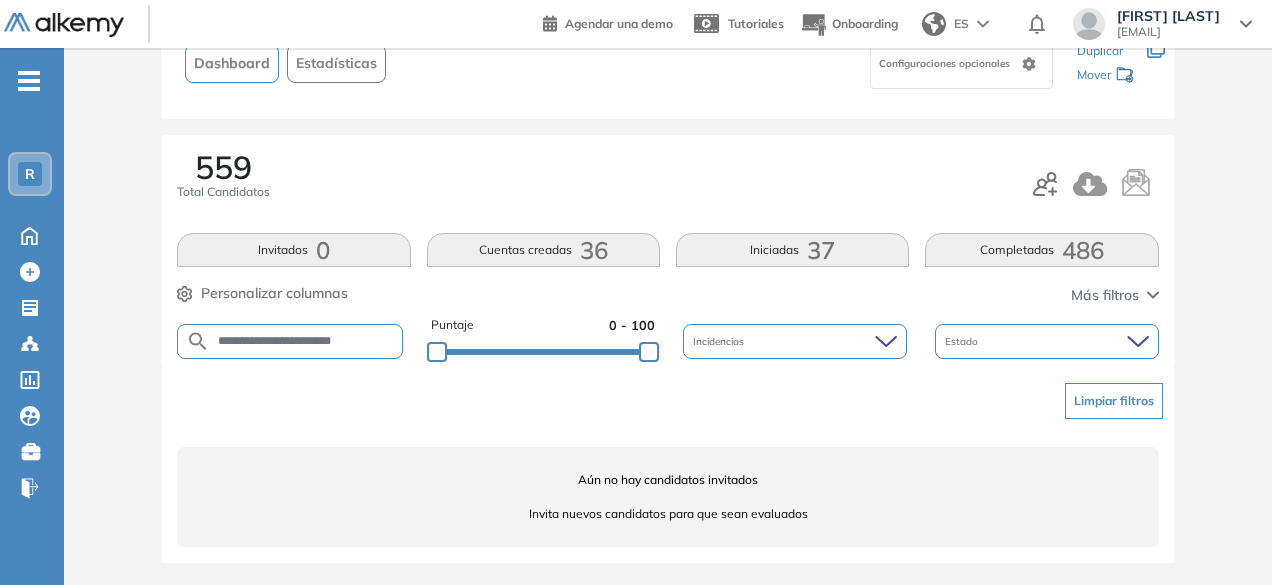 click on "**********" at bounding box center (306, 341) 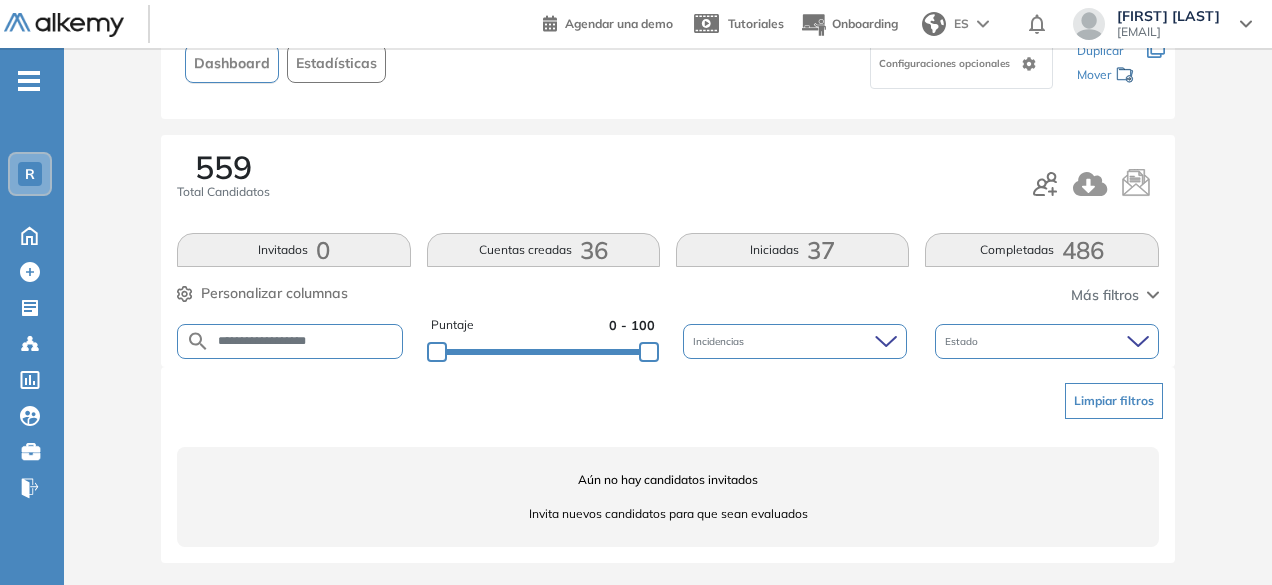 type on "**********" 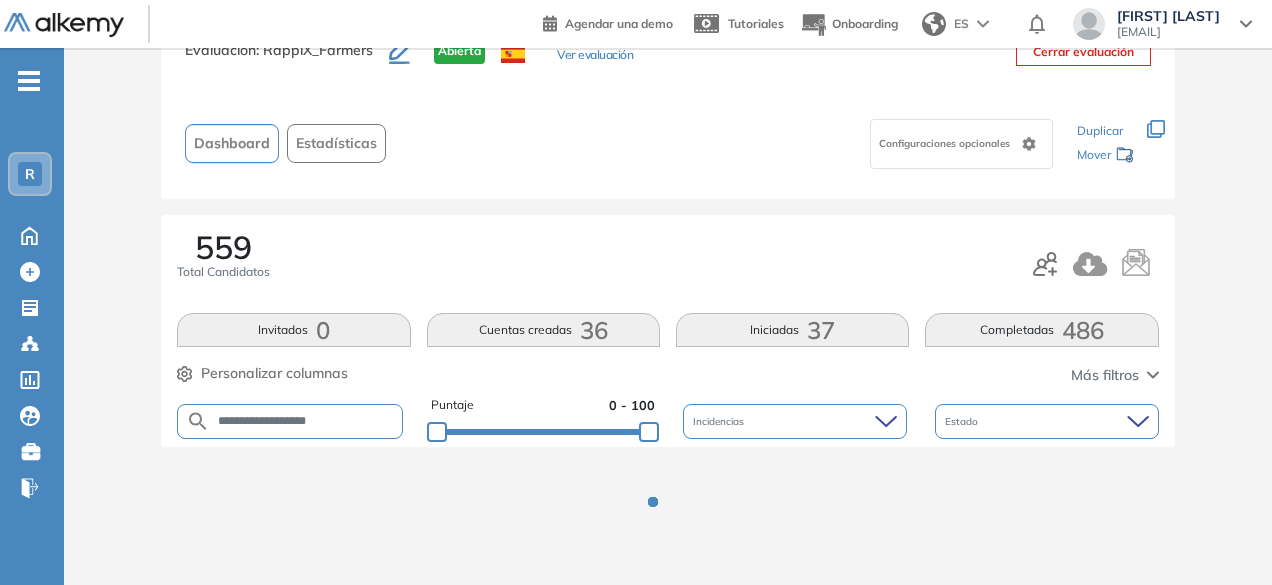 scroll, scrollTop: 154, scrollLeft: 0, axis: vertical 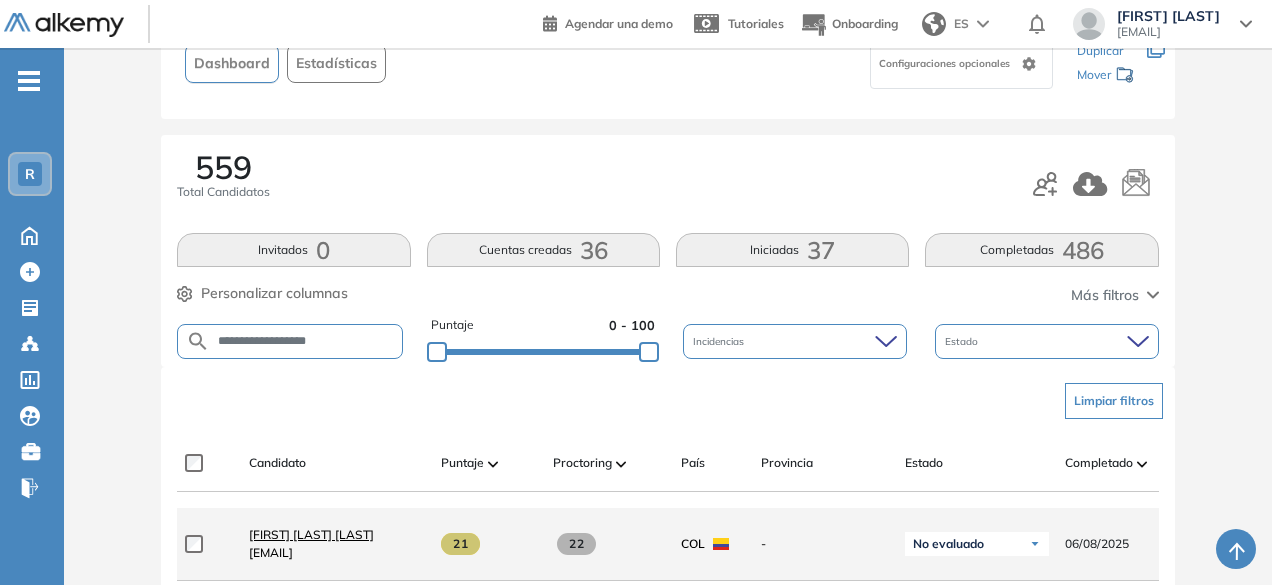click on "[FIRST] [LAST] [LAST]" at bounding box center [311, 534] 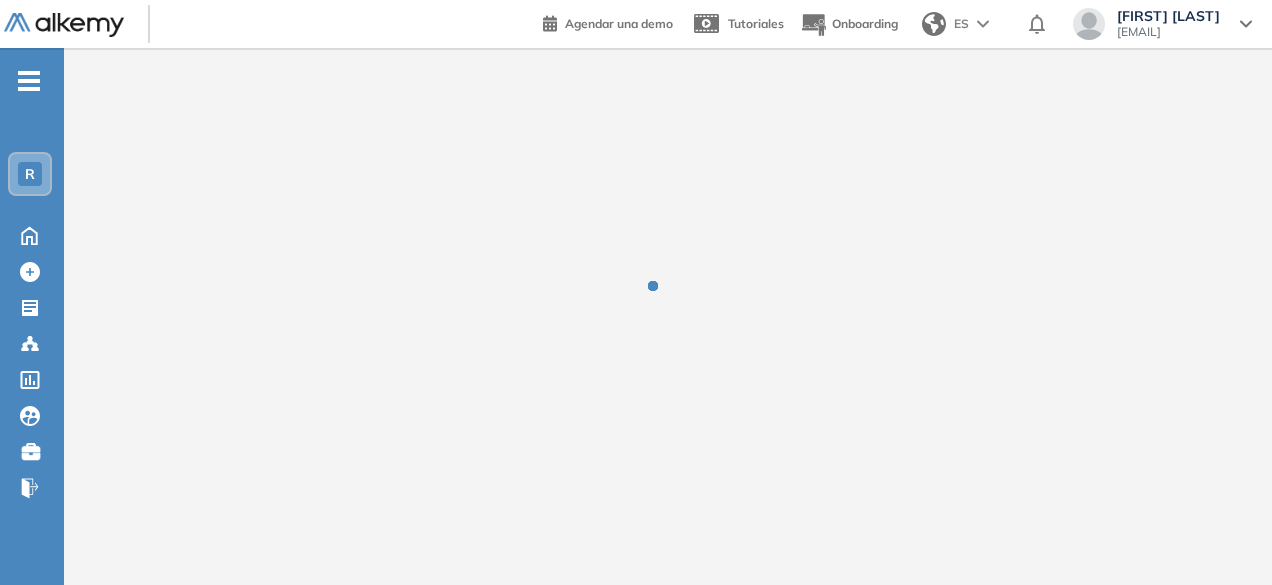 scroll, scrollTop: 0, scrollLeft: 0, axis: both 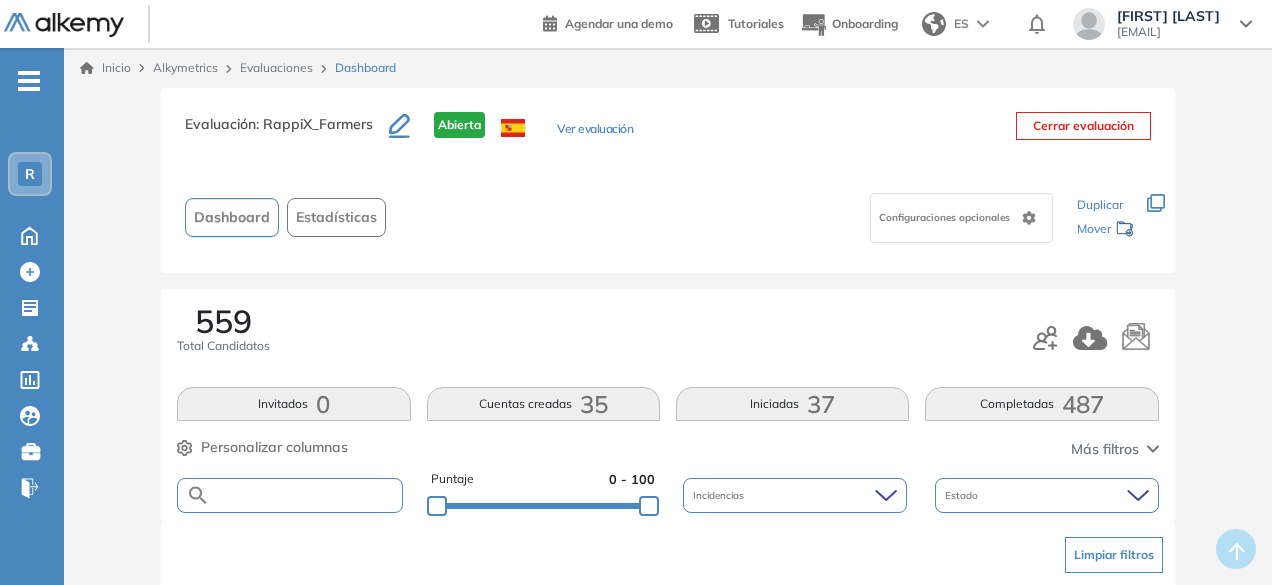 click at bounding box center (305, 495) 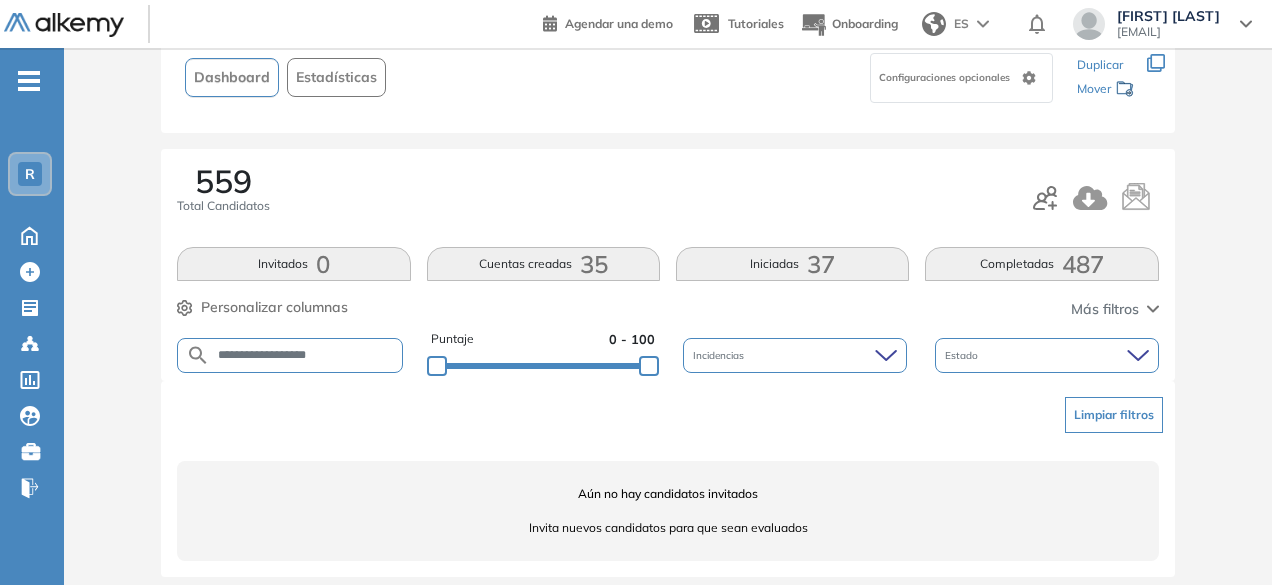 scroll, scrollTop: 142, scrollLeft: 0, axis: vertical 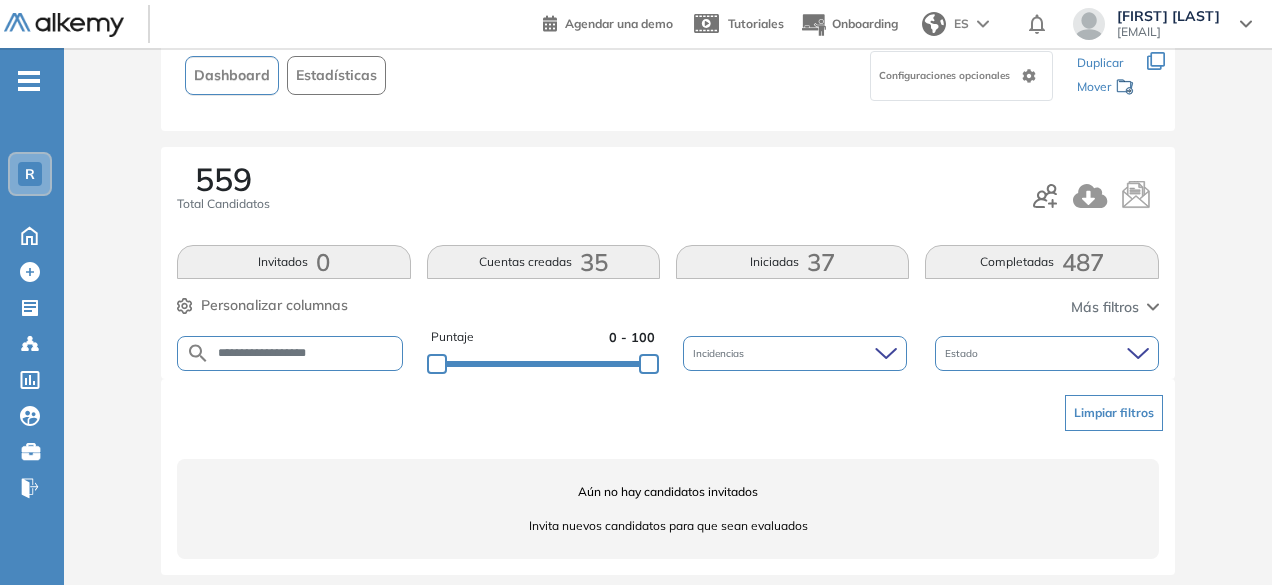 click on "**********" at bounding box center (305, 353) 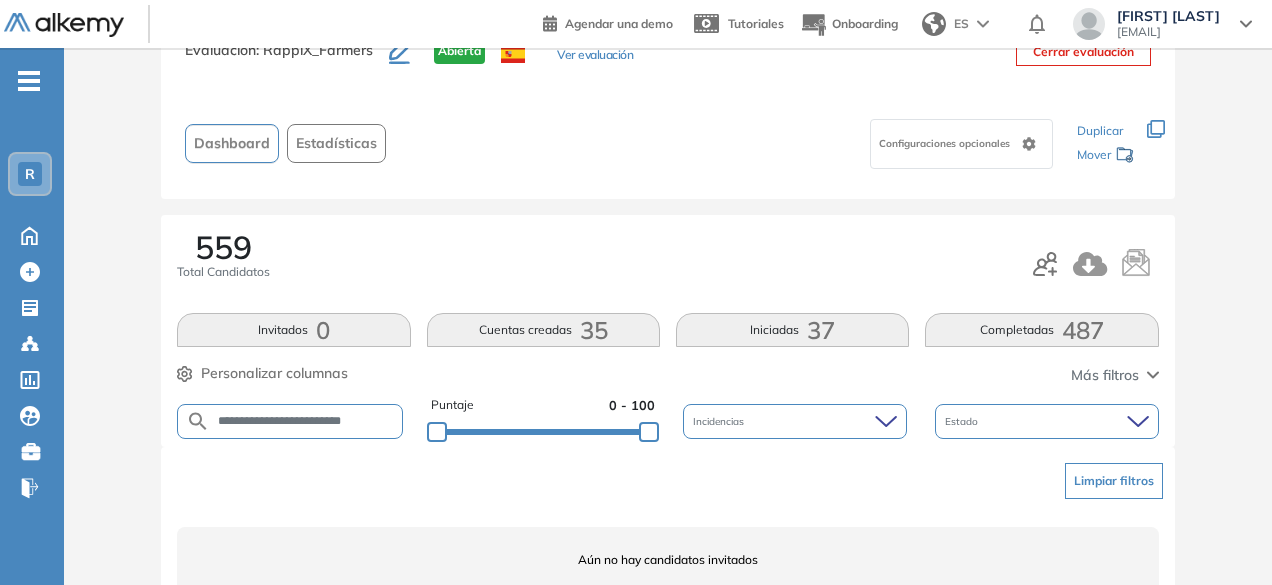 scroll, scrollTop: 142, scrollLeft: 0, axis: vertical 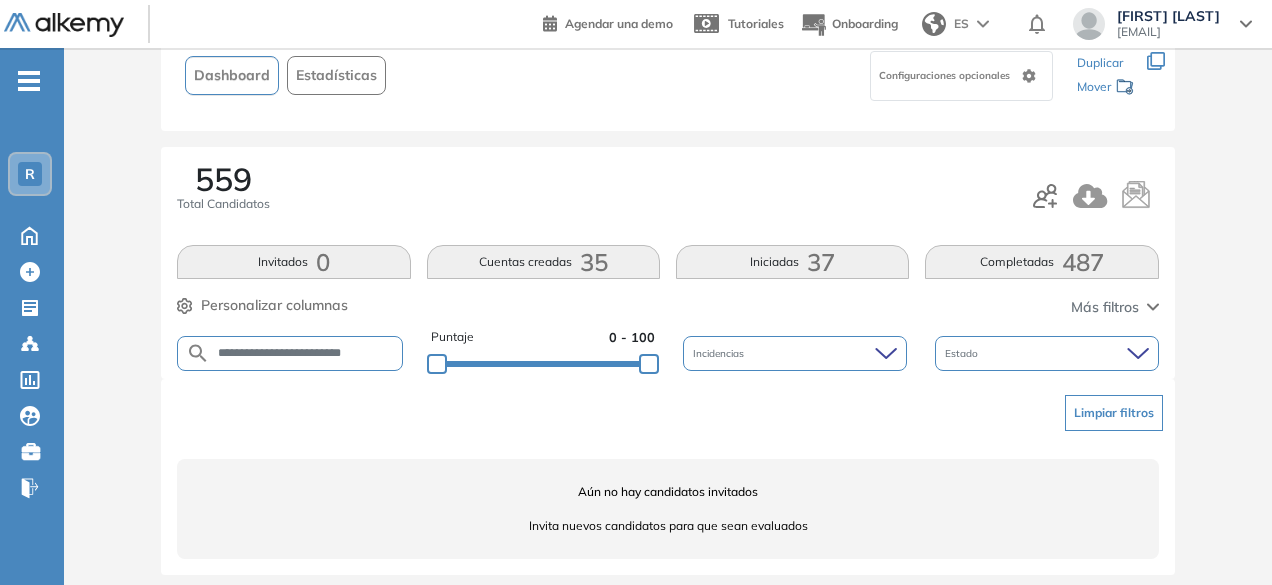 click on "**********" at bounding box center [305, 353] 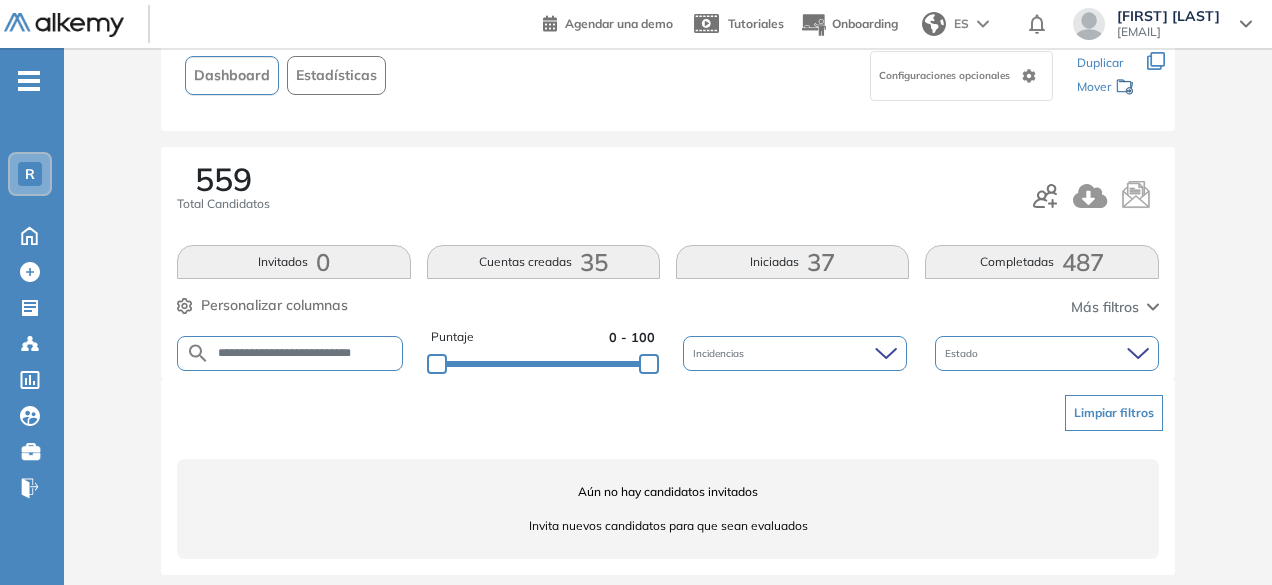 scroll, scrollTop: 0, scrollLeft: 7, axis: horizontal 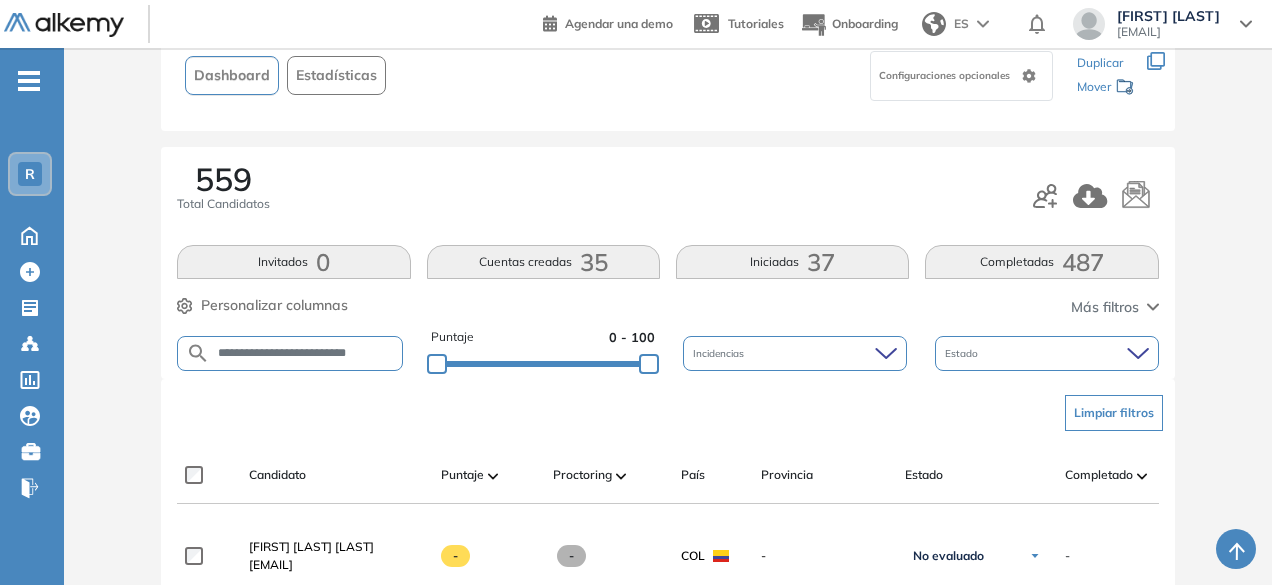 click on "**********" at bounding box center (306, 353) 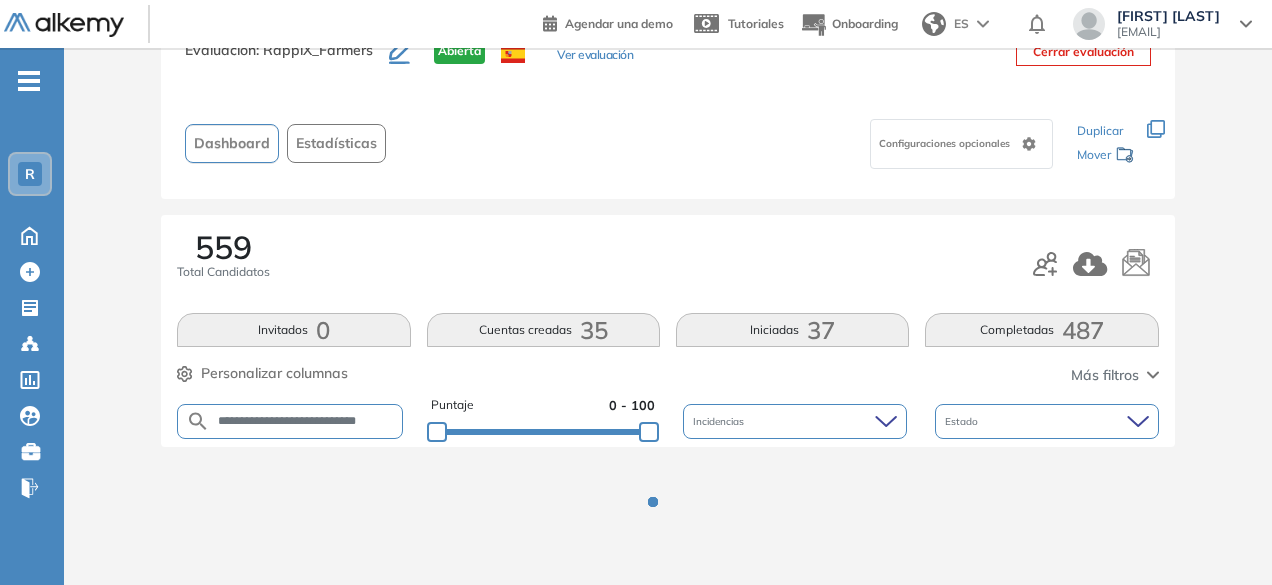 scroll, scrollTop: 142, scrollLeft: 0, axis: vertical 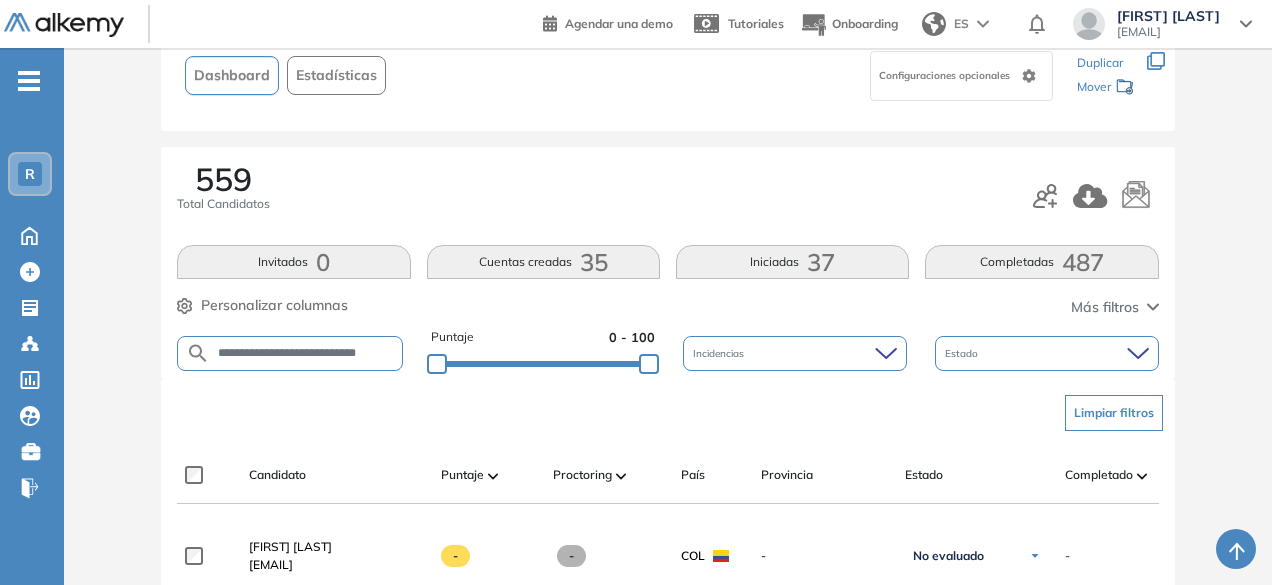 click on "**********" at bounding box center [306, 353] 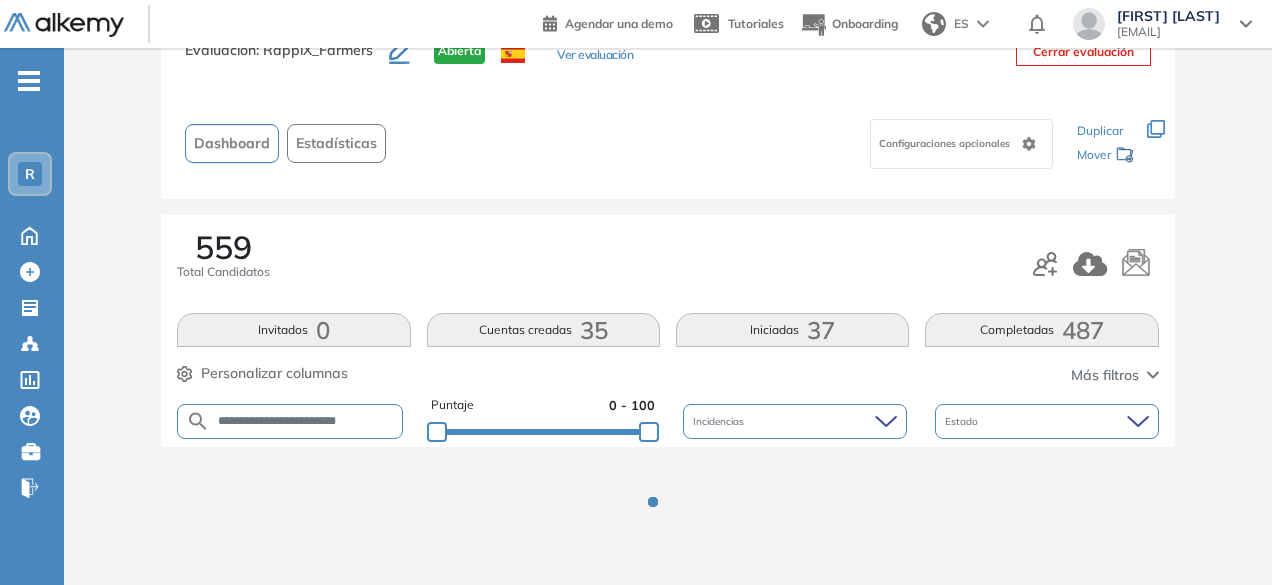 scroll, scrollTop: 142, scrollLeft: 0, axis: vertical 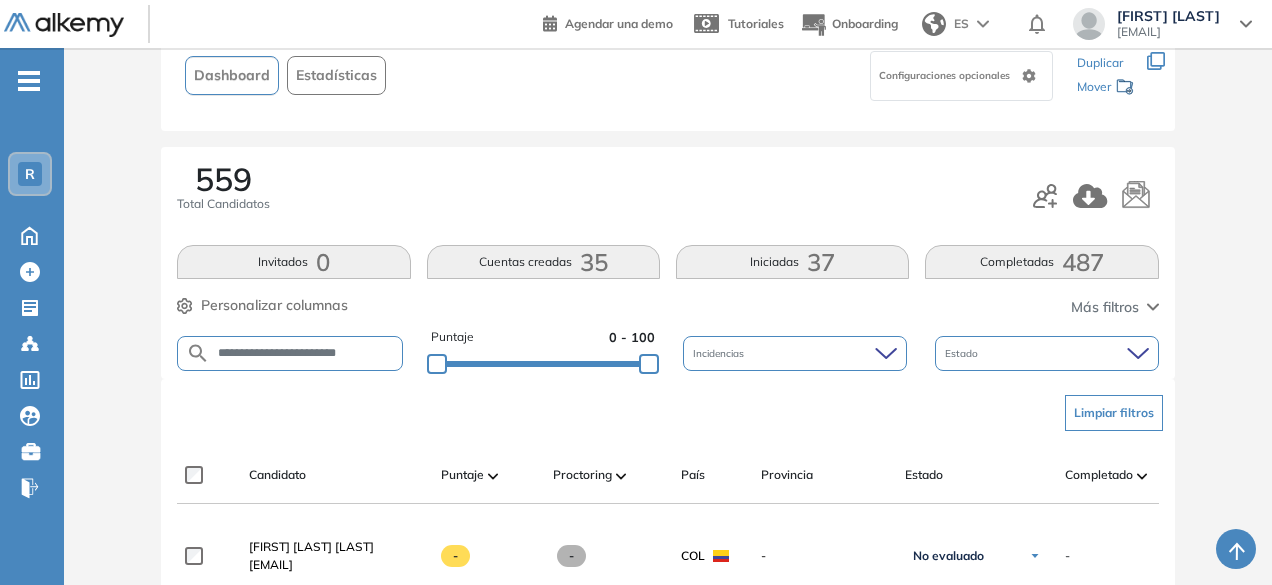 click on "**********" at bounding box center [306, 353] 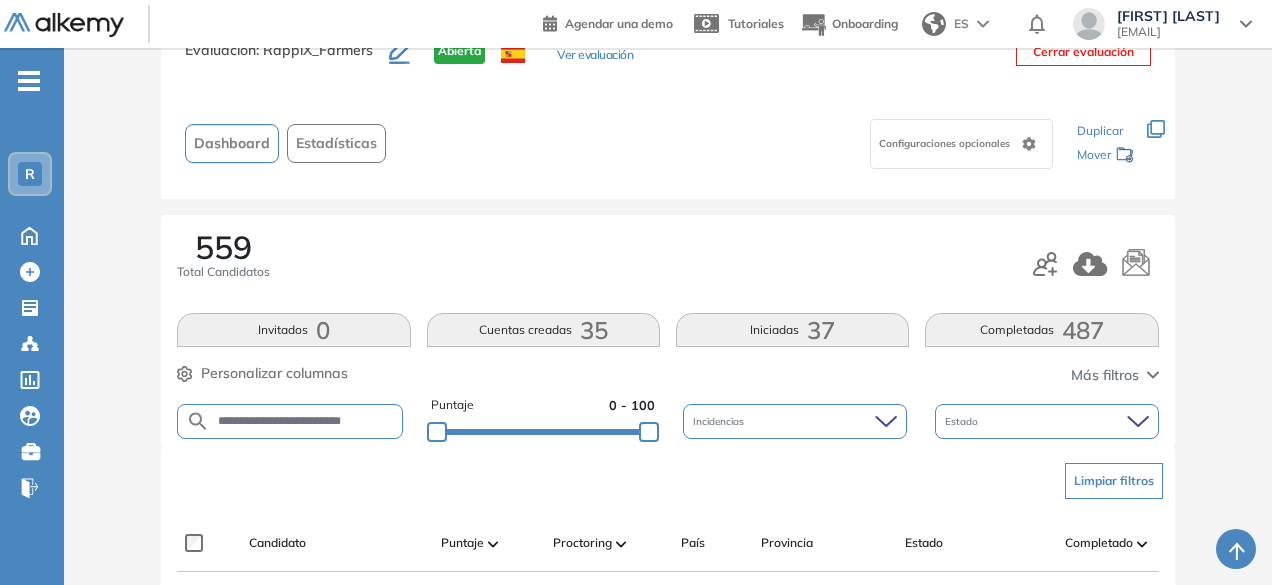 scroll, scrollTop: 142, scrollLeft: 0, axis: vertical 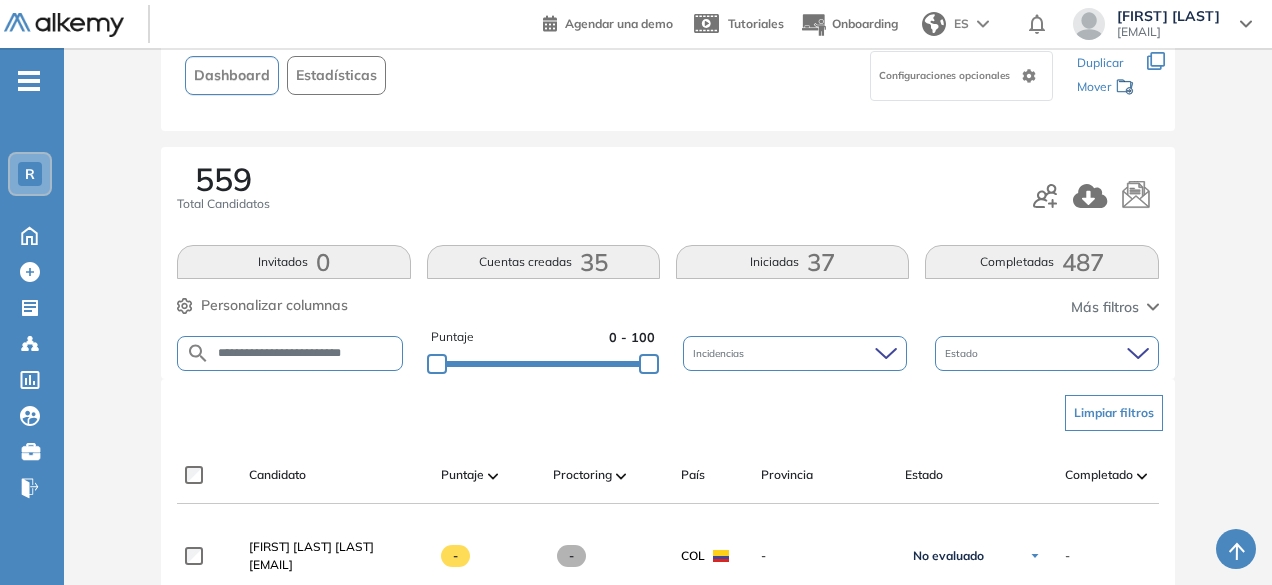 click on "**********" at bounding box center (306, 353) 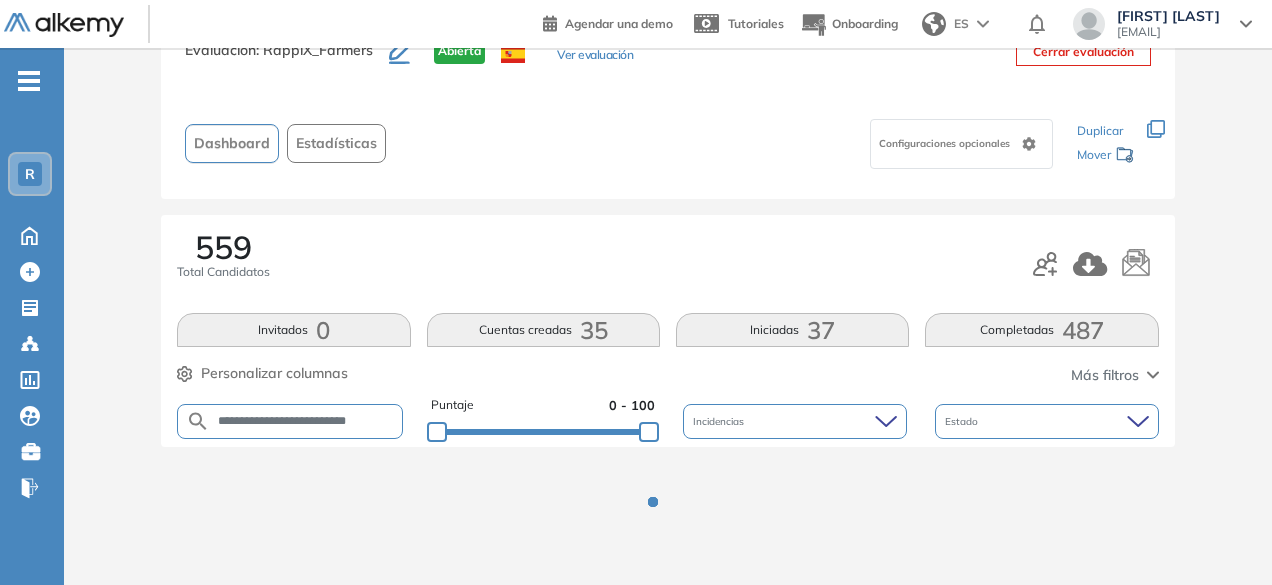 scroll, scrollTop: 142, scrollLeft: 0, axis: vertical 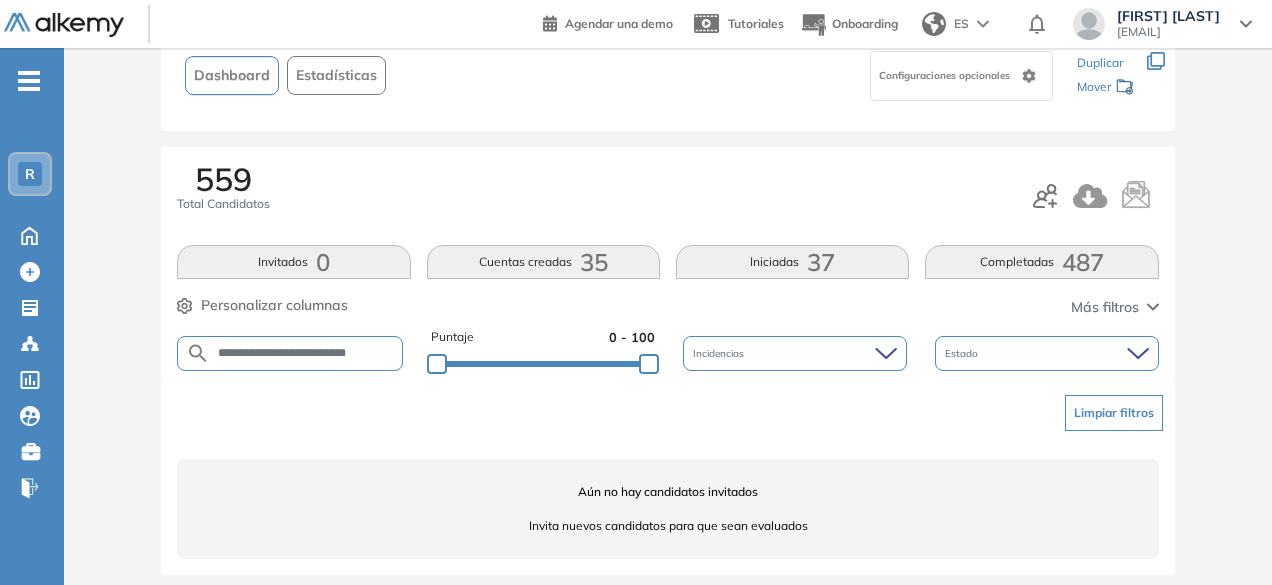 click on "**********" at bounding box center (306, 353) 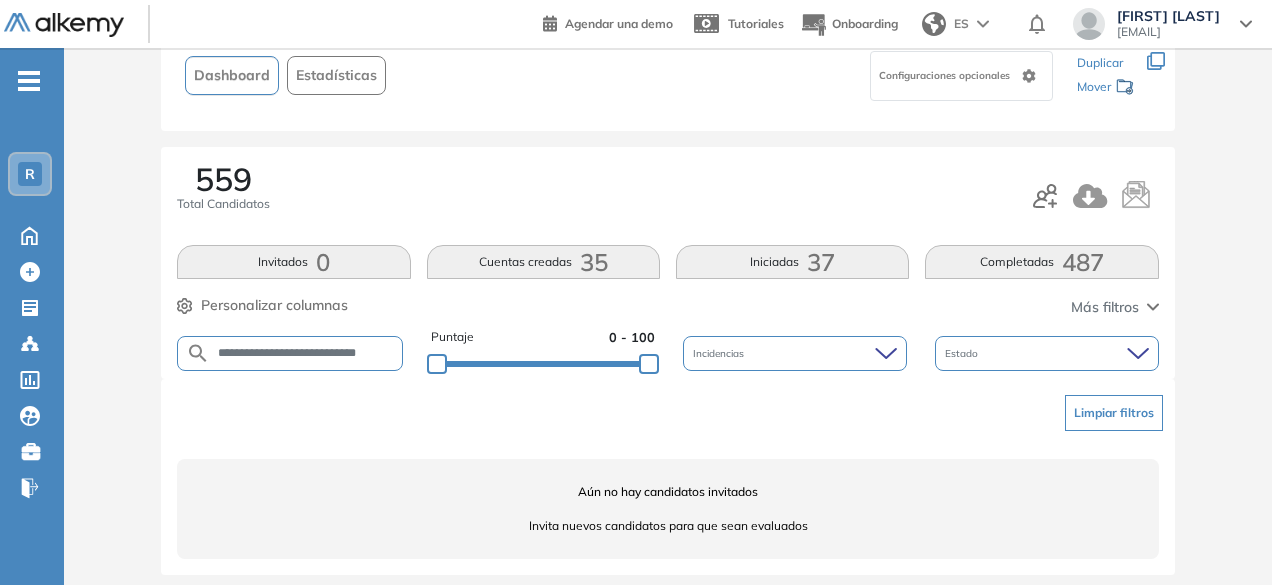 scroll, scrollTop: 0, scrollLeft: 18, axis: horizontal 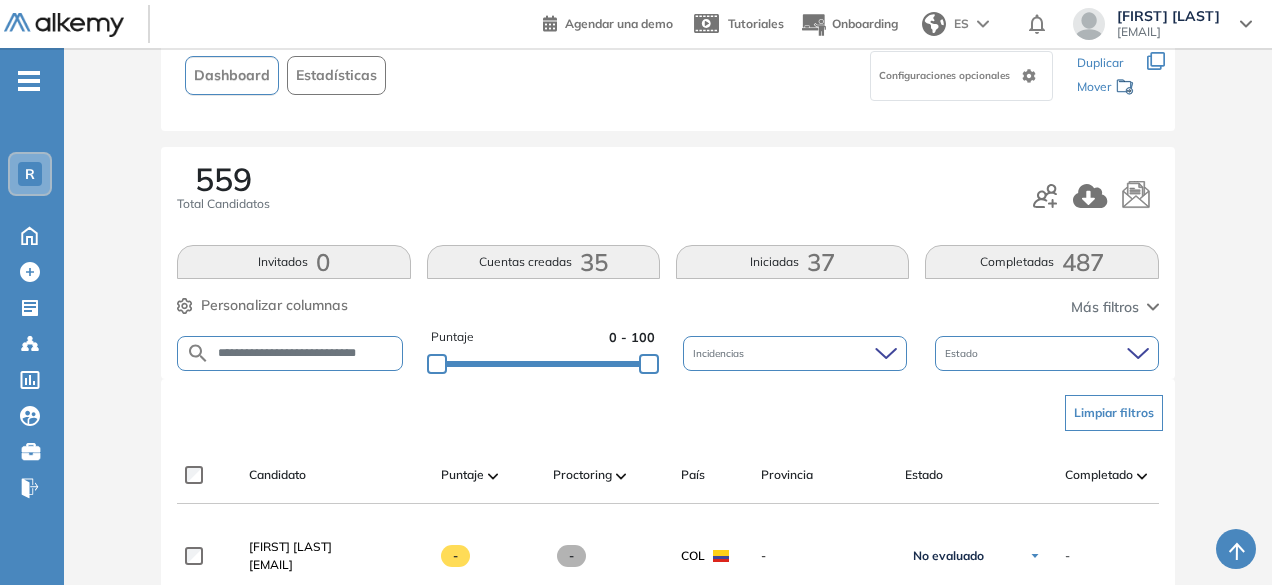 click on "**********" at bounding box center (306, 353) 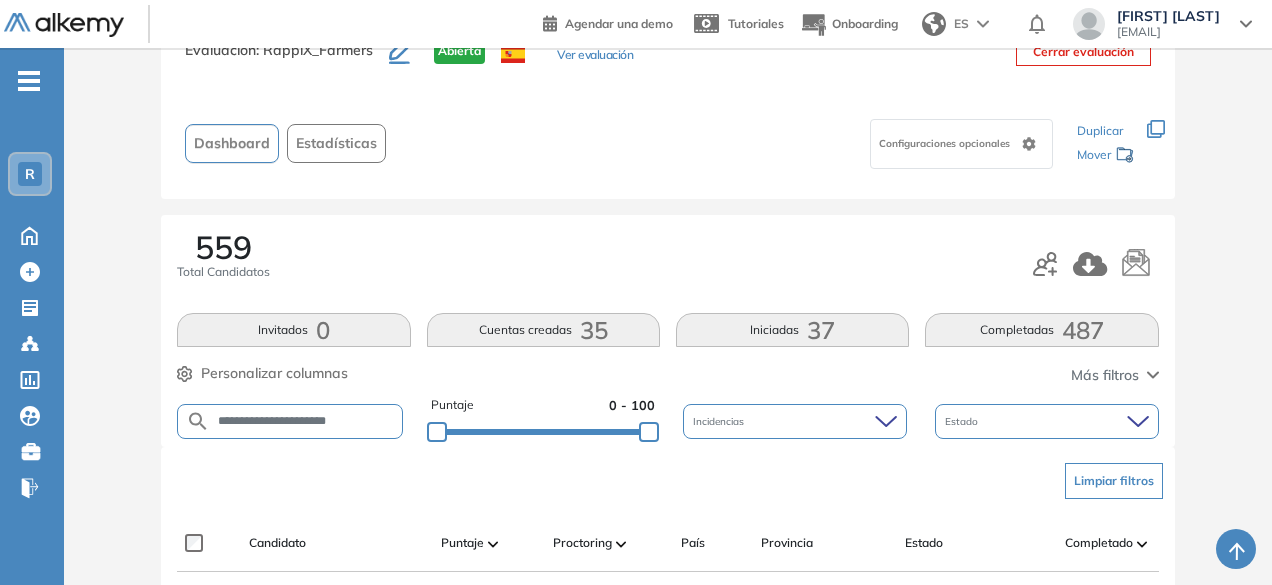 scroll, scrollTop: 142, scrollLeft: 0, axis: vertical 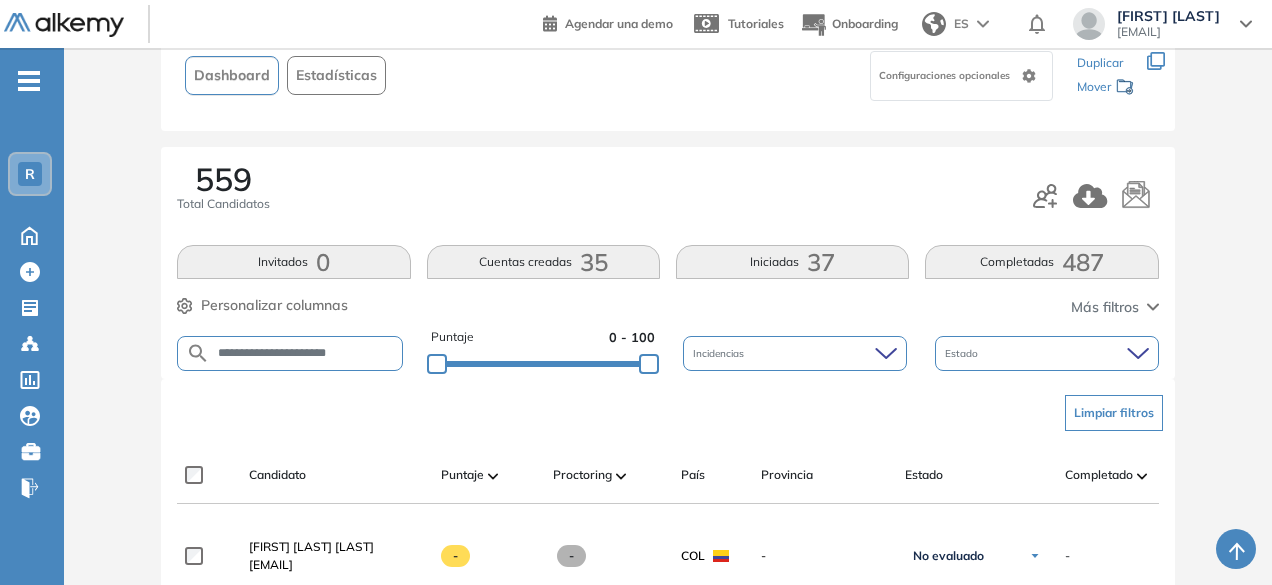 click on "**********" at bounding box center (306, 353) 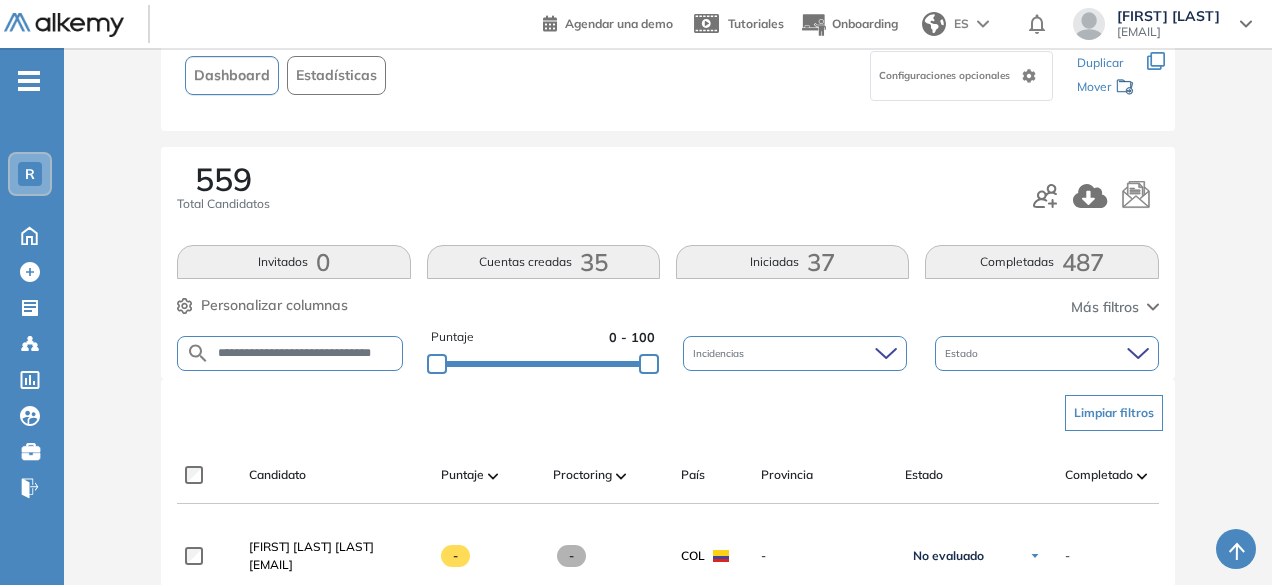 scroll, scrollTop: 0, scrollLeft: 10, axis: horizontal 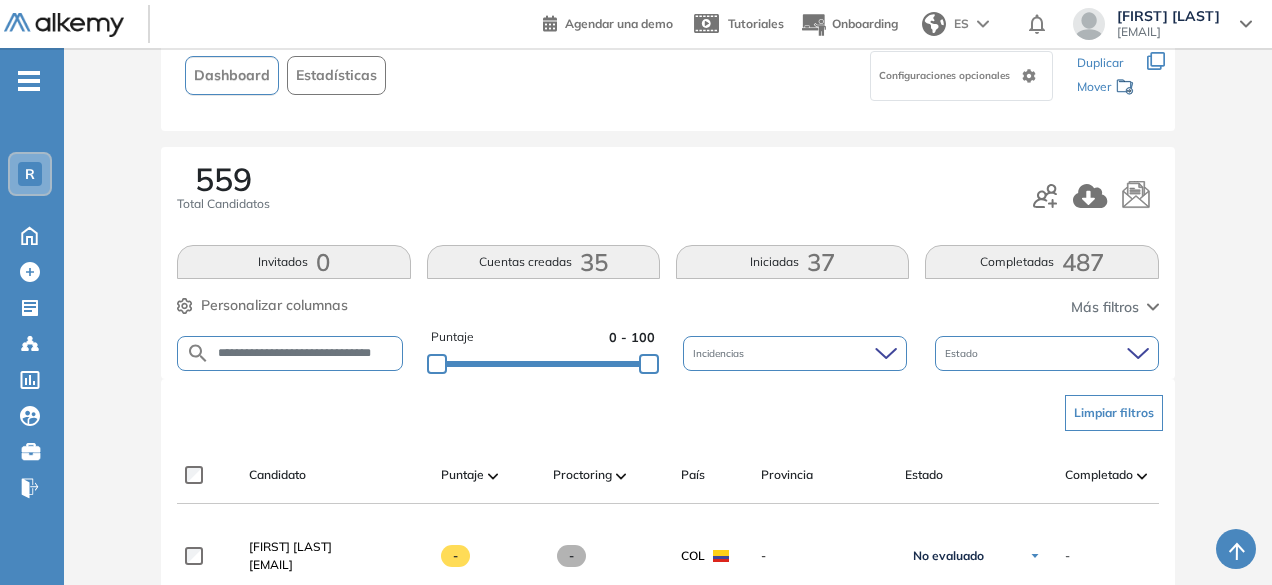 click on "**********" at bounding box center (306, 353) 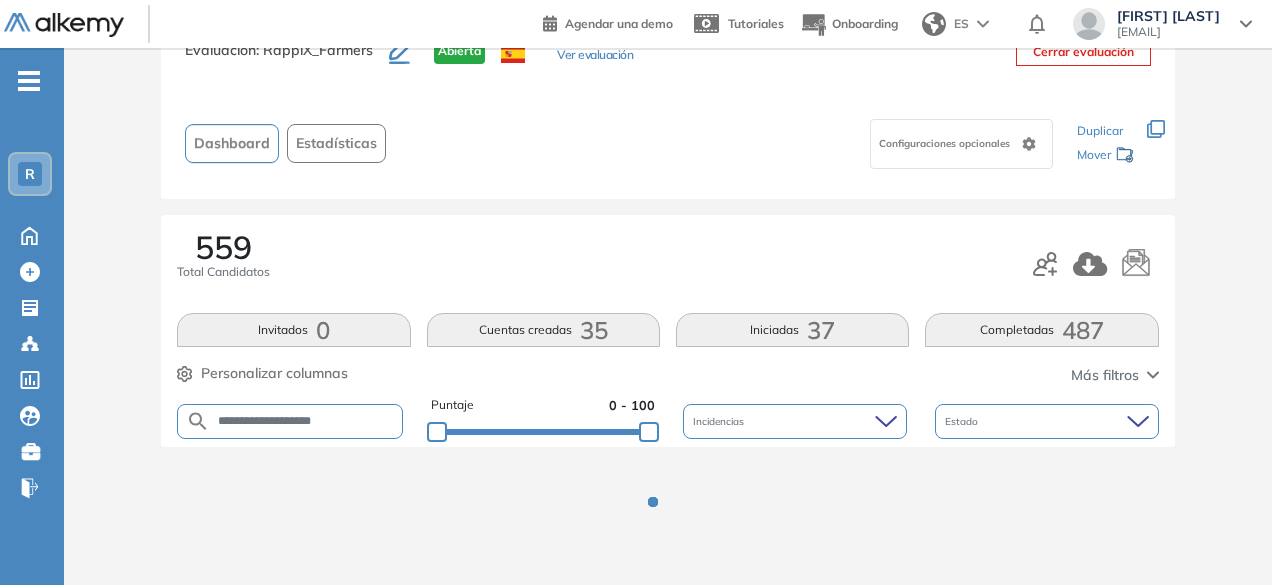 scroll, scrollTop: 142, scrollLeft: 0, axis: vertical 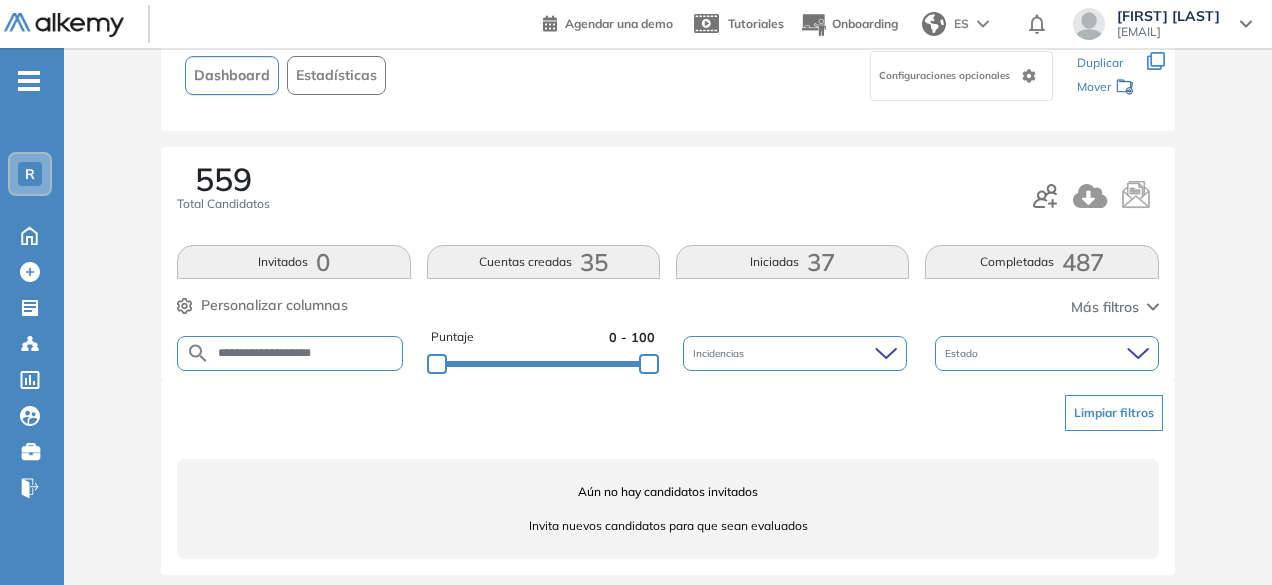 click on "**********" at bounding box center (306, 353) 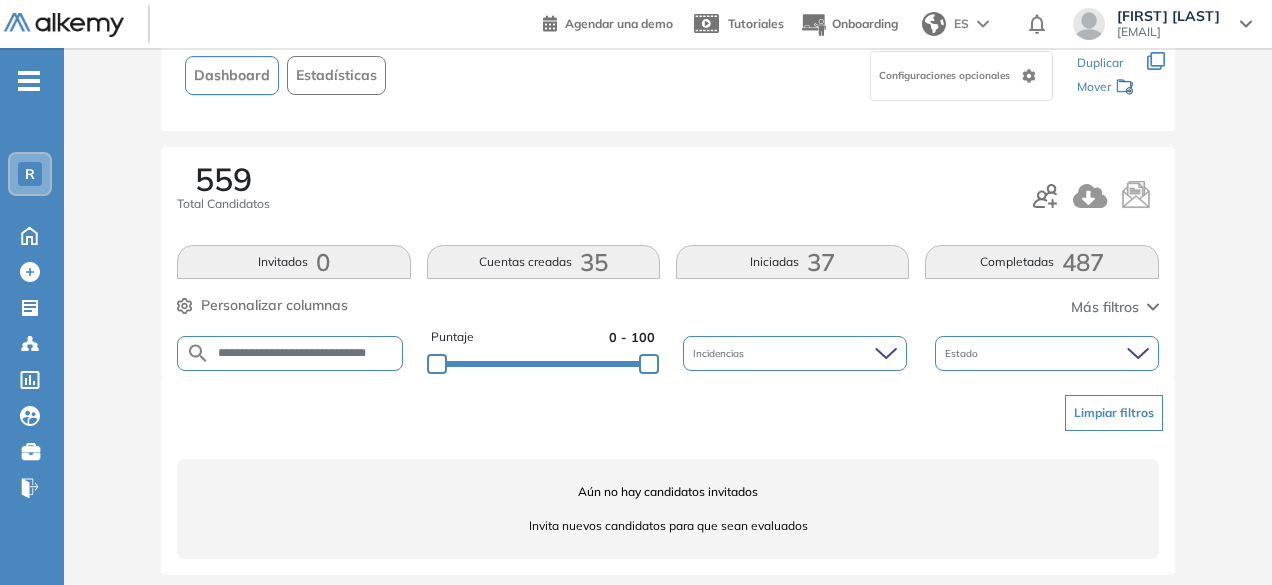 scroll, scrollTop: 0, scrollLeft: 26, axis: horizontal 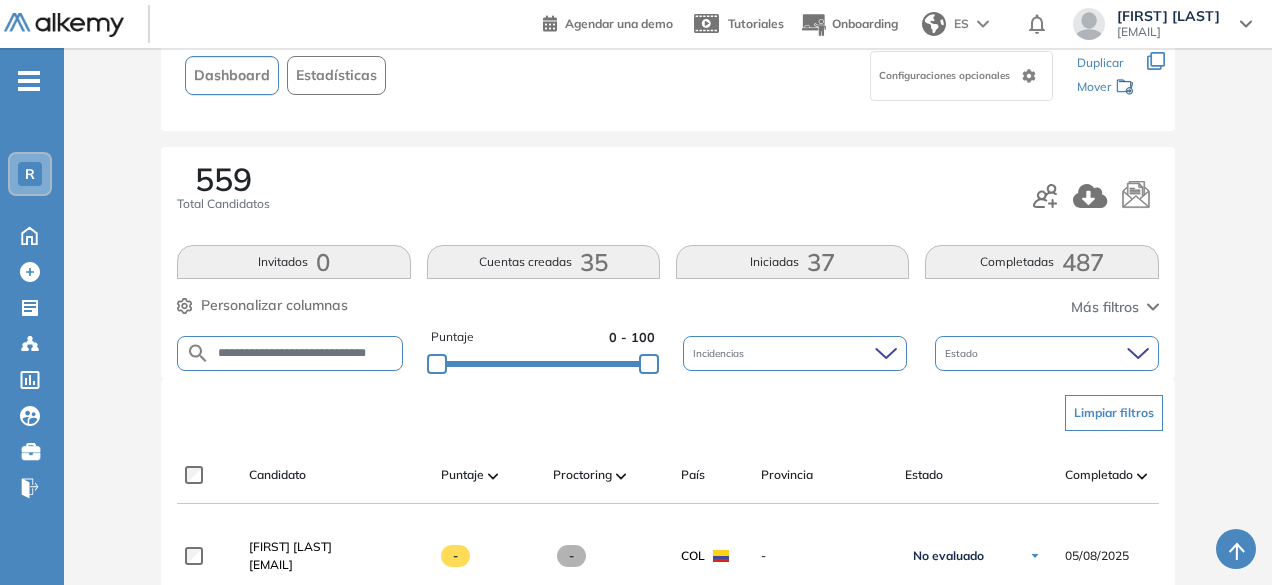 click on "**********" at bounding box center [306, 353] 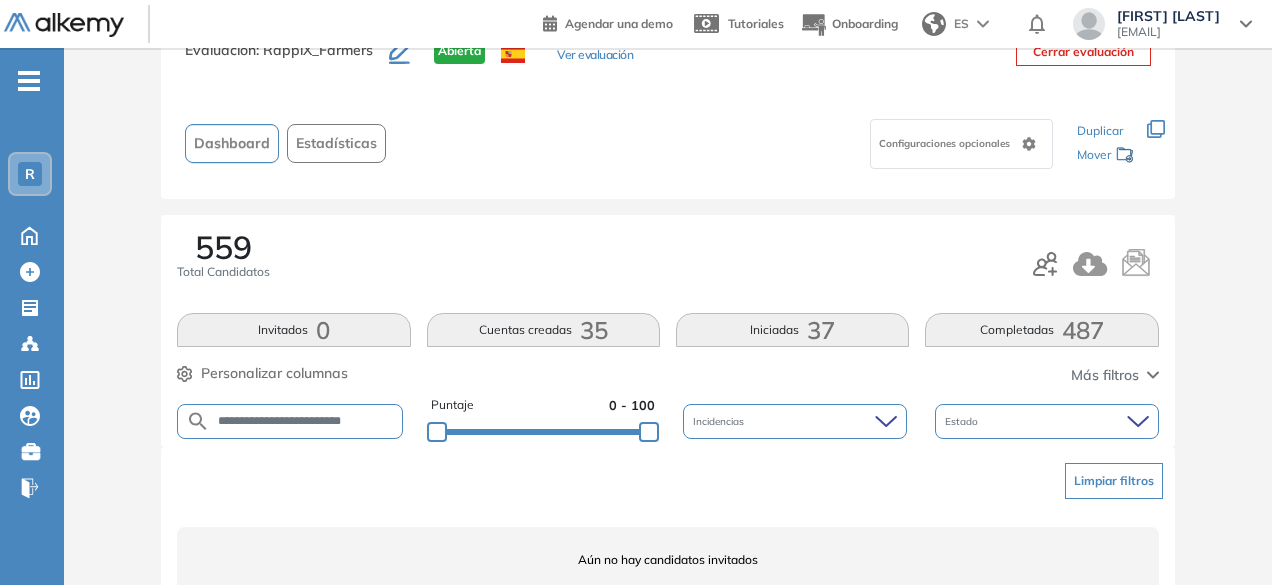 scroll, scrollTop: 142, scrollLeft: 0, axis: vertical 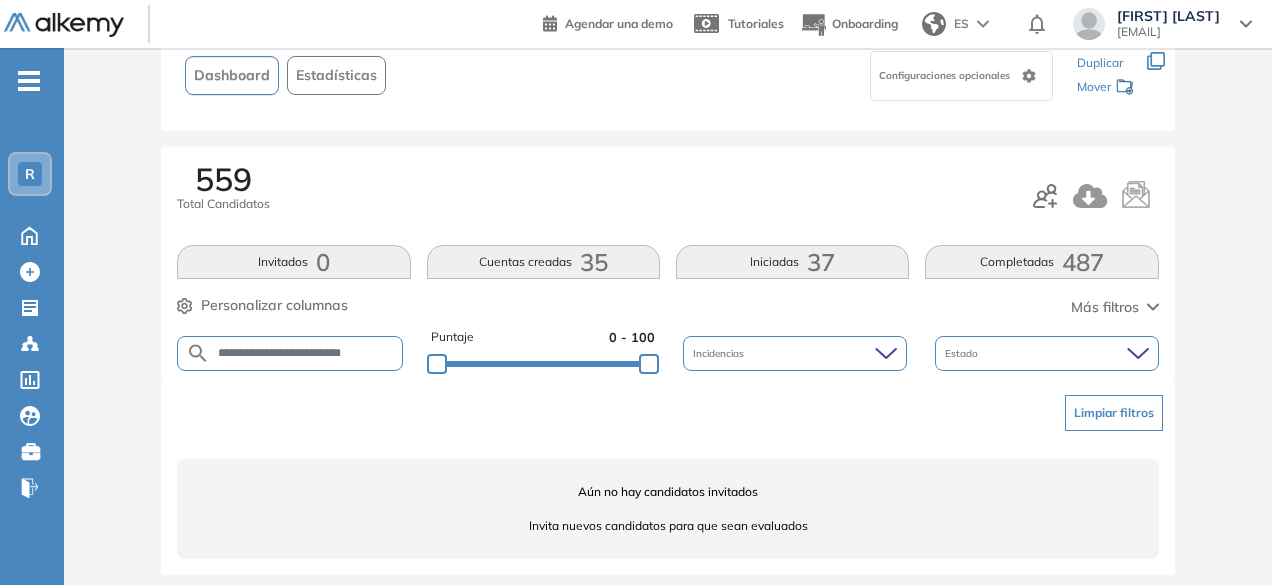 click on "**********" at bounding box center [306, 353] 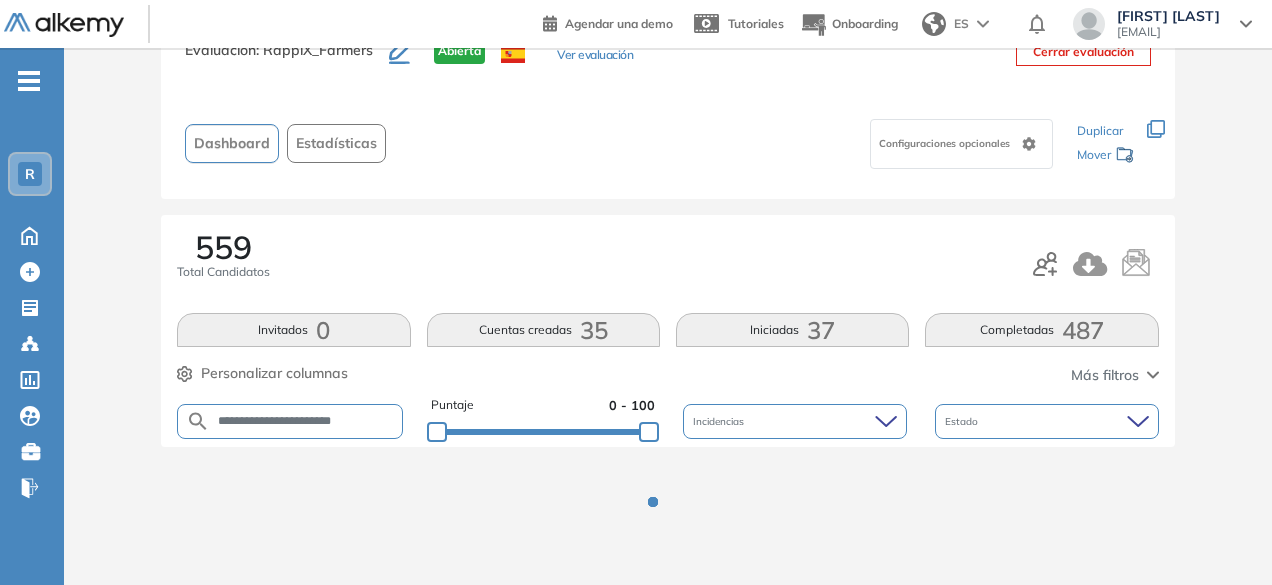scroll, scrollTop: 142, scrollLeft: 0, axis: vertical 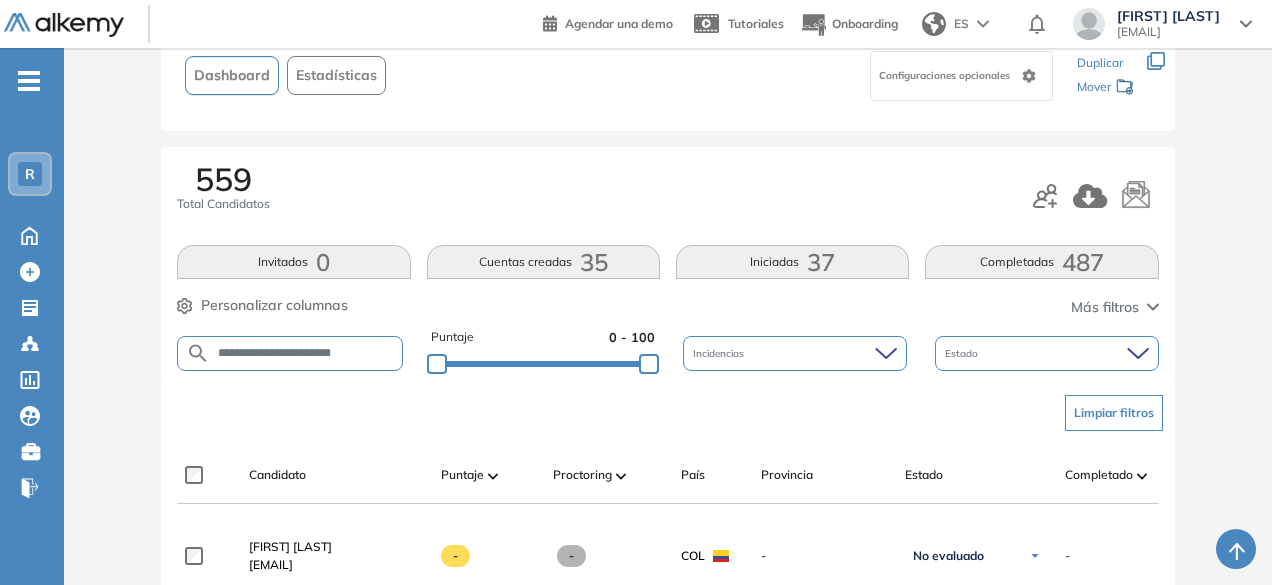 click on "**********" at bounding box center (306, 353) 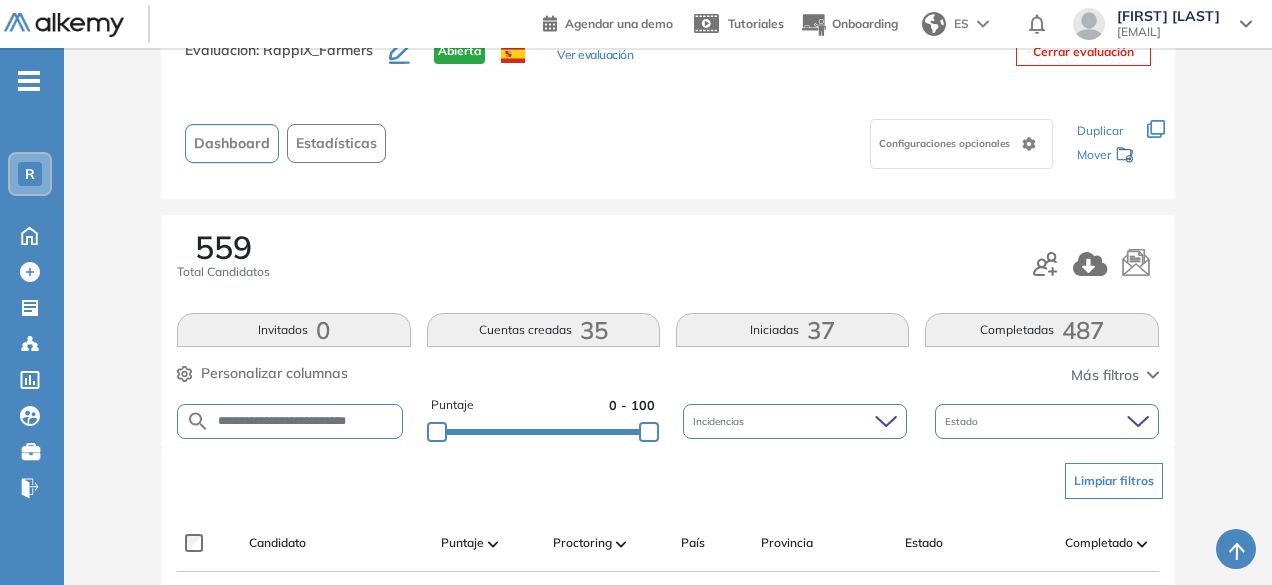 scroll, scrollTop: 142, scrollLeft: 0, axis: vertical 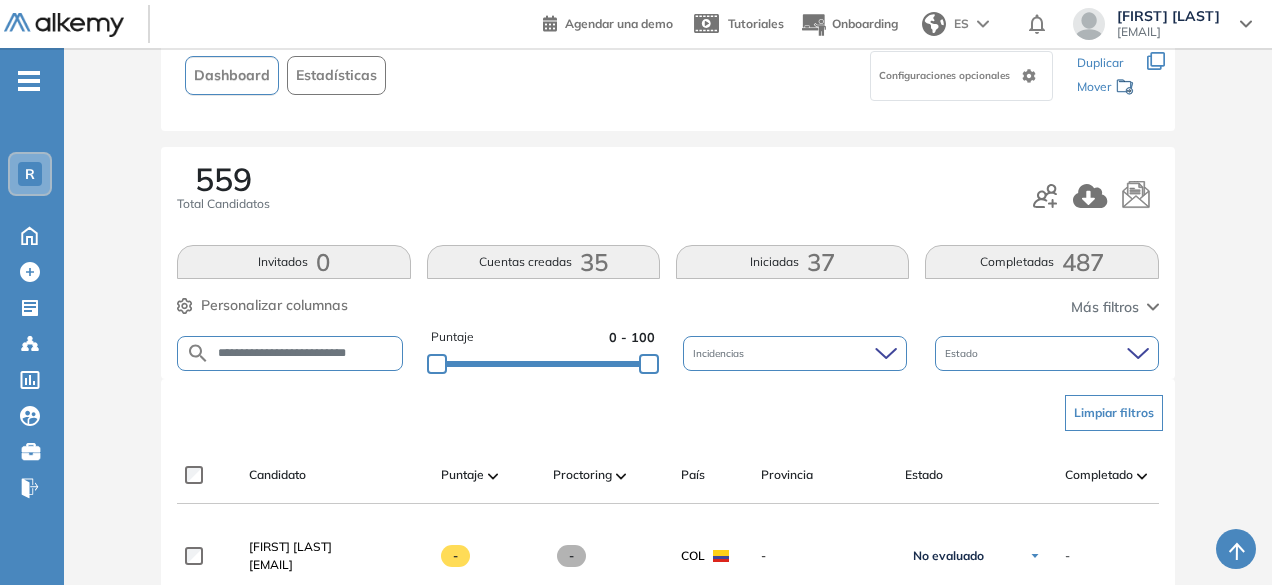 click on "**********" at bounding box center [306, 353] 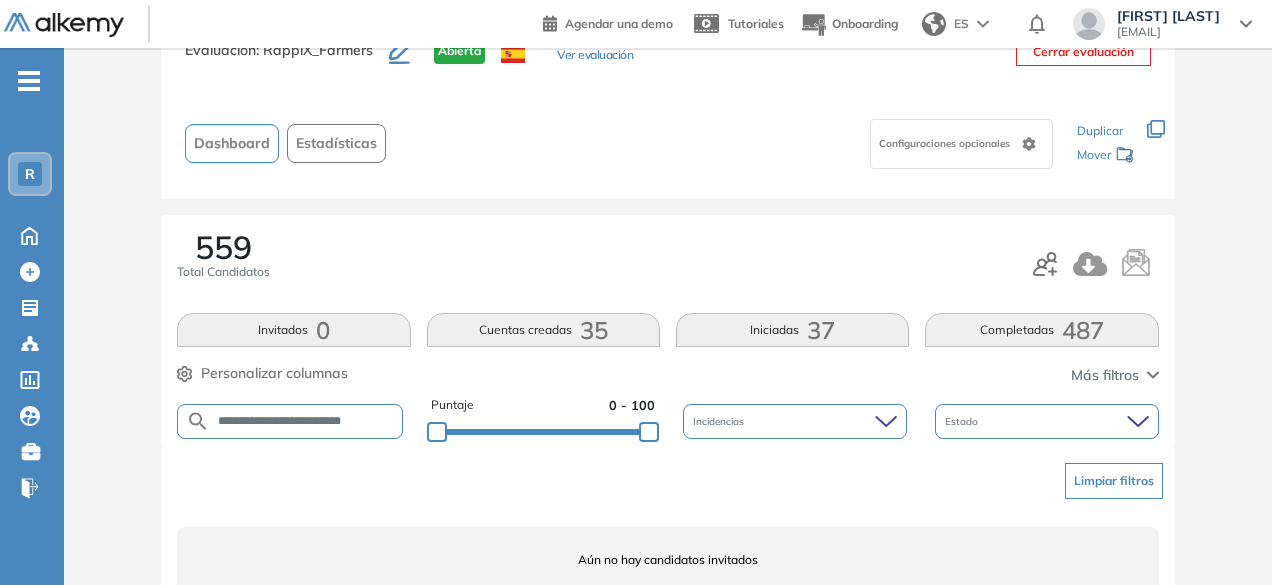 scroll, scrollTop: 142, scrollLeft: 0, axis: vertical 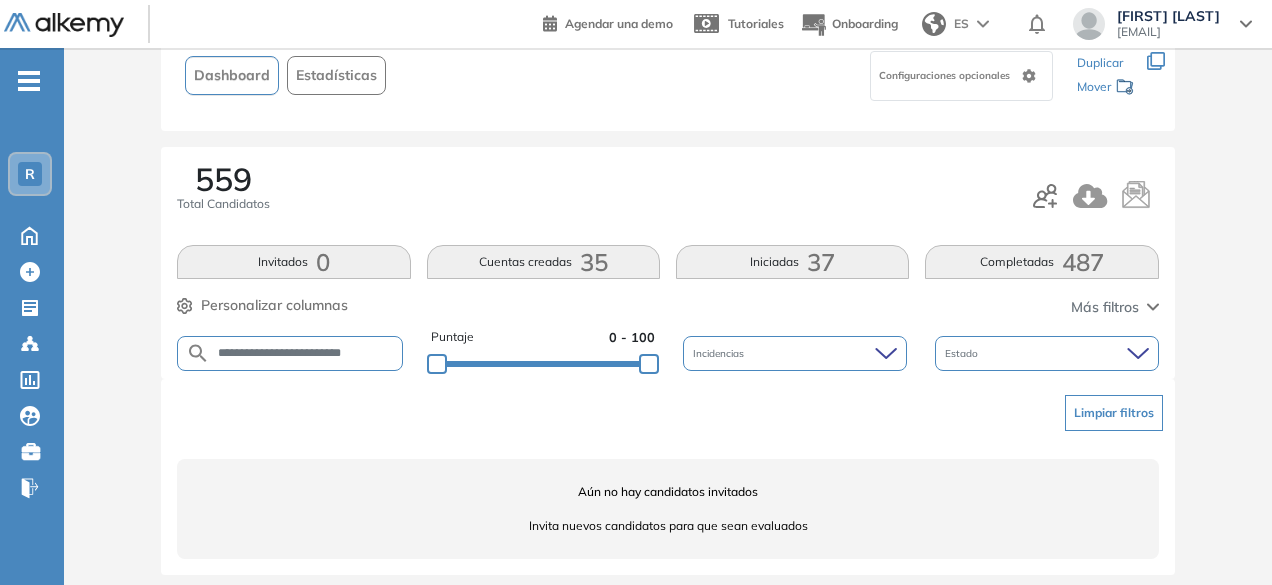 click on "**********" at bounding box center (306, 353) 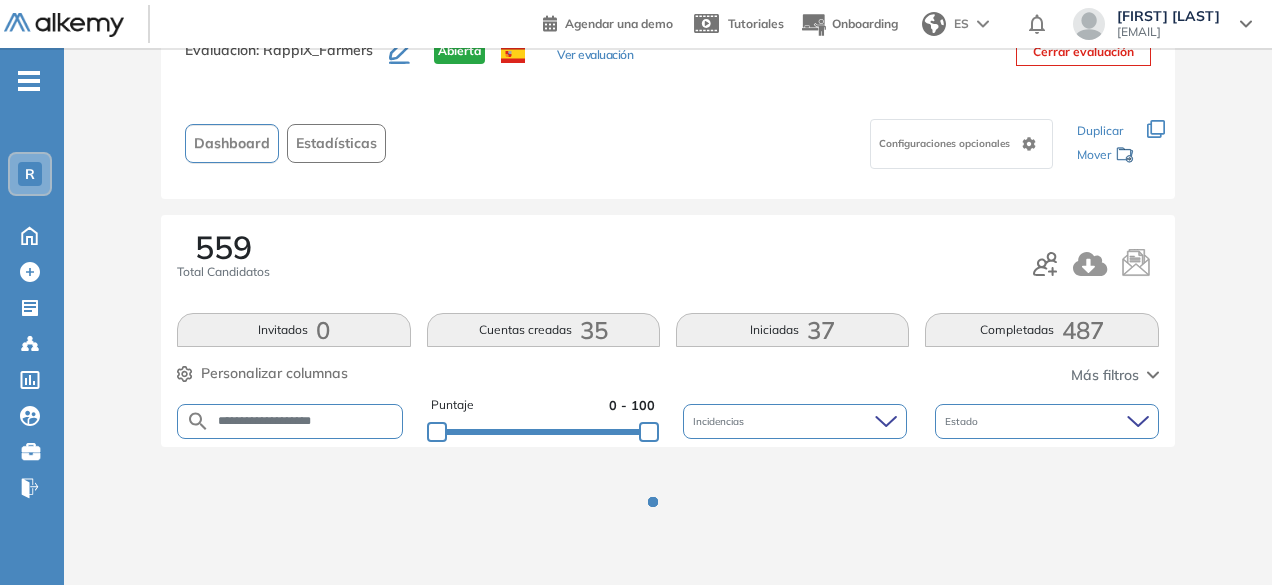scroll, scrollTop: 142, scrollLeft: 0, axis: vertical 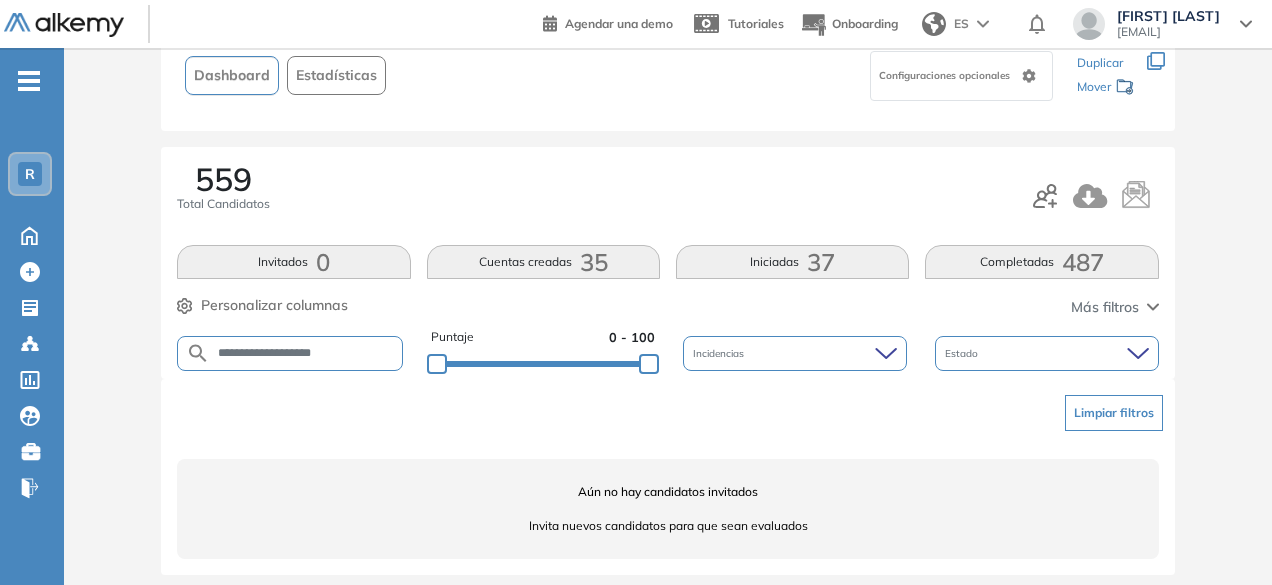 click on "**********" at bounding box center [306, 353] 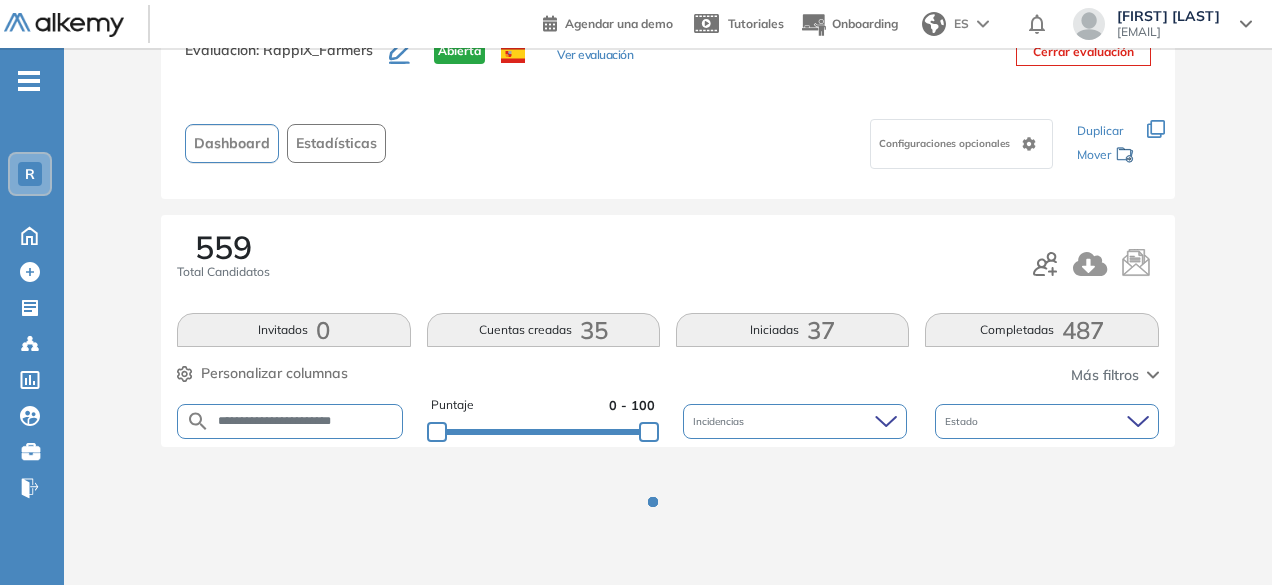scroll, scrollTop: 142, scrollLeft: 0, axis: vertical 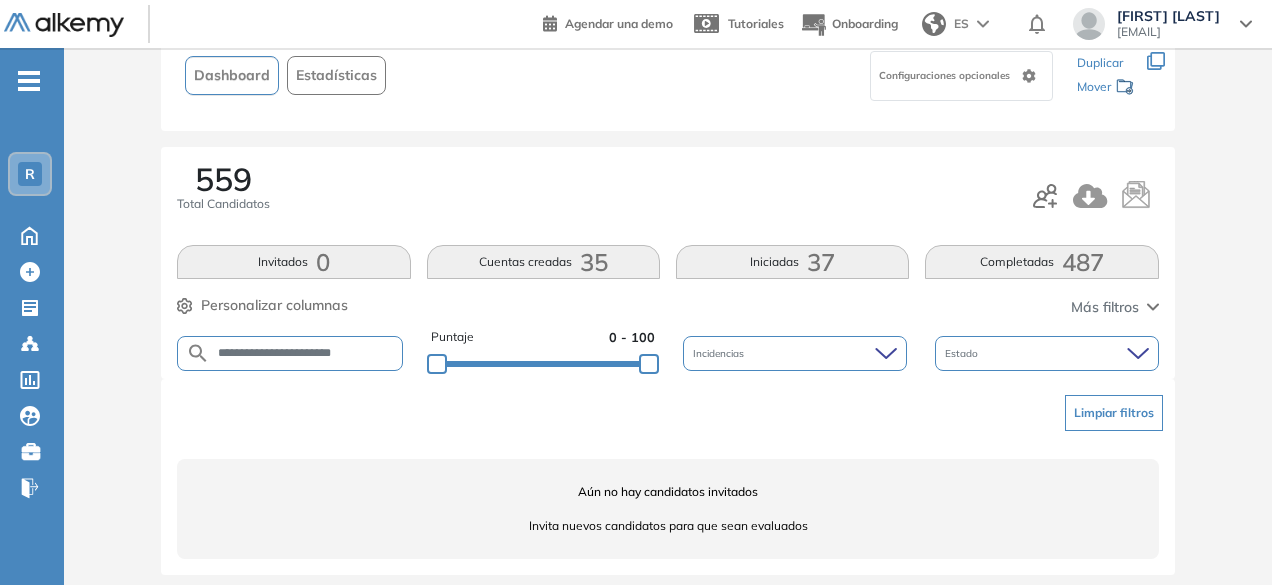 click on "**********" at bounding box center [306, 353] 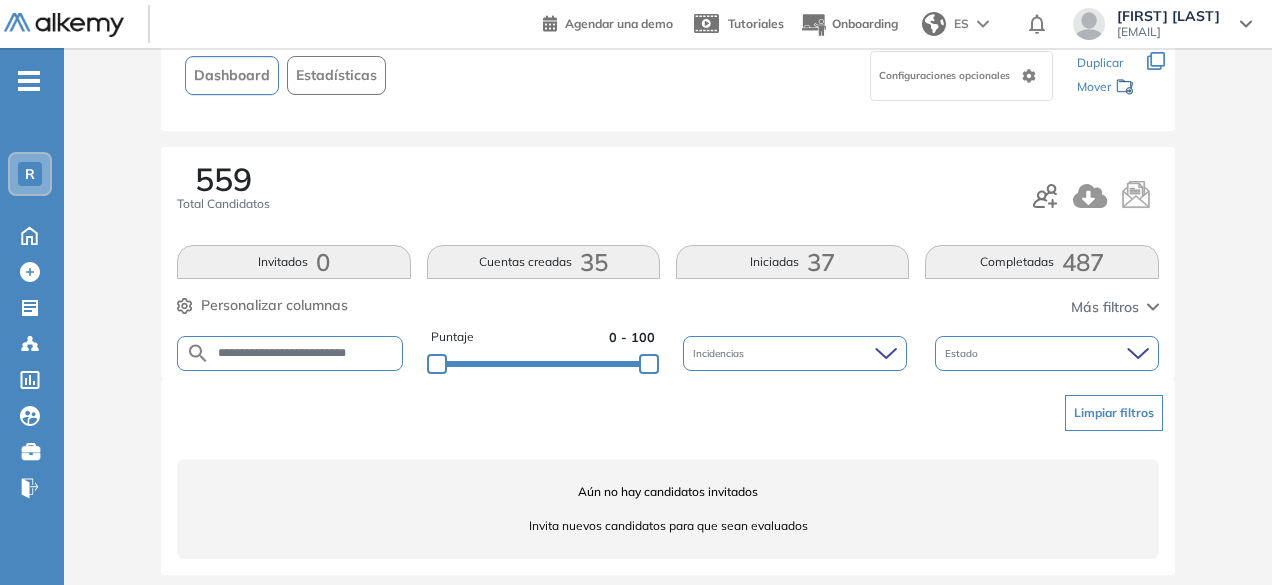 scroll, scrollTop: 0, scrollLeft: 2, axis: horizontal 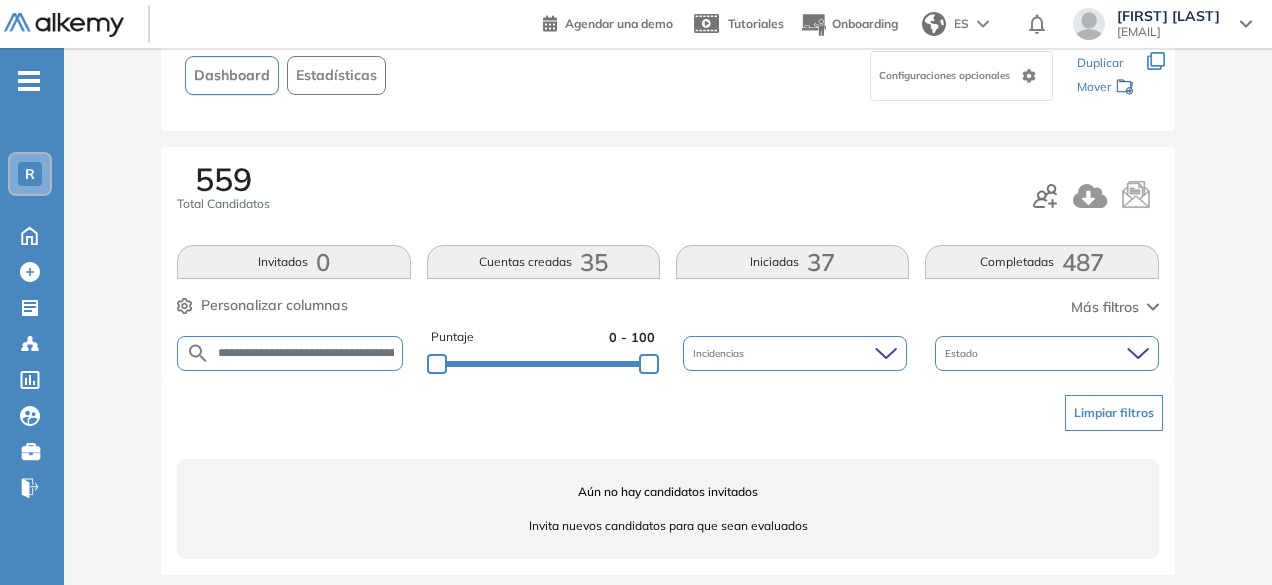 click on "**********" at bounding box center [306, 353] 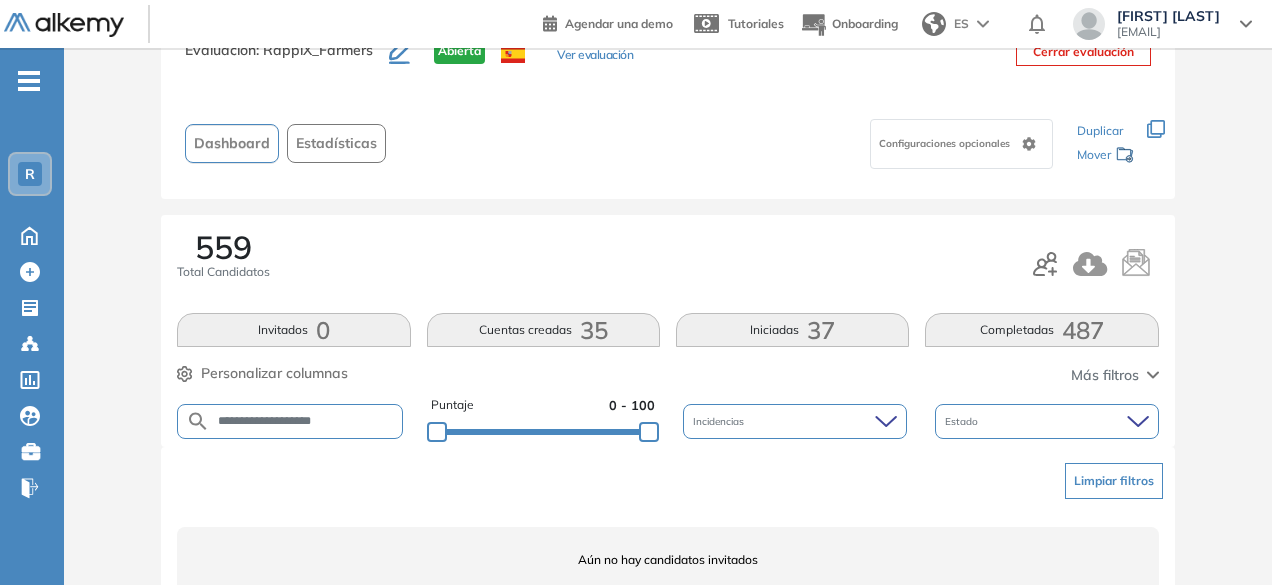 scroll, scrollTop: 142, scrollLeft: 0, axis: vertical 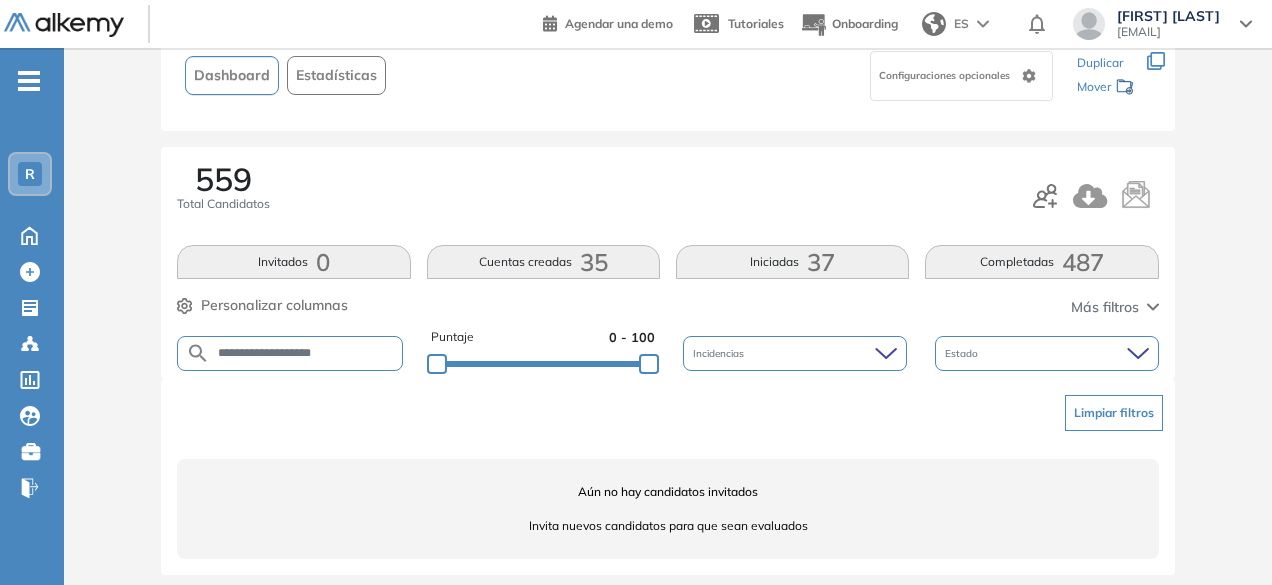 click on "**********" at bounding box center [306, 353] 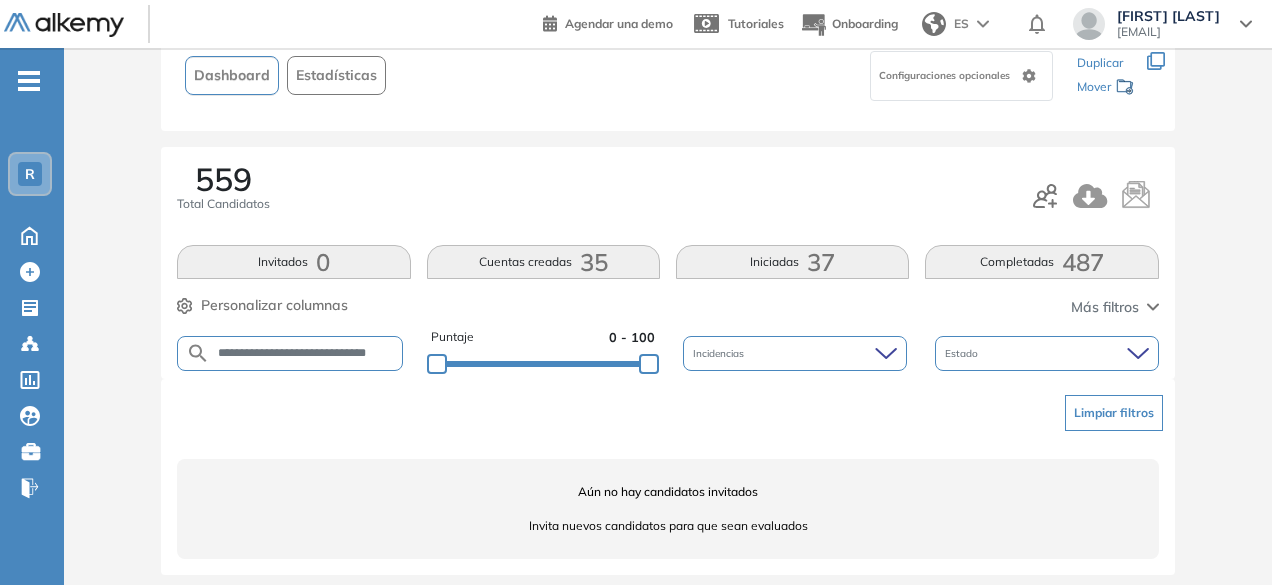 scroll, scrollTop: 0, scrollLeft: 12, axis: horizontal 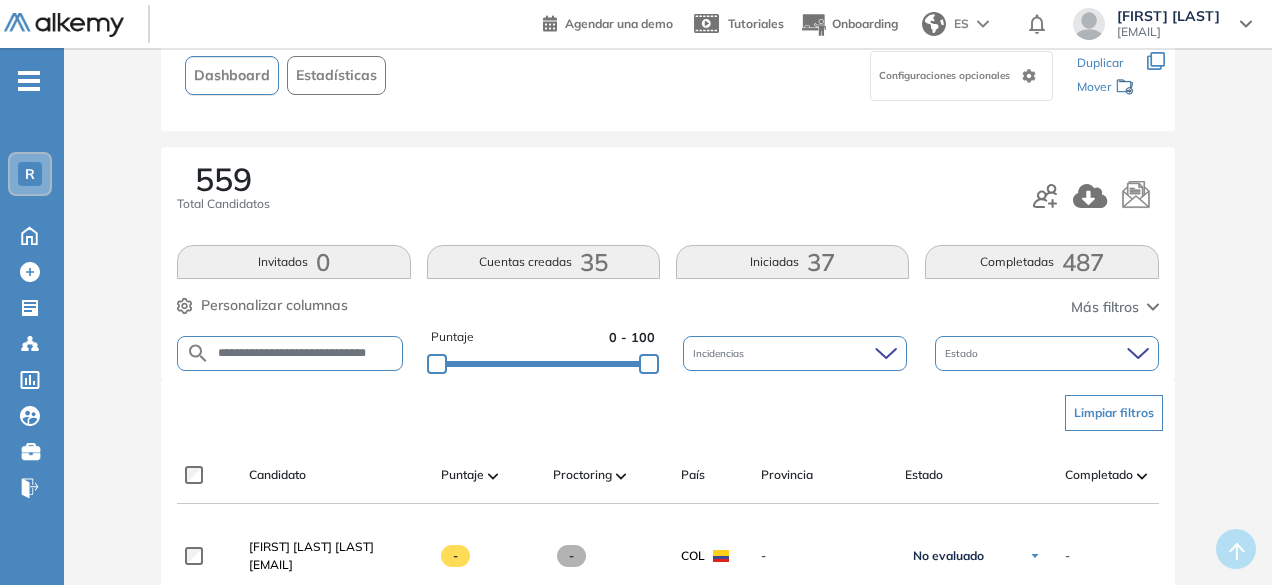 click on "**********" at bounding box center [306, 353] 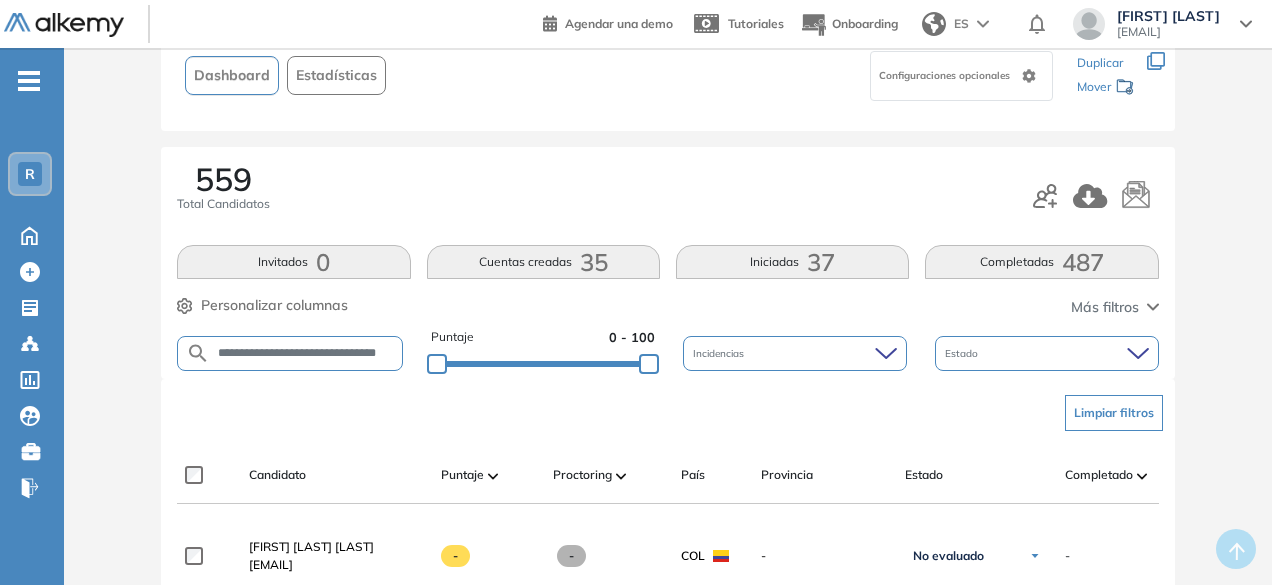 scroll, scrollTop: 0, scrollLeft: 17, axis: horizontal 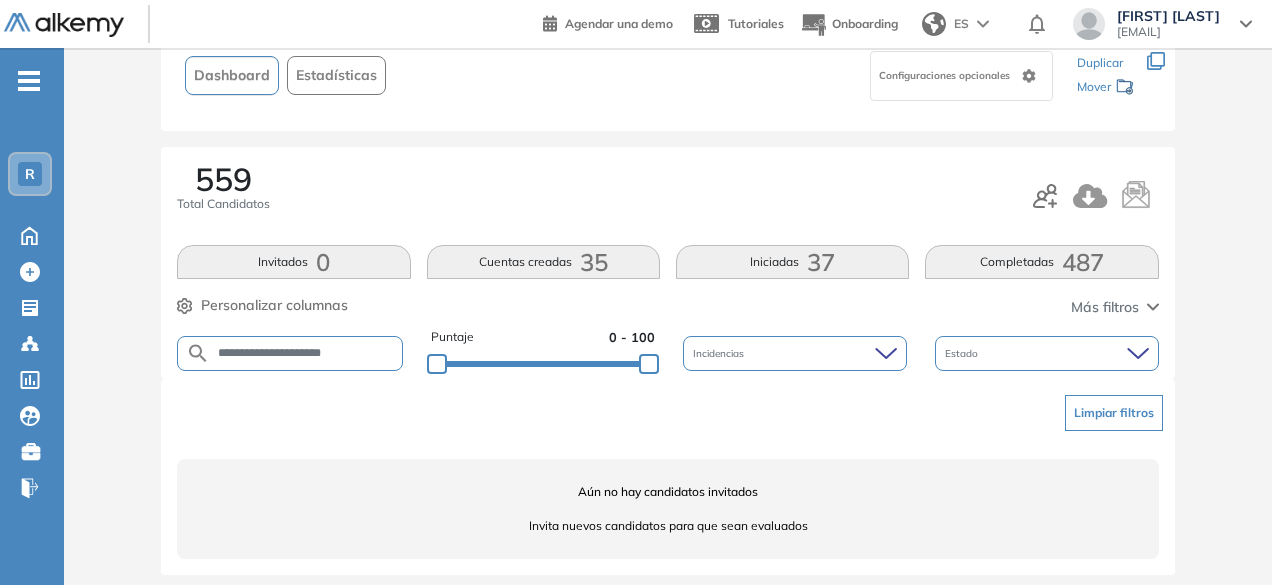 drag, startPoint x: 299, startPoint y: 351, endPoint x: 255, endPoint y: 343, distance: 44.72136 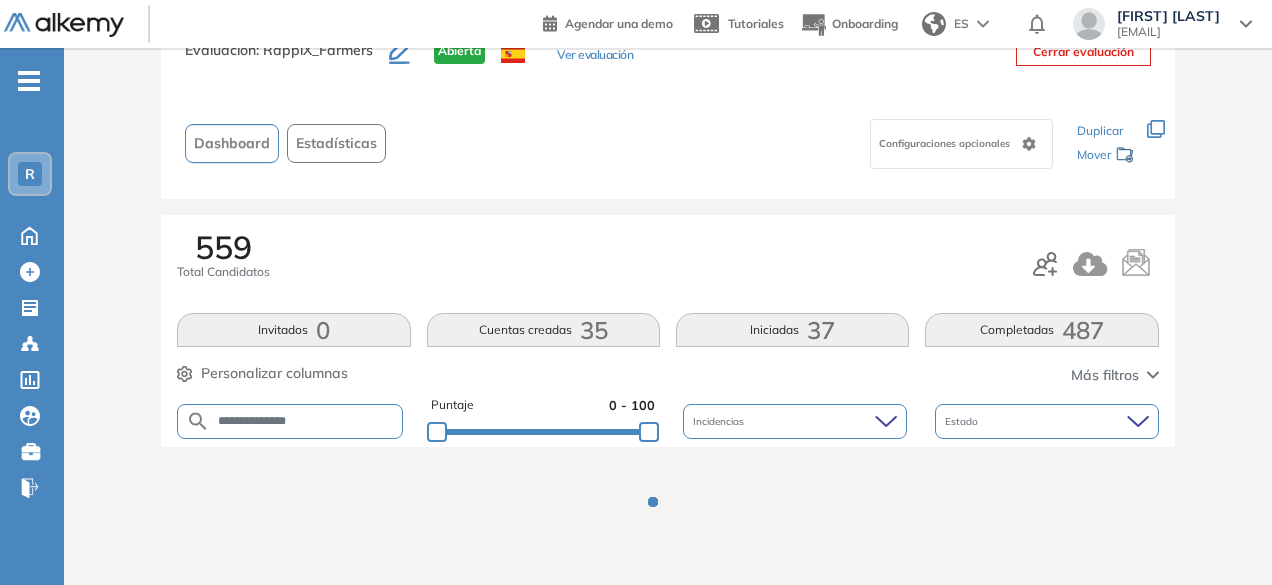 scroll, scrollTop: 142, scrollLeft: 0, axis: vertical 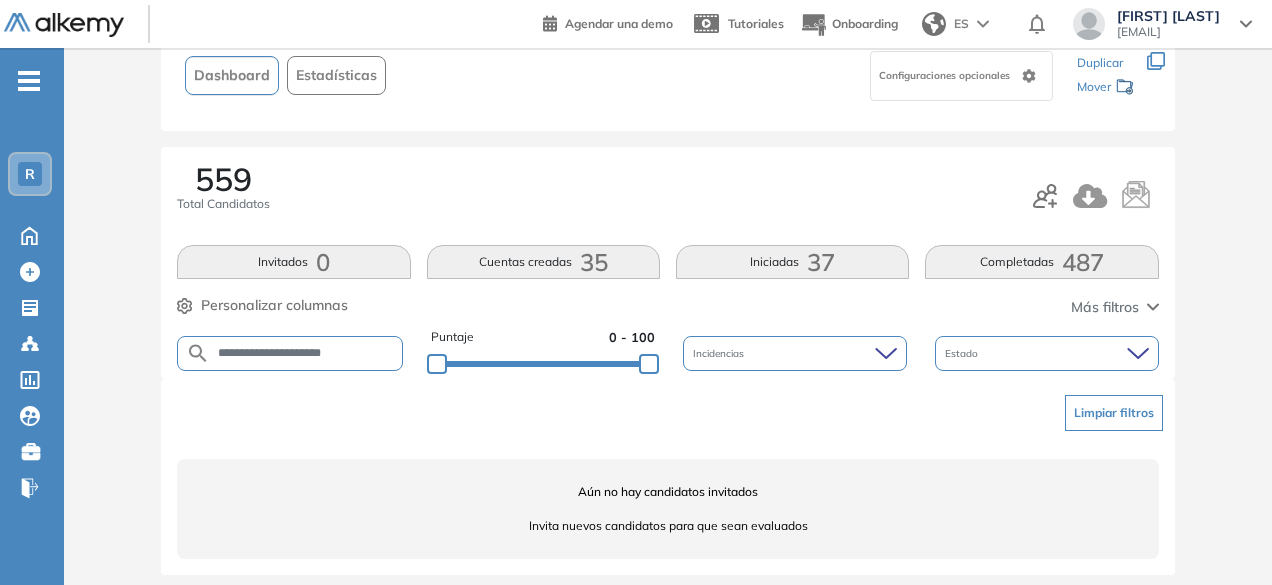 click on "**********" at bounding box center [306, 353] 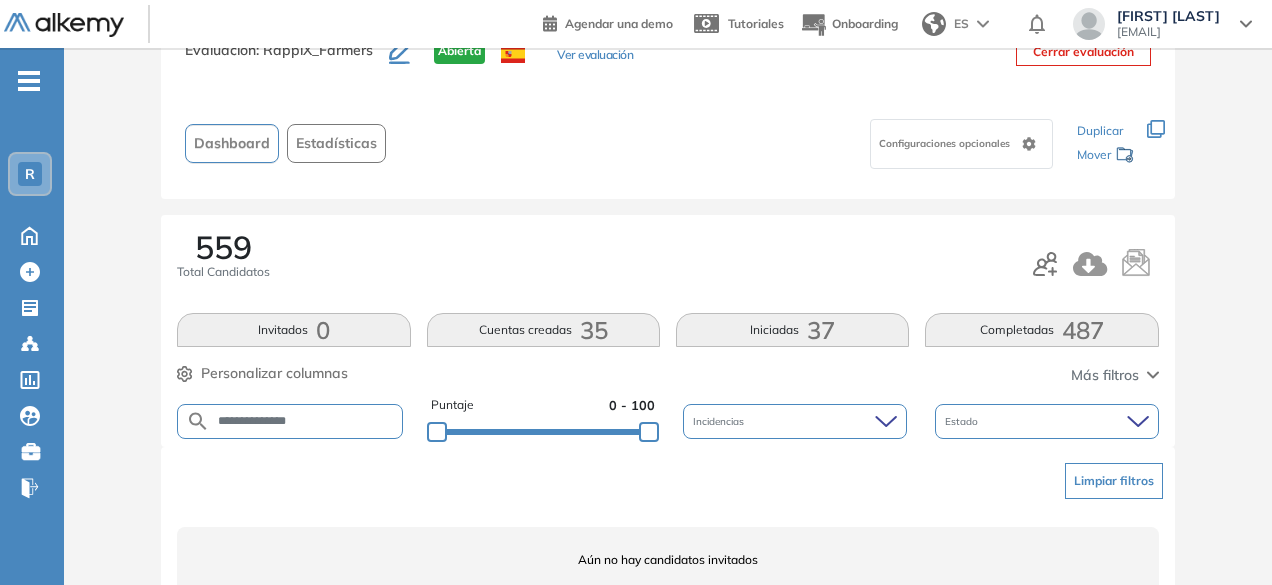 scroll, scrollTop: 142, scrollLeft: 0, axis: vertical 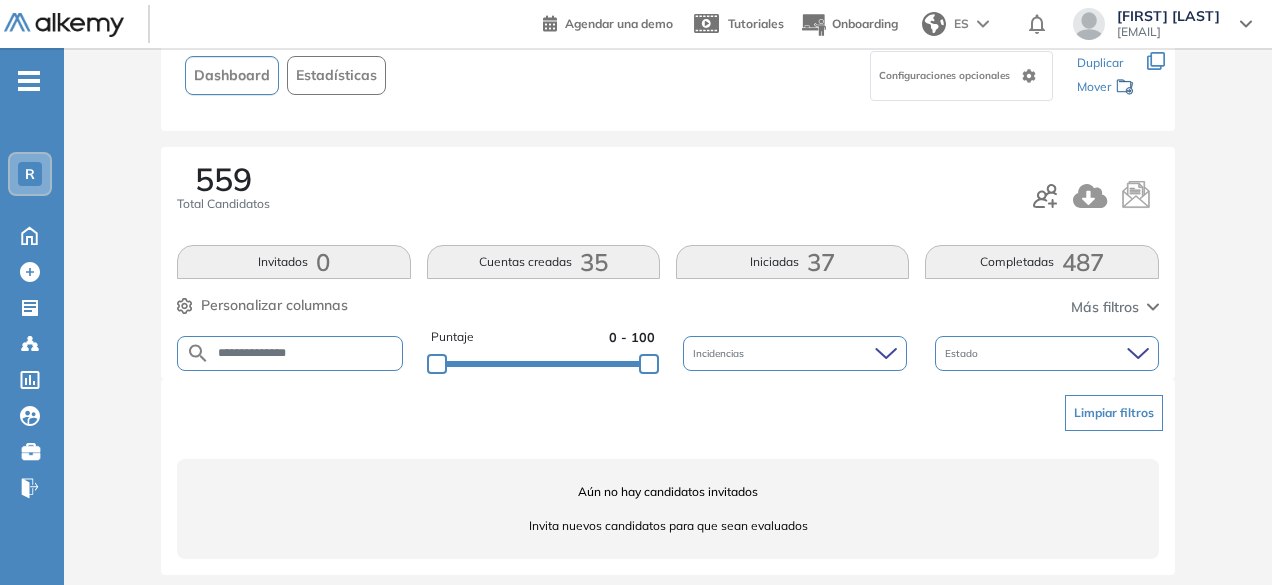 click on "**********" at bounding box center [290, 353] 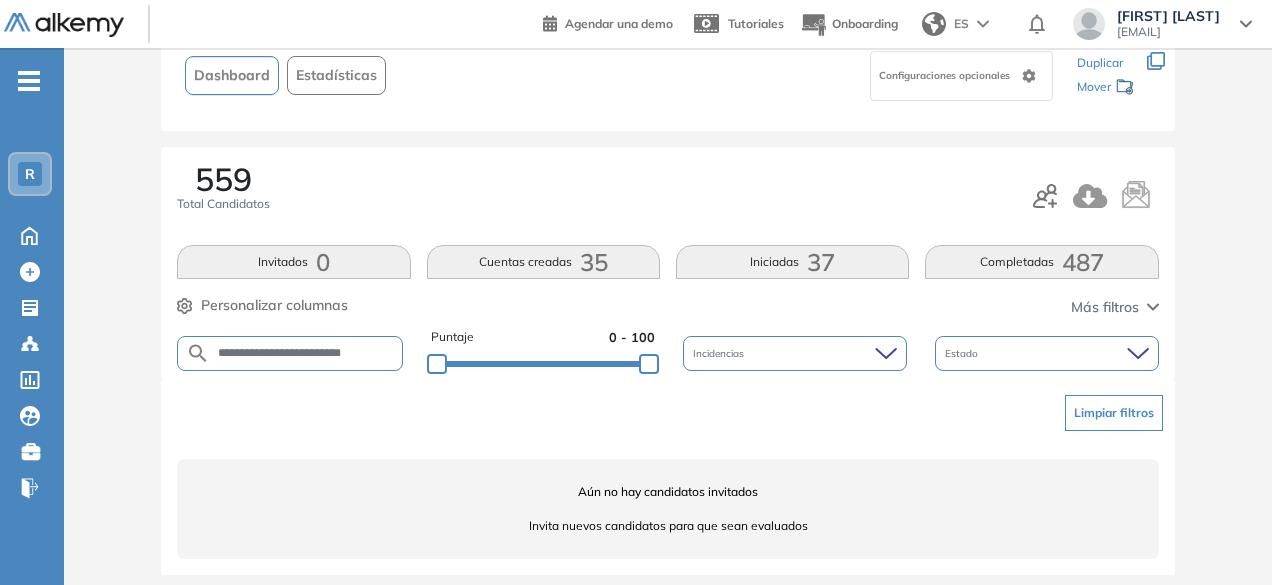type on "**********" 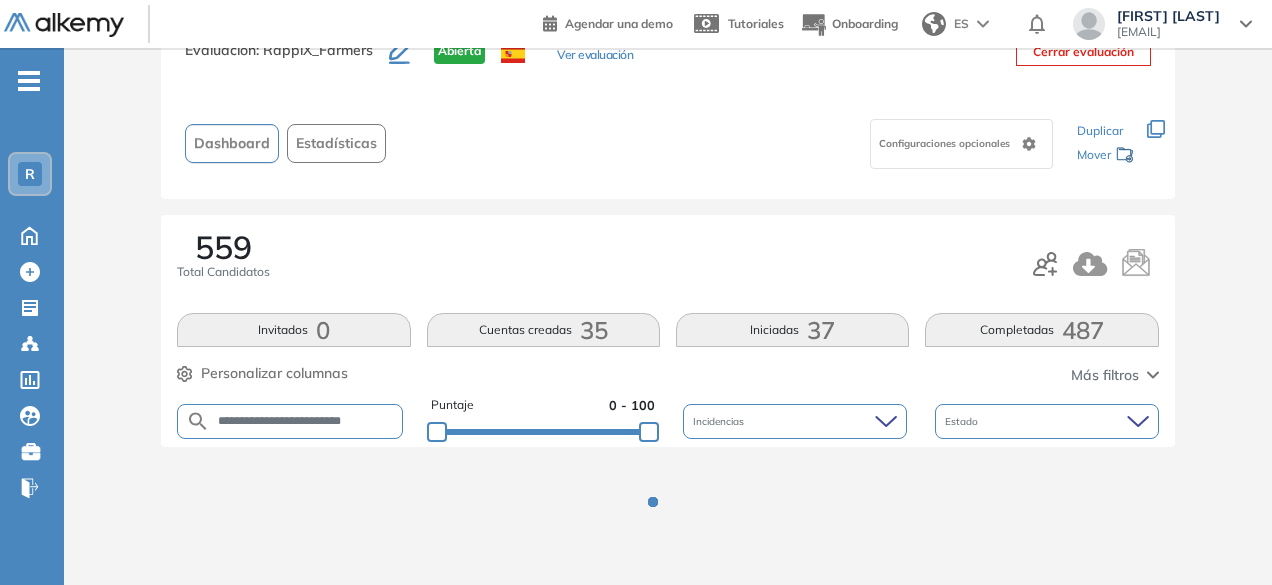 scroll, scrollTop: 142, scrollLeft: 0, axis: vertical 